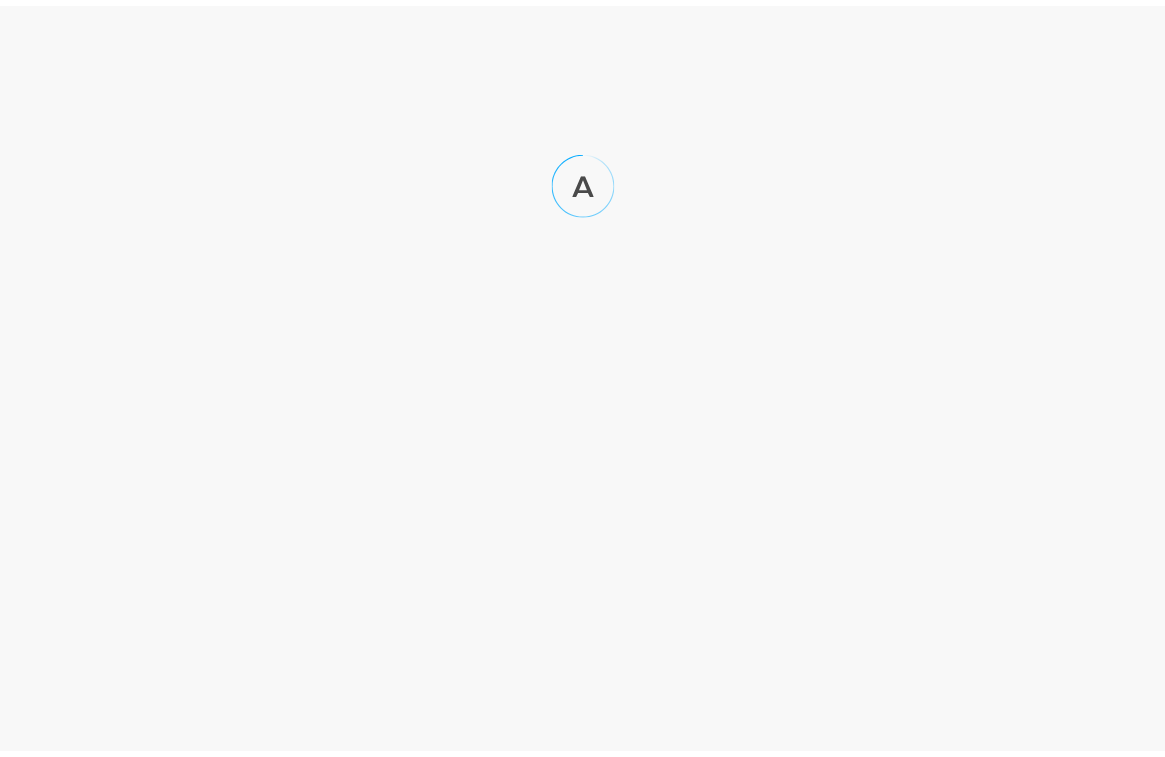 scroll, scrollTop: 0, scrollLeft: 0, axis: both 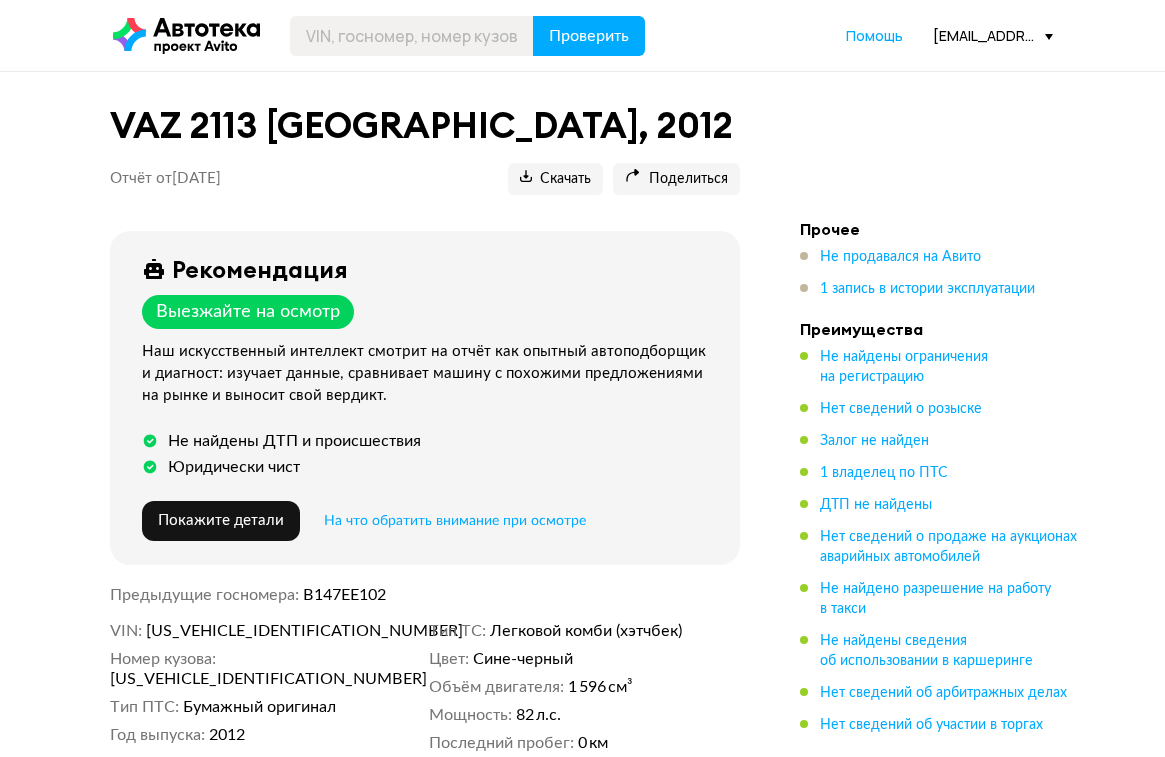 click on "VAZ 2113 SAMARA, 2012 Отчёт от  5 июля 2025 года Ccылка на отчёт скопирована Скачать Поделиться Ccылка на отчёт скопирована Рекомендация Выезжайте на осмотр Наш искусственный интеллект смотрит на отчёт как опытный автоподборщик и диагност: изучает данные, сравнивает машину с похожими предложениями на рынке и выносит свой вердикт. Не найдены ДТП и происшествия Юридически чист Покажите детали На что обратить внимание при осмотре Узнайте как При осмотре сверьте VIN, номер кузова и сведения из ПТС с указанными в отчёте. Где найти VIN и номер кузова . автомобиле . VIN 2012 :" at bounding box center [582, 2041] 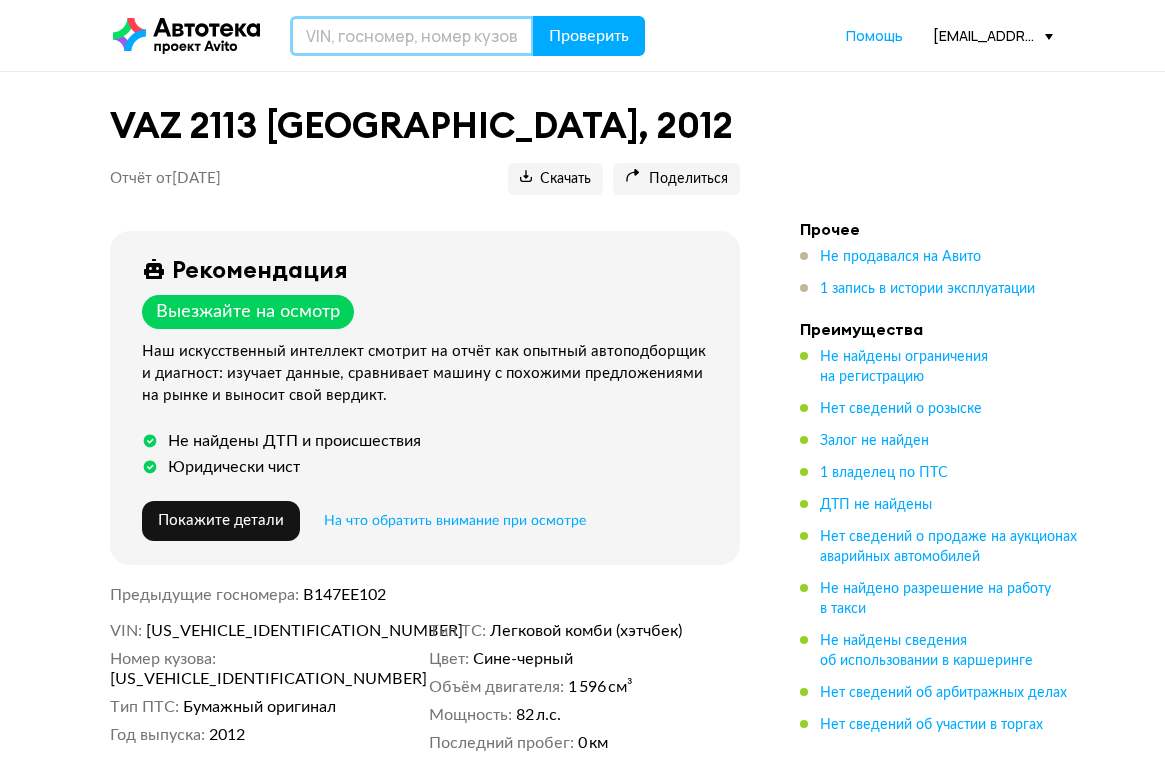 click at bounding box center [412, 36] 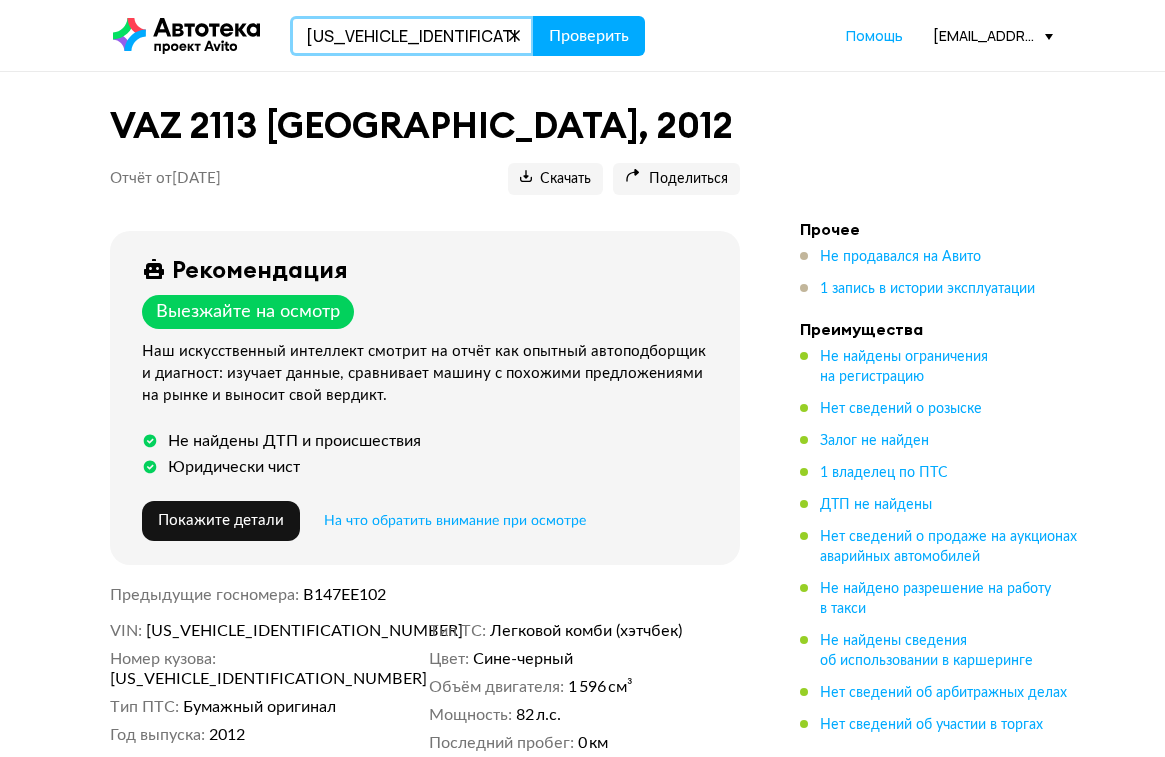 type on "JTNBV56E602030811" 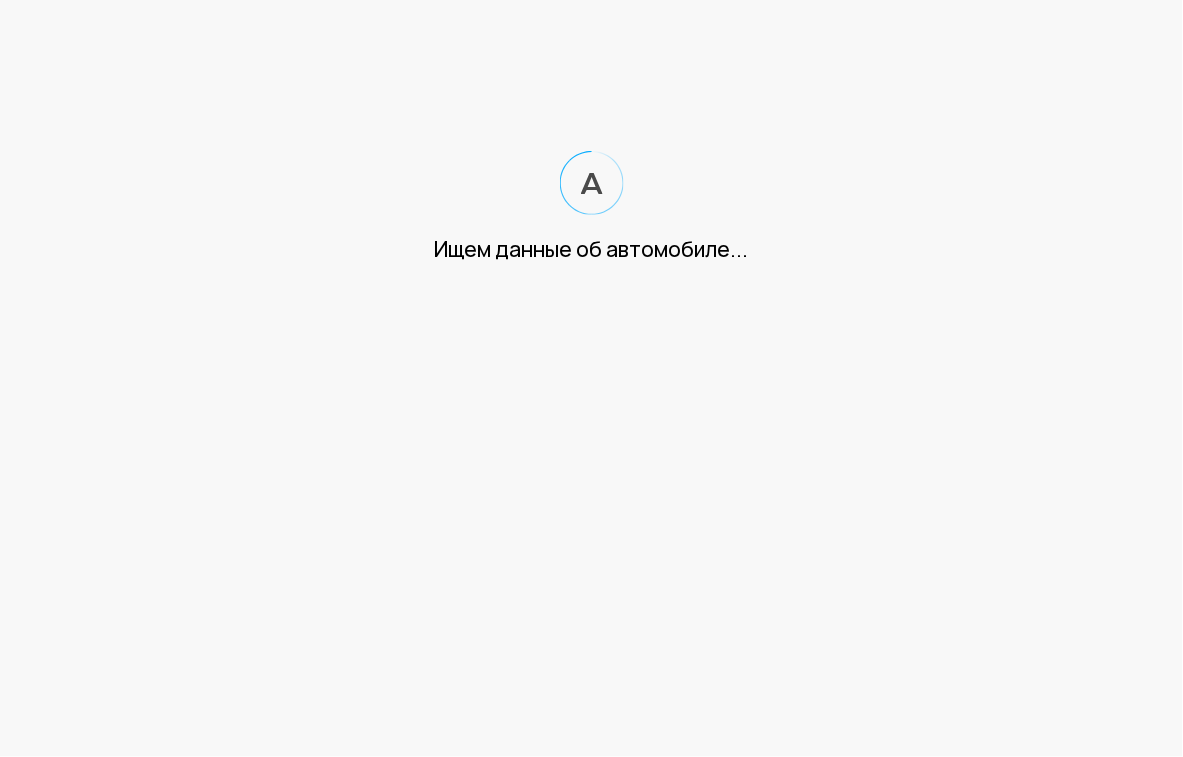 click on "Ищем данные об автомобиле..." at bounding box center (591, 152) 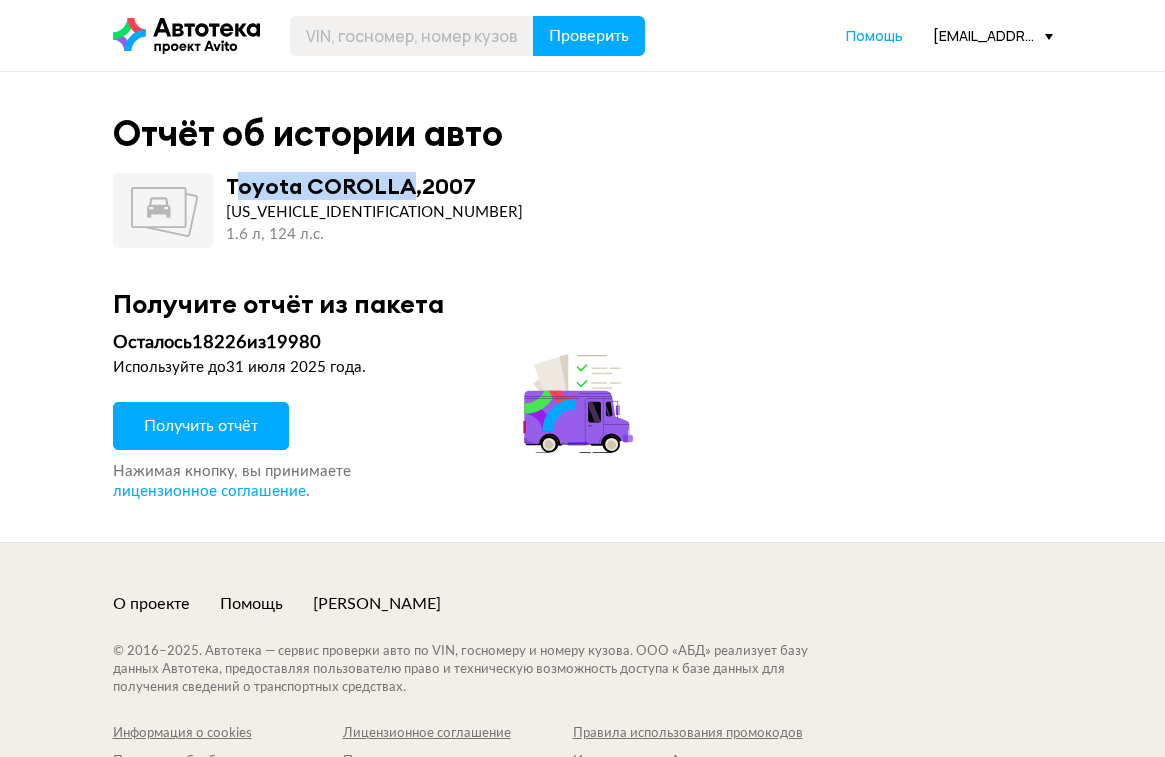 drag, startPoint x: 231, startPoint y: 192, endPoint x: 405, endPoint y: 187, distance: 174.07182 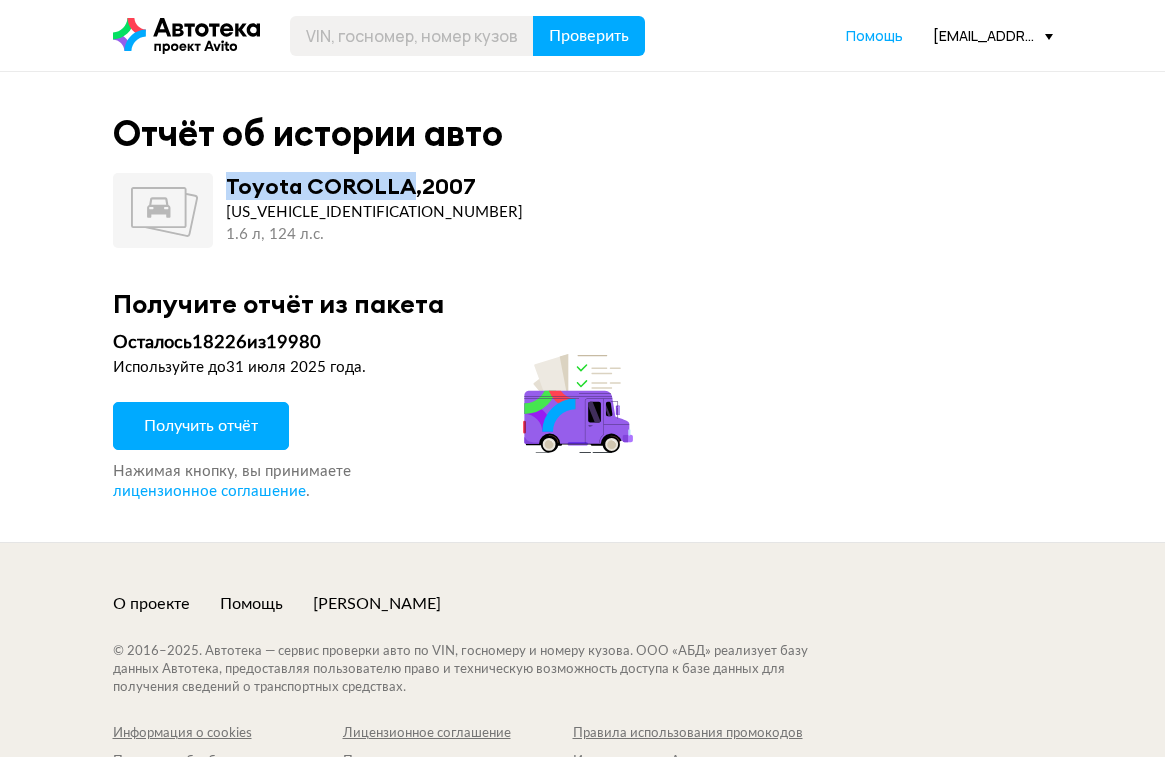 drag, startPoint x: 407, startPoint y: 190, endPoint x: 228, endPoint y: 182, distance: 179.17868 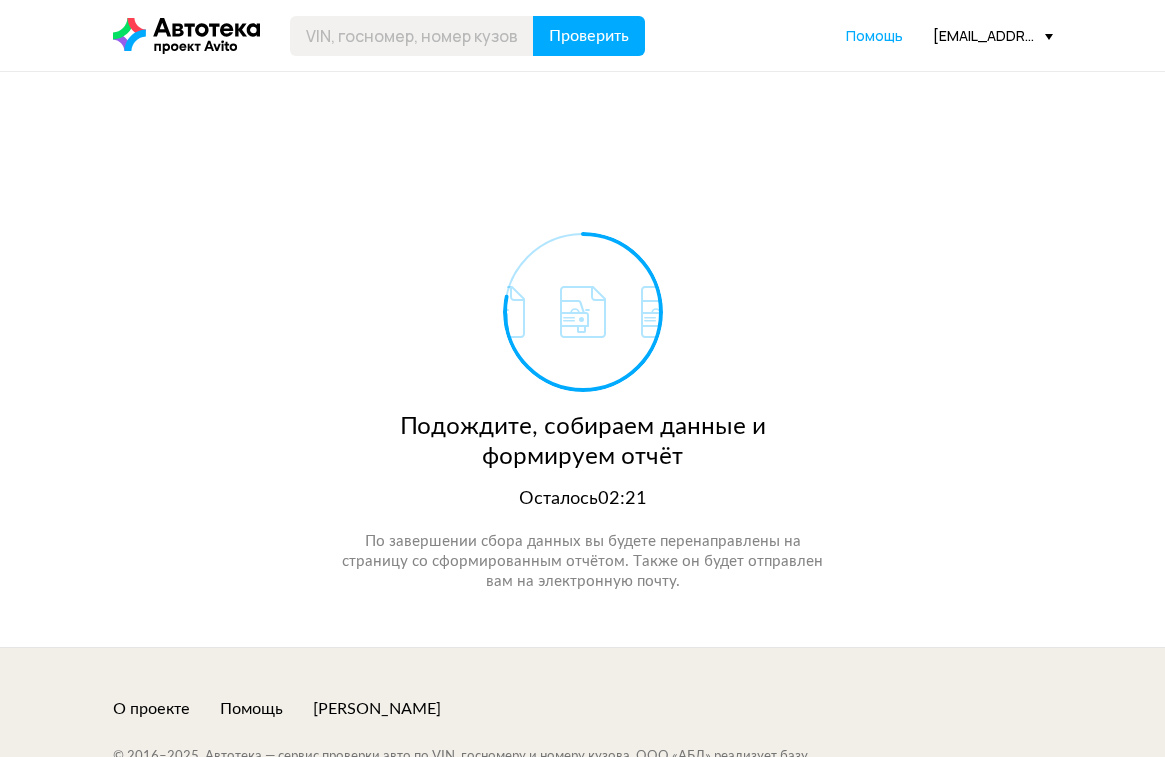 click on "Подождите, собираем данные и формируем отчёт Осталось  02:21 По завершении сбора данных вы будете перенаправлены на страницу со сформированным отчётом. Также он будет отправлен вам на электронную почту." at bounding box center [583, 359] 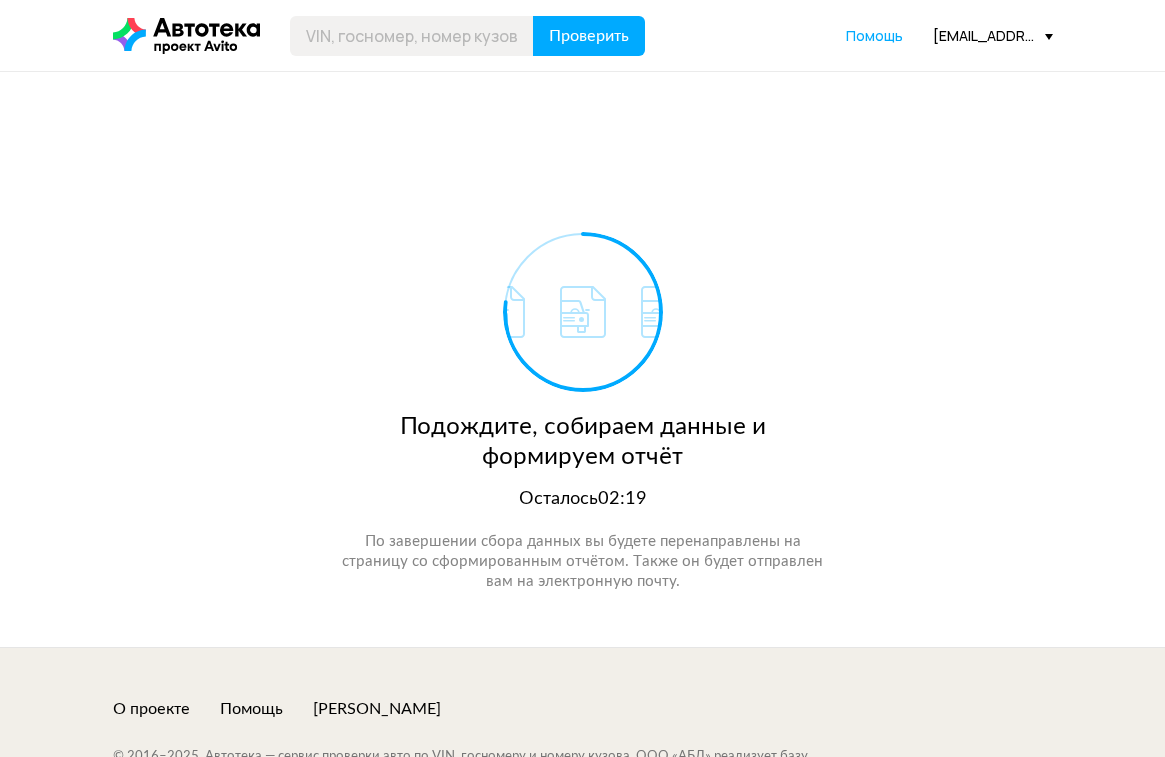 click on "Подождите, собираем данные и формируем отчёт Осталось  02:19 По завершении сбора данных вы будете перенаправлены на страницу со сформированным отчётом. Также он будет отправлен вам на электронную почту." at bounding box center (583, 359) 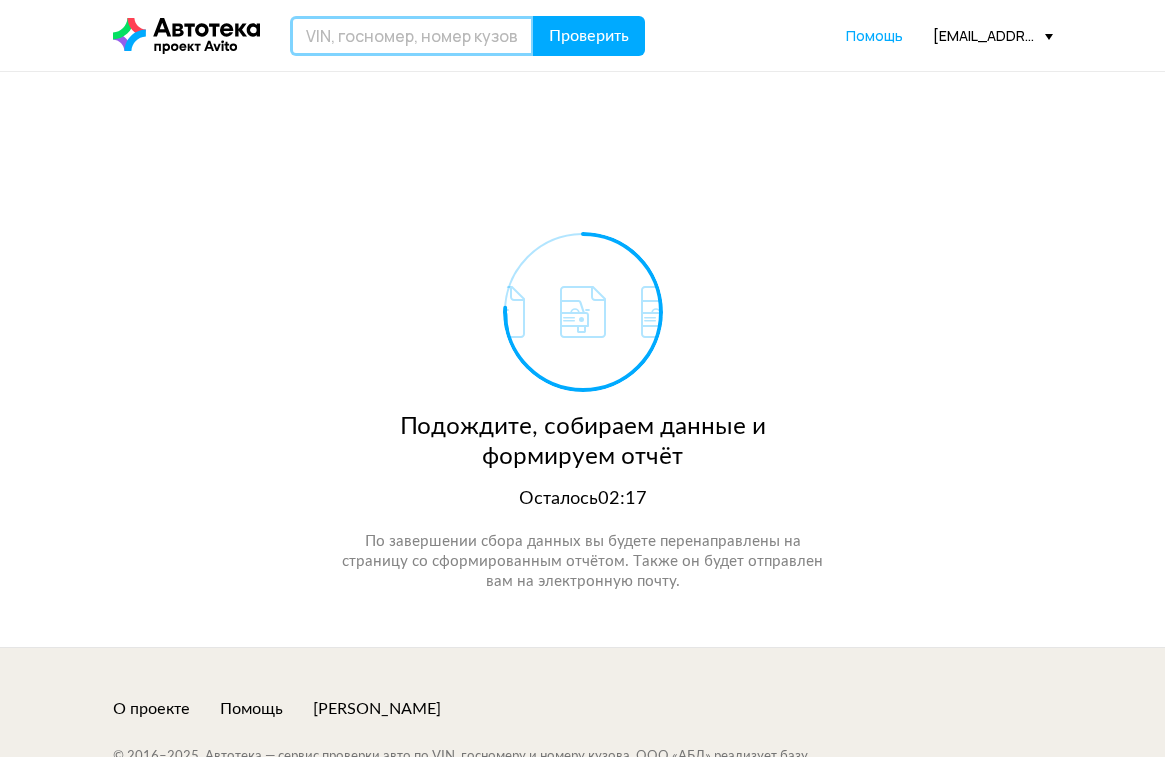 click at bounding box center [412, 36] 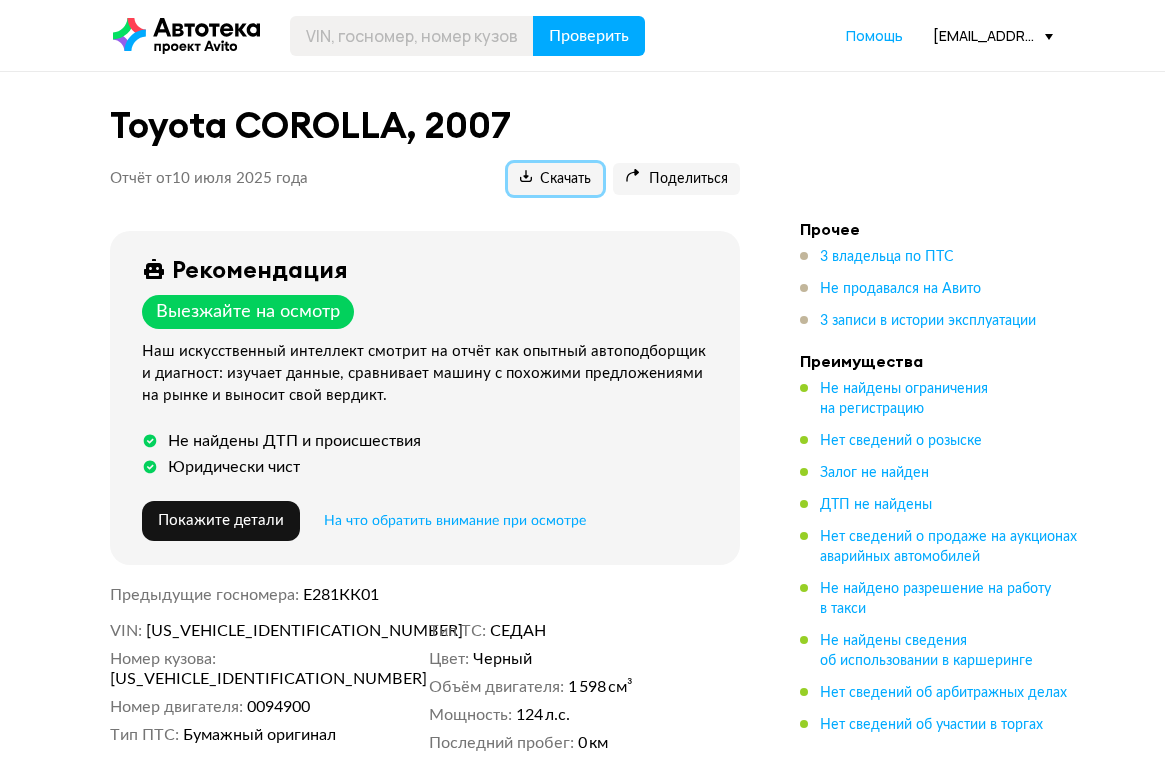 click on "Скачать" at bounding box center (555, 179) 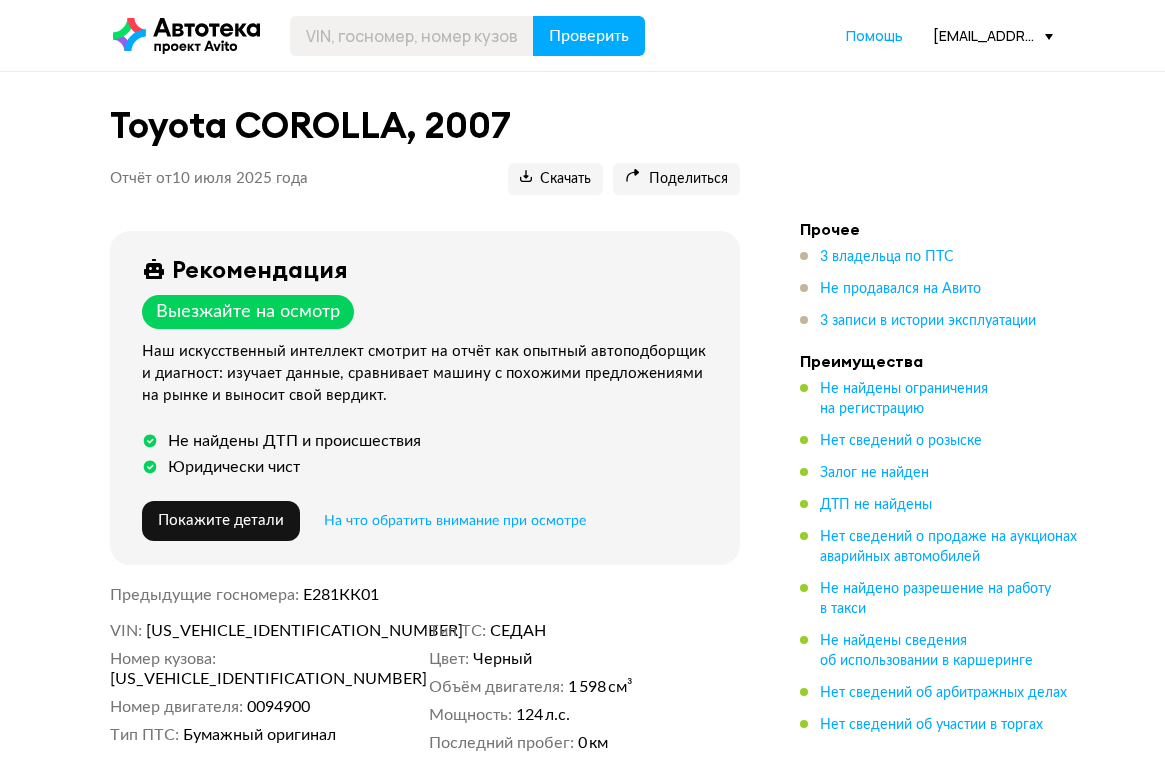 click on "3 записи в истории эксплуатации" at bounding box center [928, 321] 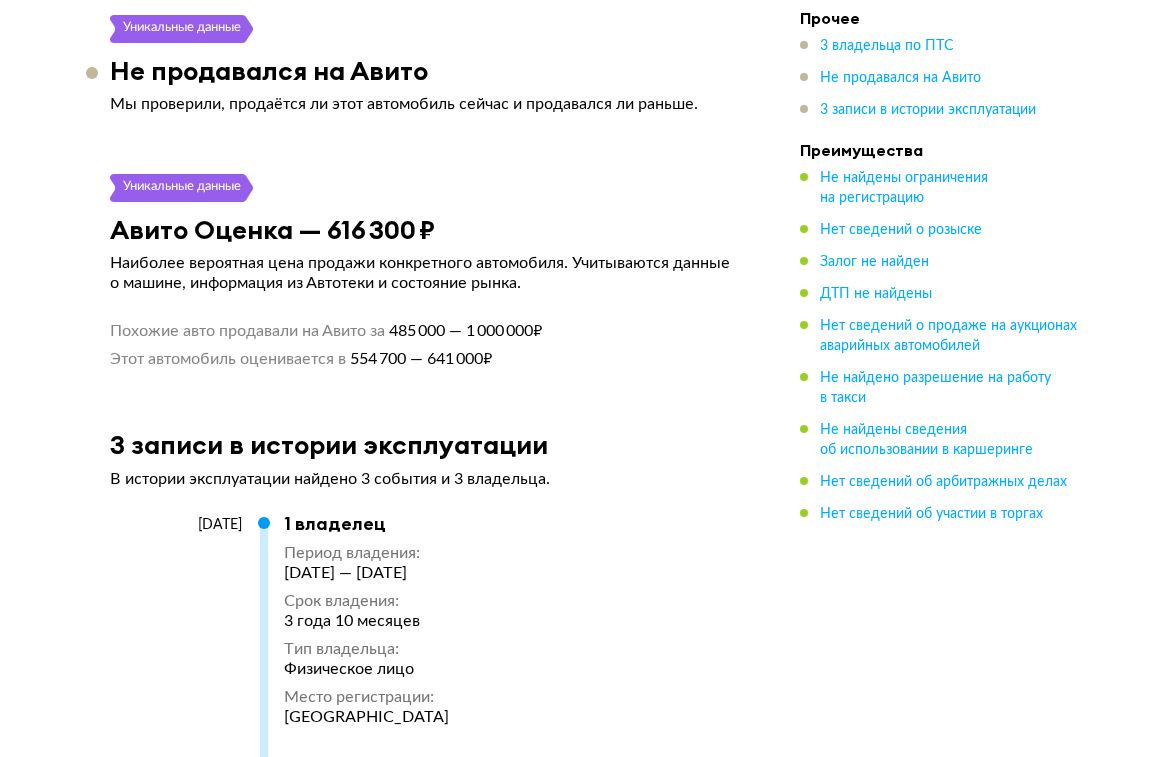 scroll, scrollTop: 2851, scrollLeft: 0, axis: vertical 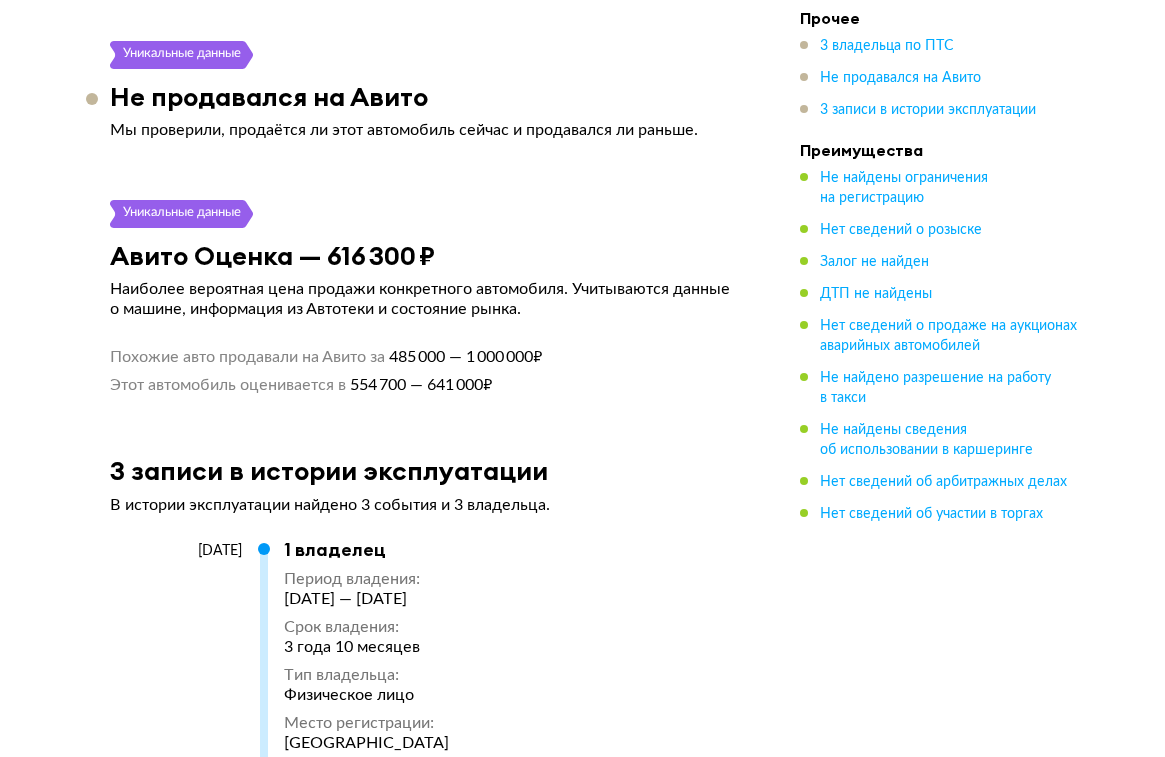 click on "Не найдены ограничения на регистрацию Мы проверили базы данных судебных приставов. Нет сведений о розыске Мы проверили официальные базы данных. Залог не найден Информация получена из единой информационной системы нотариата (ФНП), последнее обновление 10.07.2025 13:55. Базы могли быть не обновлены или банки не передали информацию о залоге в ФНП, поэтому гарантированную информацию о наличии залога получите у нотариуса непосредственно перед сделкой. 3 владельца по ПТС 1-й владелец Период владения 20 июля 2007 — 11 мая 2011 Срок владения 3 года 10 месяцев 2-й владелец :" at bounding box center (425, 183) 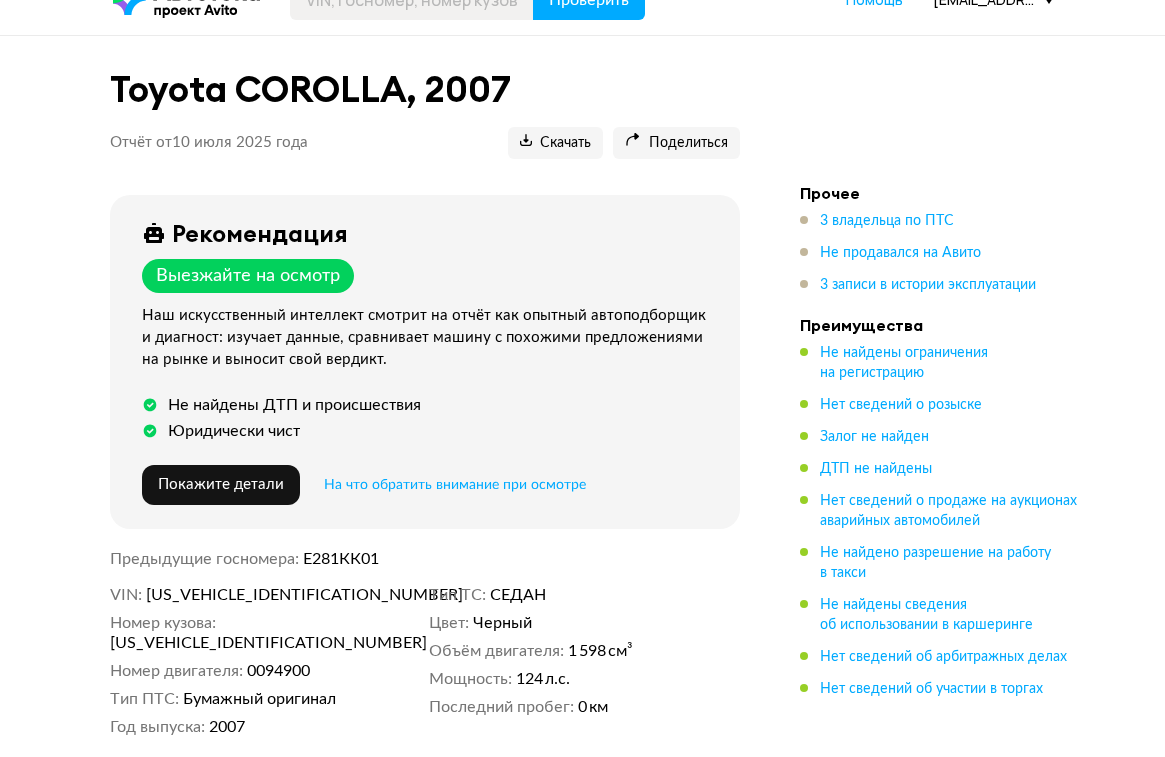 scroll, scrollTop: 0, scrollLeft: 0, axis: both 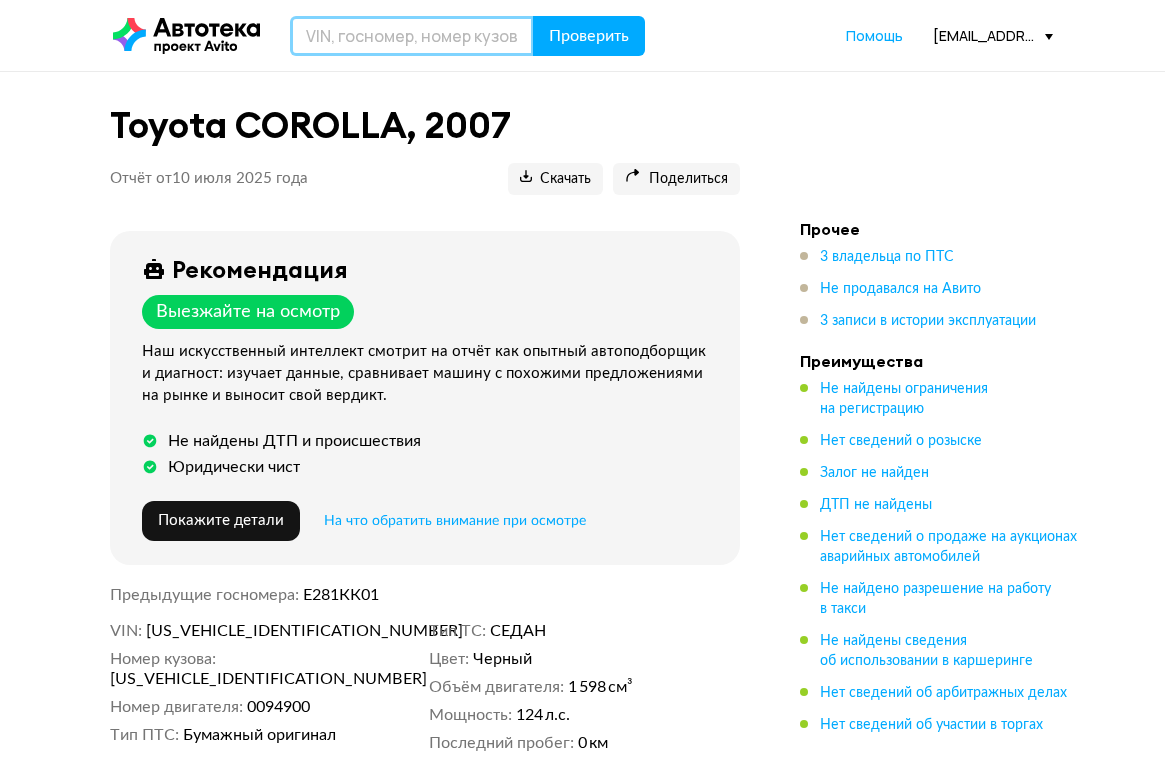 click at bounding box center [412, 36] 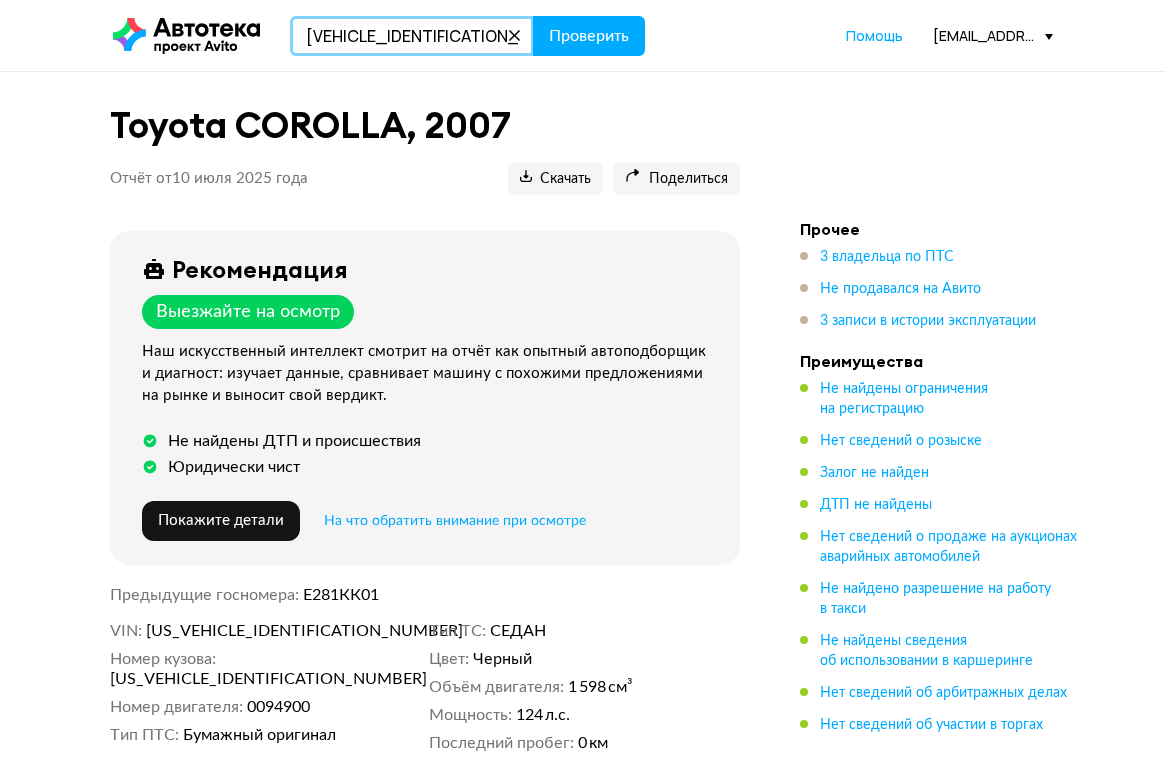 type on "Z94CC41BACR053589" 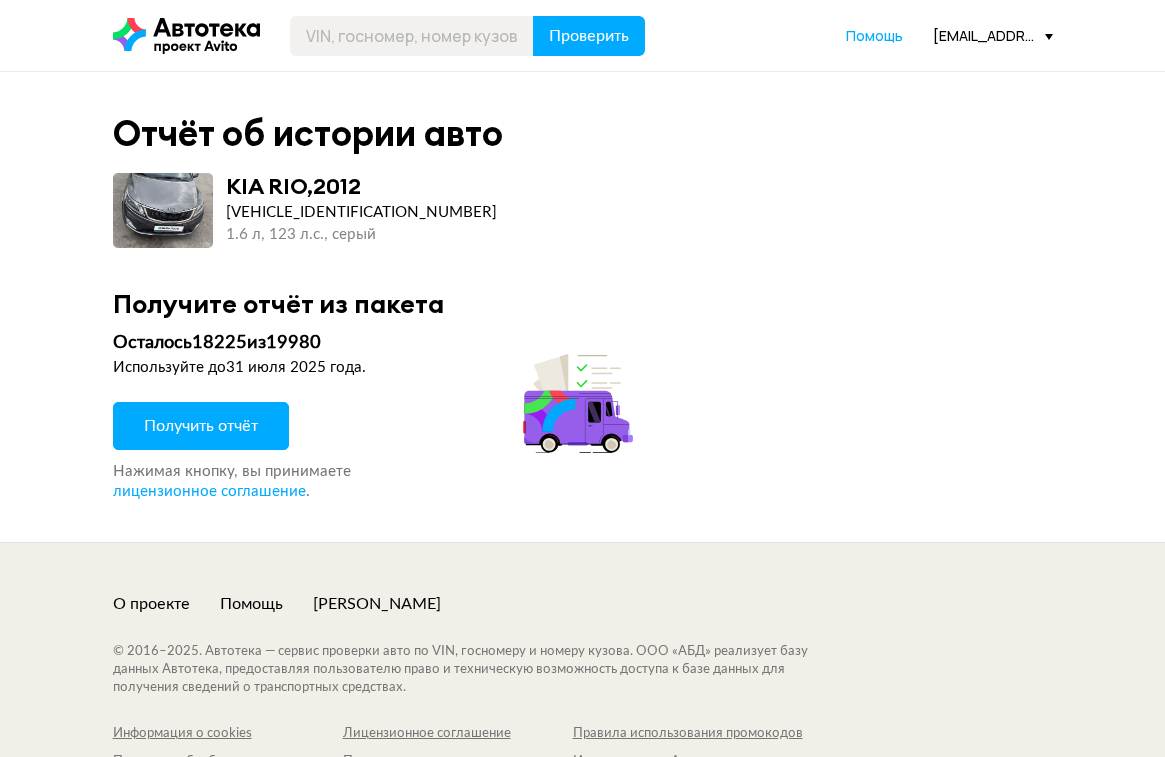 click on "Получите отчёт из пакета Осталось  18225  из  19980 Используйте до  31 июля 2025 года . Получить отчёт Нажимая кнопку, вы принимаете лицензионное соглашение ." at bounding box center (583, 395) 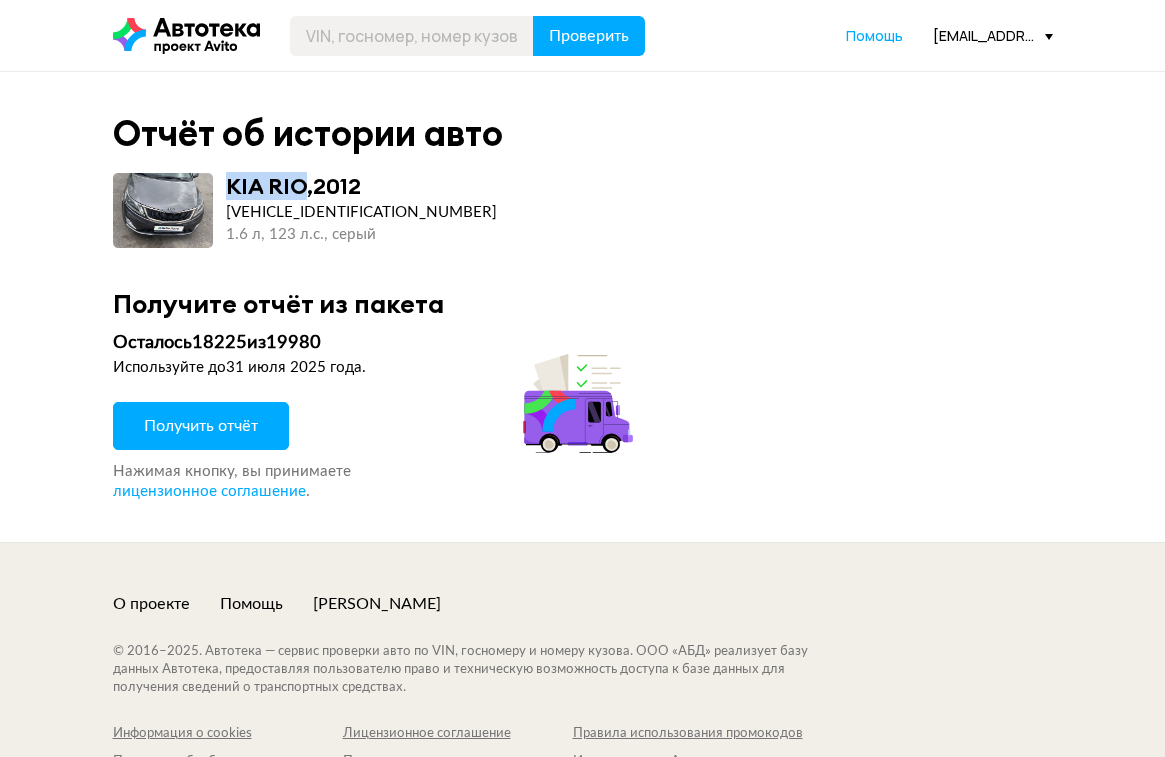 drag, startPoint x: 227, startPoint y: 193, endPoint x: 307, endPoint y: 185, distance: 80.399 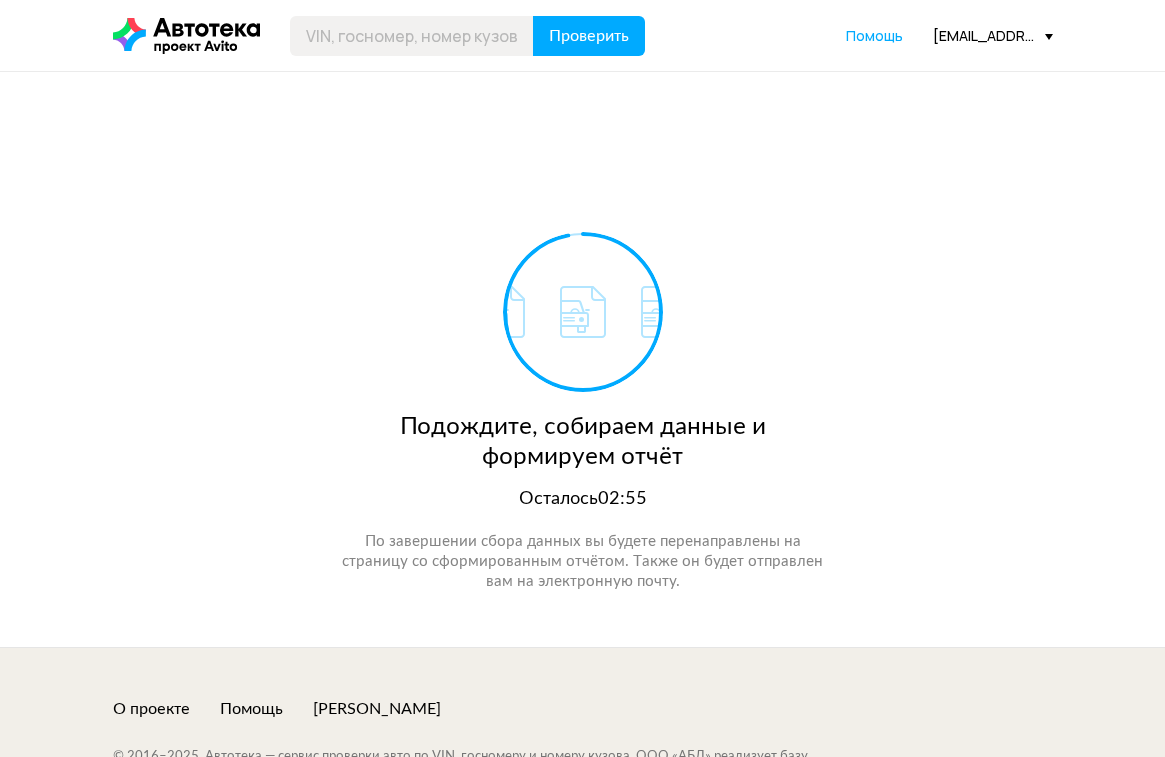 click on "Подождите, собираем данные и формируем отчёт Осталось  02:55 По завершении сбора данных вы будете перенаправлены на страницу со сформированным отчётом. Также он будет отправлен вам на электронную почту." at bounding box center [583, 359] 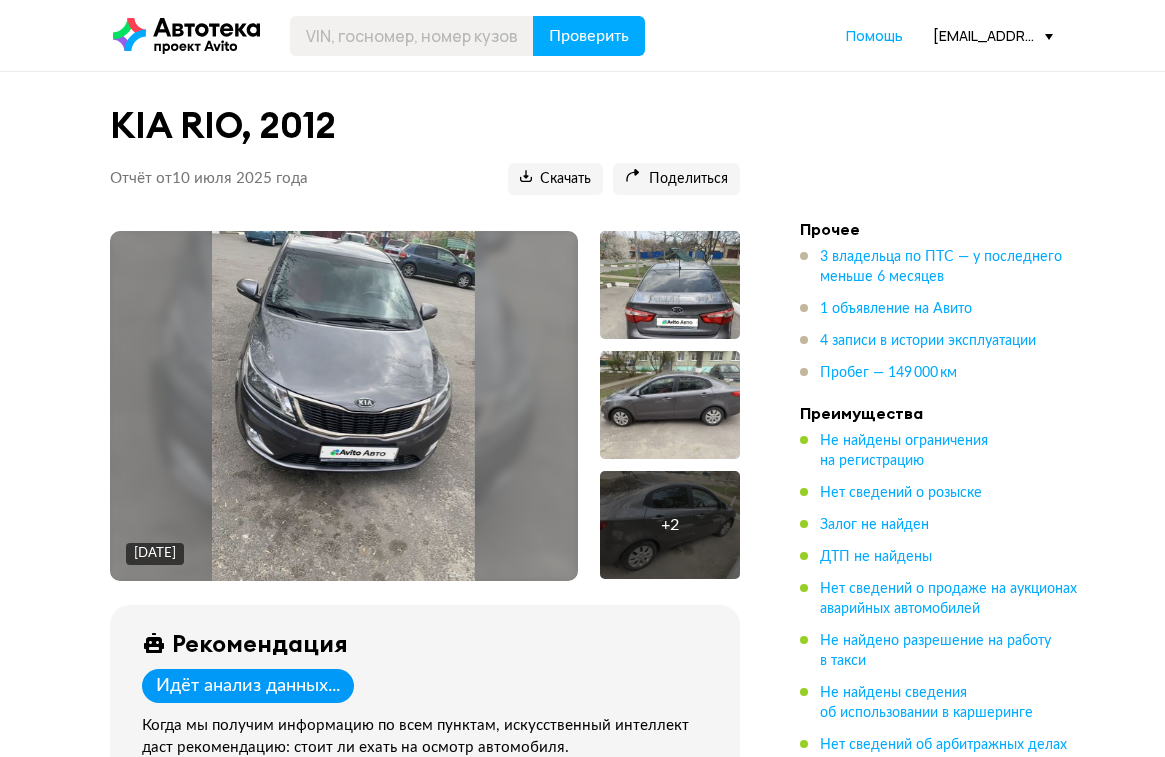 click on "KIA RIO, 2012 Отчёт от  10 июля 2025 года Ccылка на отчёт скопирована Скачать Поделиться Ccылка на отчёт скопирована 27 апреля 2025 года + 2 Рекомендация Идёт анализ данных... Когда мы получим информацию по всем пунктам, искусственный интеллект даст рекомендацию: стоит ли ехать на осмотр автомобиля. Покажите детали Предыдущие госномера О070ТК31, Р312УУ31 VIN Z94CC41BACR053589 Номер кузова Z94CC41BACR053589 Номер двигателя СW033747 Номер ПТС 78НН727823 Тип ПТС Бумажный оригинал Год выпуска 2012 Тип ТС Легковой седан Цвет Серый Объём двигателя 1 591 см³ Мощность 123 л.с. Последний пробег 149 000 км Прочее" at bounding box center (582, 3619) 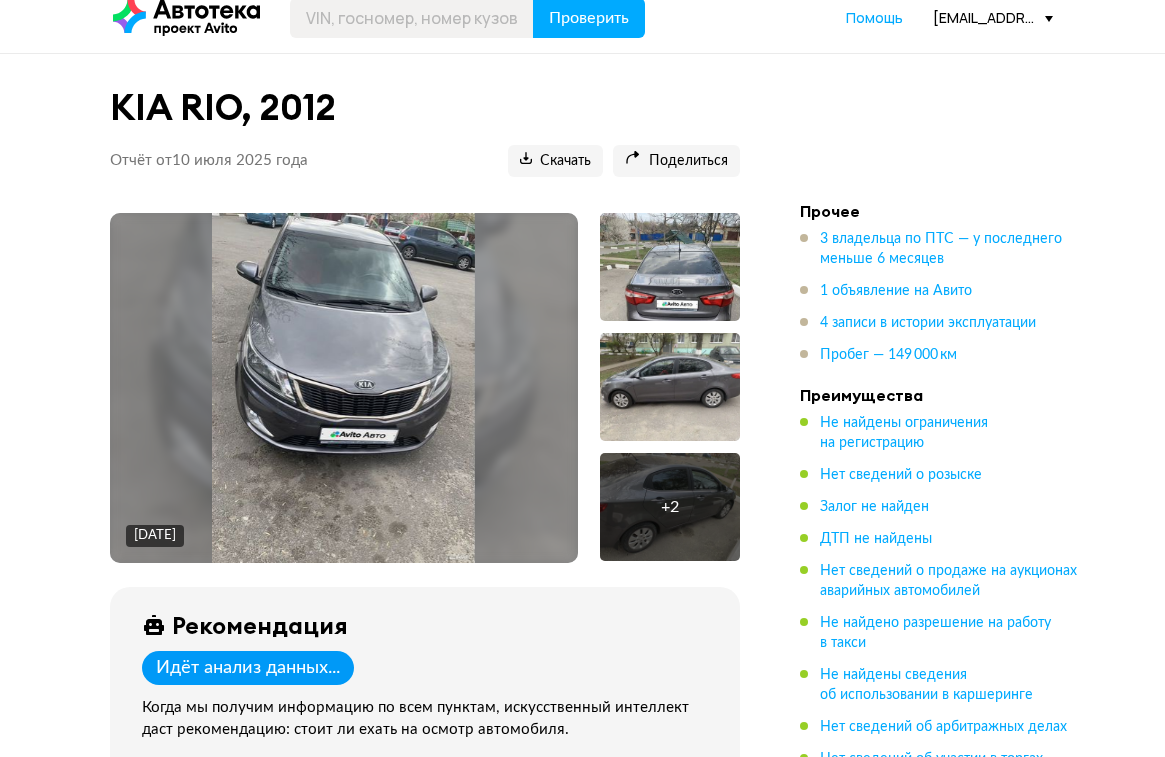 scroll, scrollTop: 0, scrollLeft: 0, axis: both 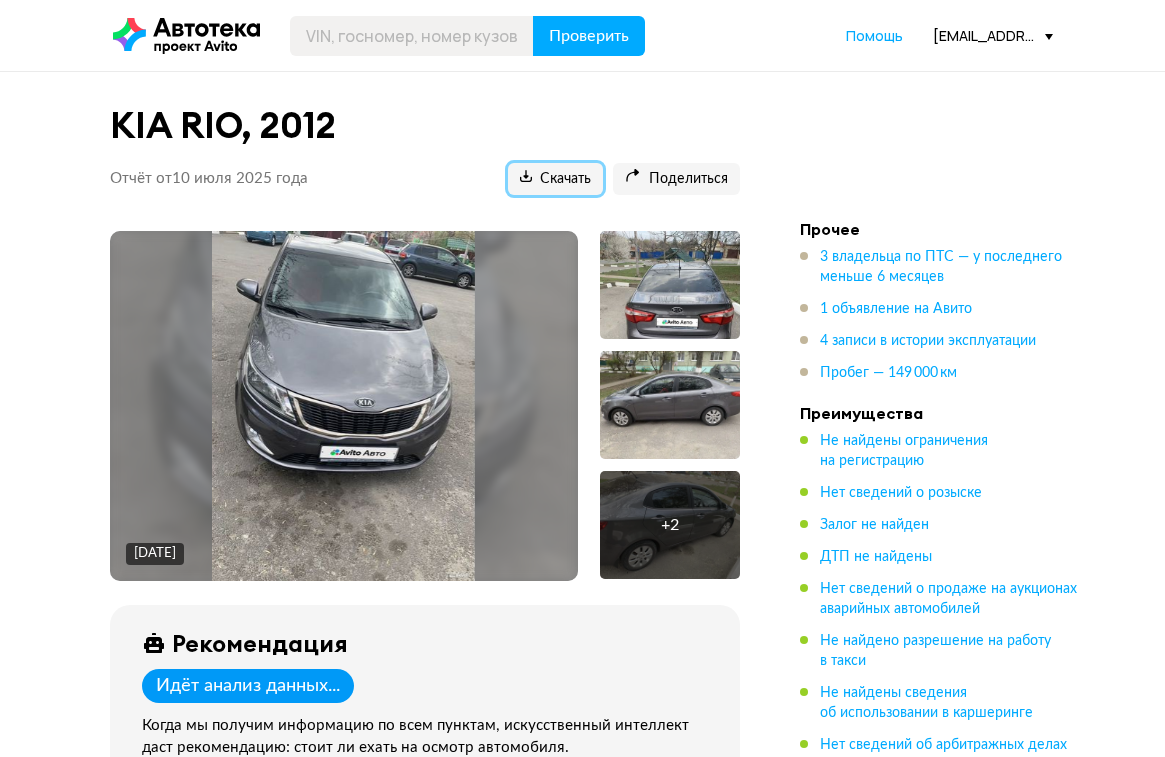 click on "Скачать" at bounding box center (555, 179) 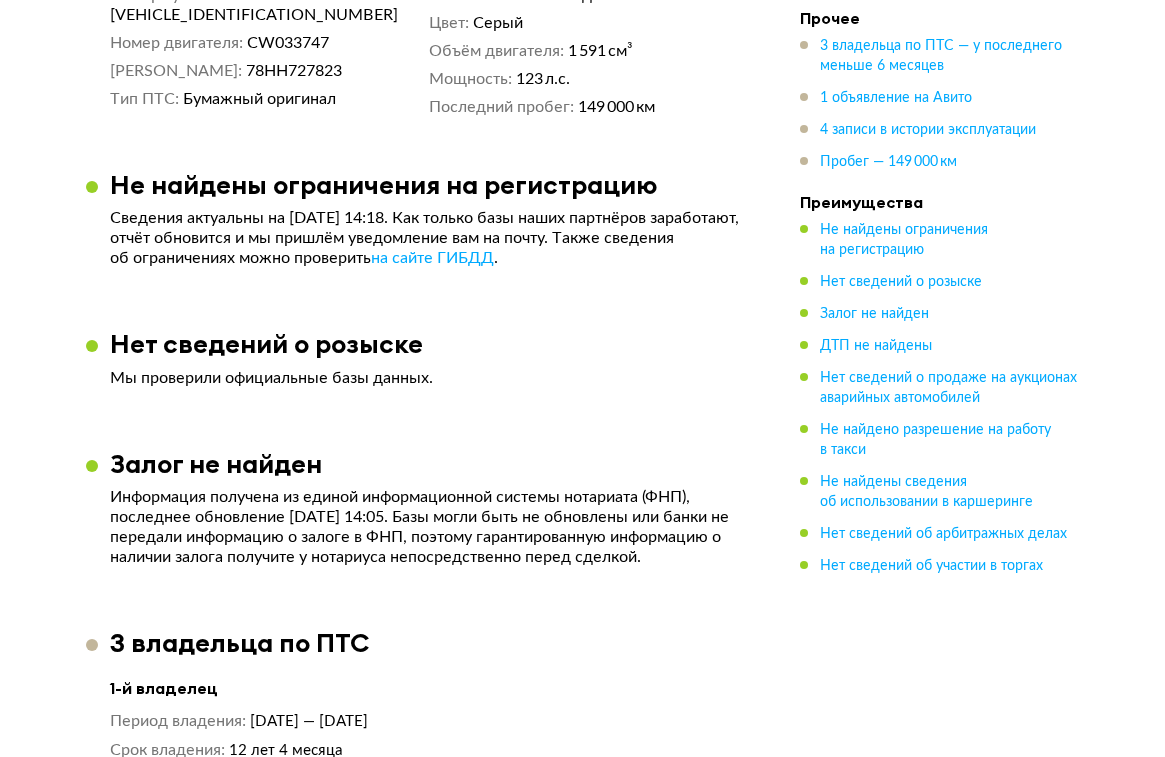 scroll, scrollTop: 1080, scrollLeft: 0, axis: vertical 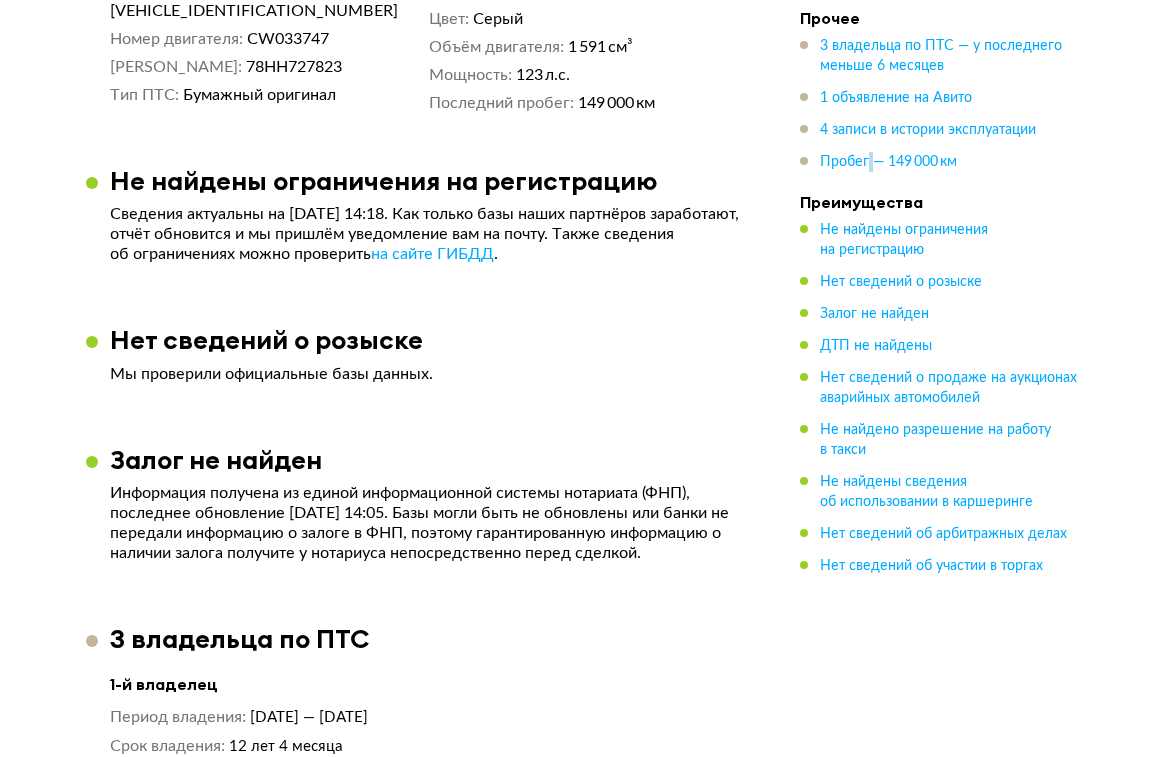 click on "Пробег —  149 000 км" at bounding box center (888, 162) 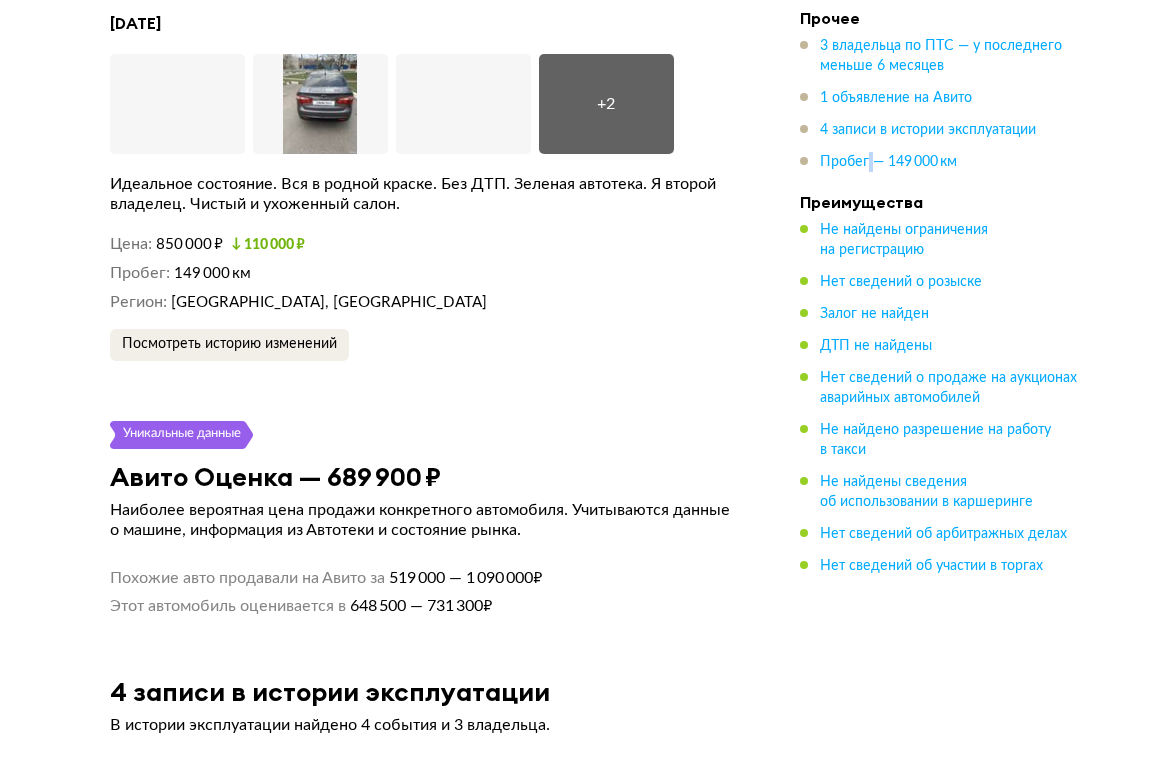 scroll, scrollTop: 3570, scrollLeft: 0, axis: vertical 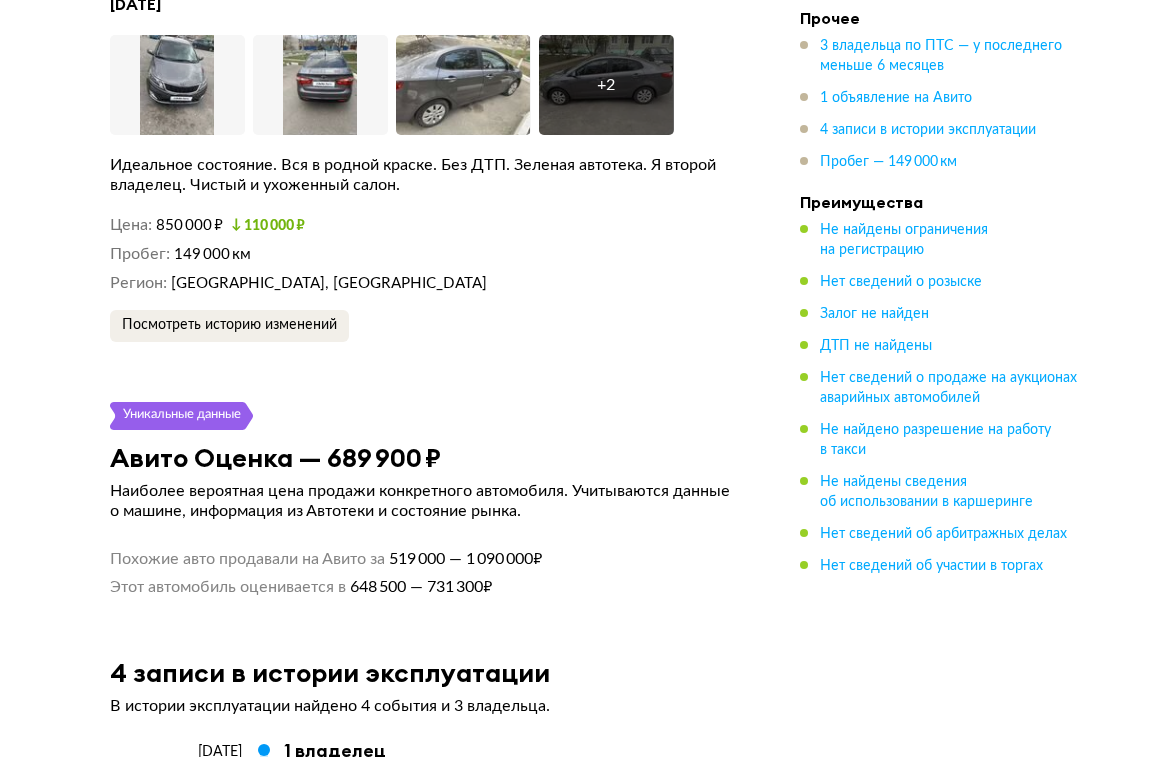 click on "Посмотреть историю изменений" at bounding box center (425, 326) 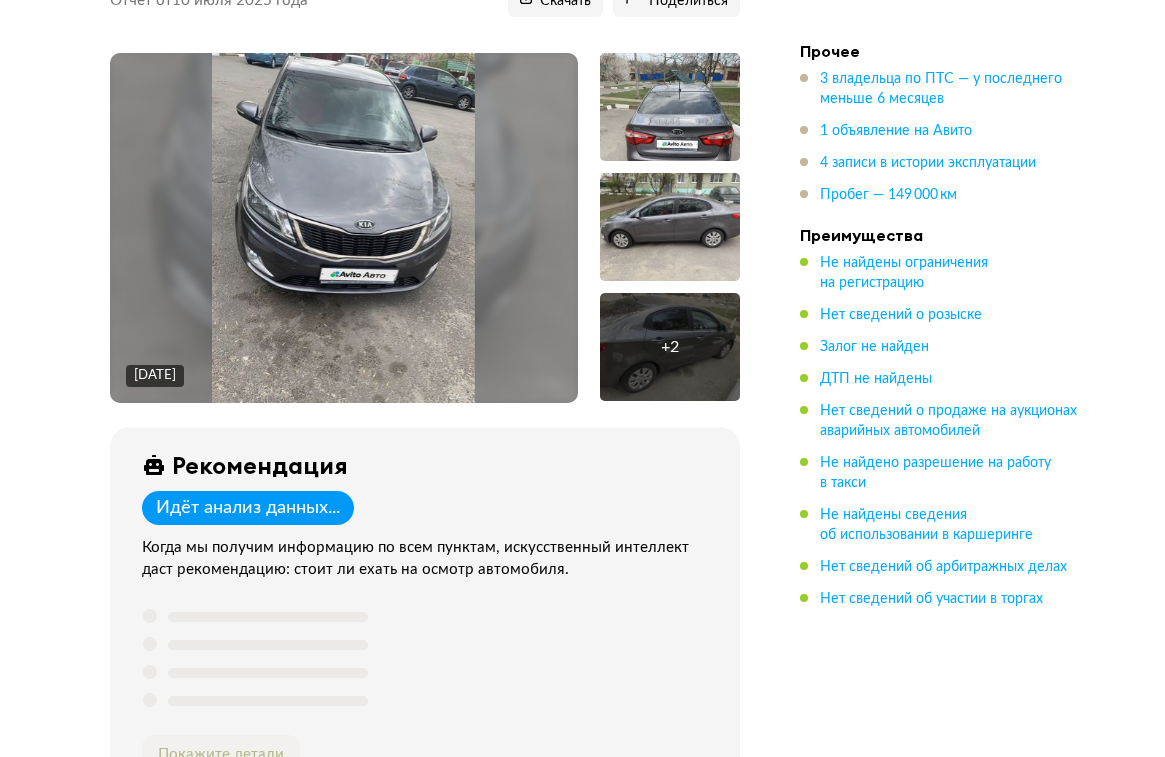 scroll, scrollTop: 0, scrollLeft: 0, axis: both 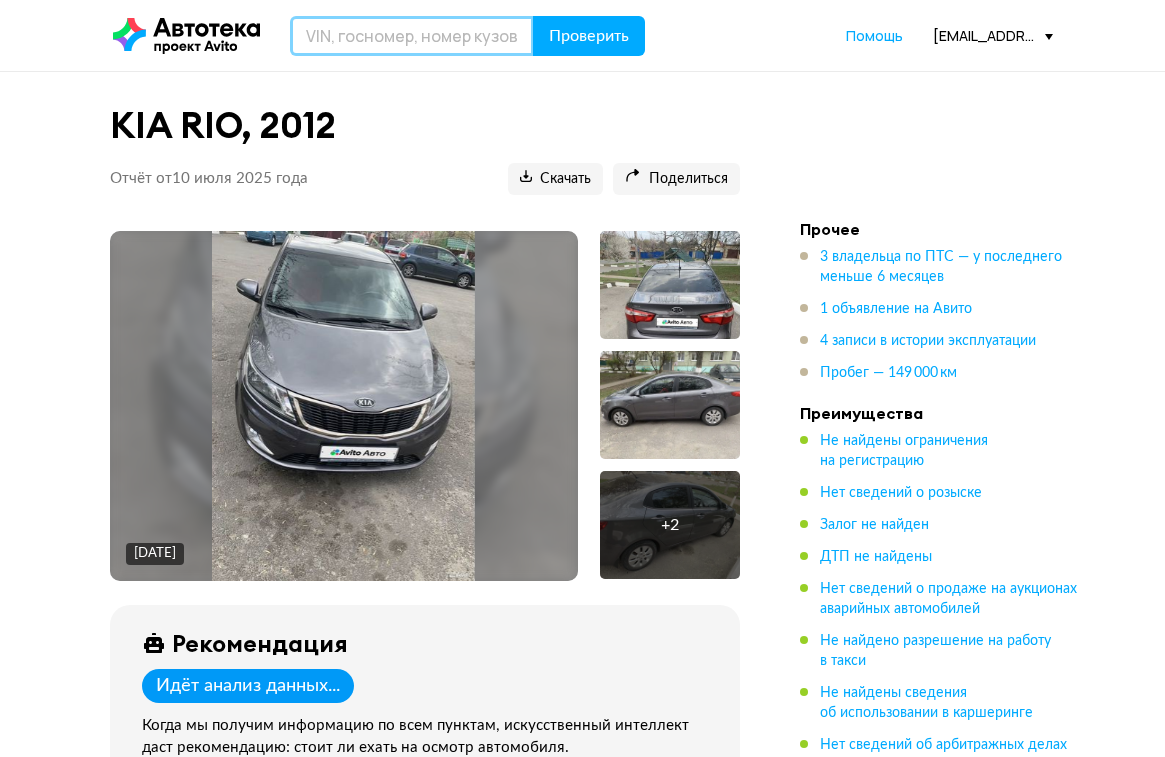 click at bounding box center [412, 36] 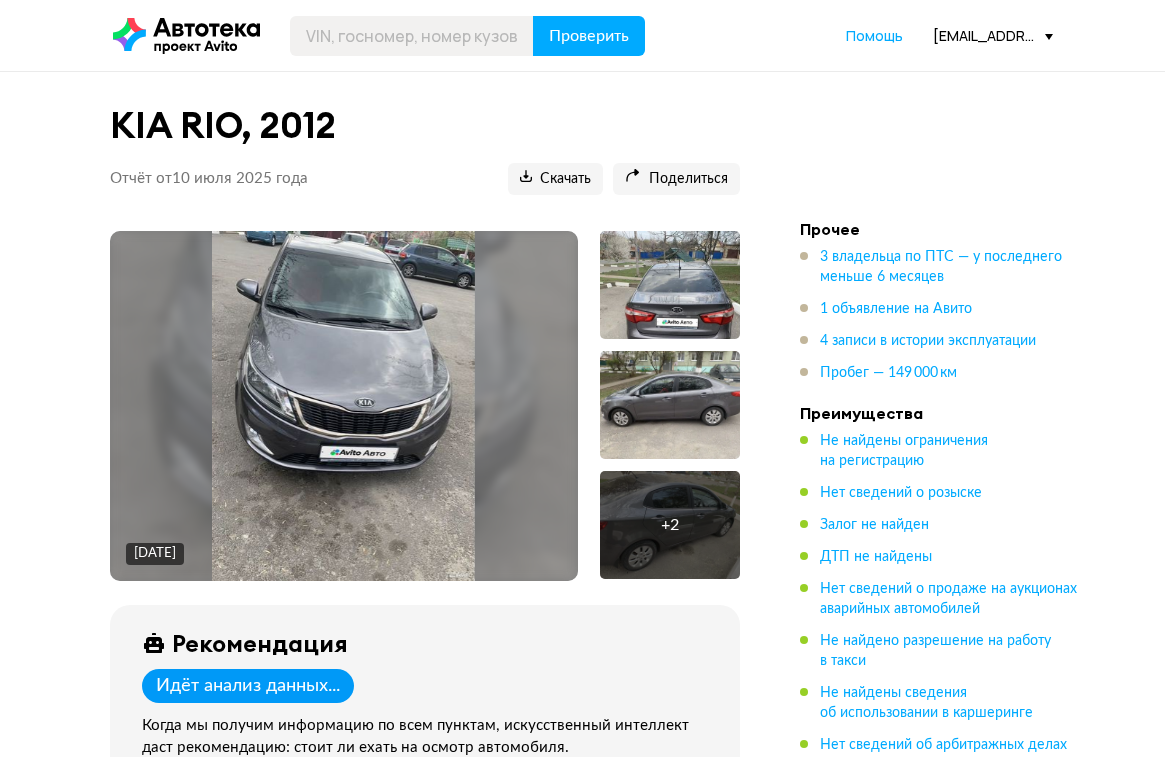 click on "KIA RIO, 2012 Отчёт от  10 июля 2025 года Ccылка на отчёт скопирована Скачать Поделиться Ccылка на отчёт скопирована 27 апреля 2025 года + 2 Рекомендация Идёт анализ данных... Когда мы получим информацию по всем пунктам, искусственный интеллект даст рекомендацию: стоит ли ехать на осмотр автомобиля. Покажите детали Предыдущие госномера О070ТК31, Р312УУ31 VIN Z94CC41BACR053589 Номер кузова Z94CC41BACR053589 Номер двигателя СW033747 Номер ПТС 78НН727823 Тип ПТС Бумажный оригинал Год выпуска 2012 Тип ТС Легковой седан Цвет Серый Объём двигателя 1 591 см³ Мощность 123 л.с. Последний пробег 149 000 км Прочее" at bounding box center [582, 3619] 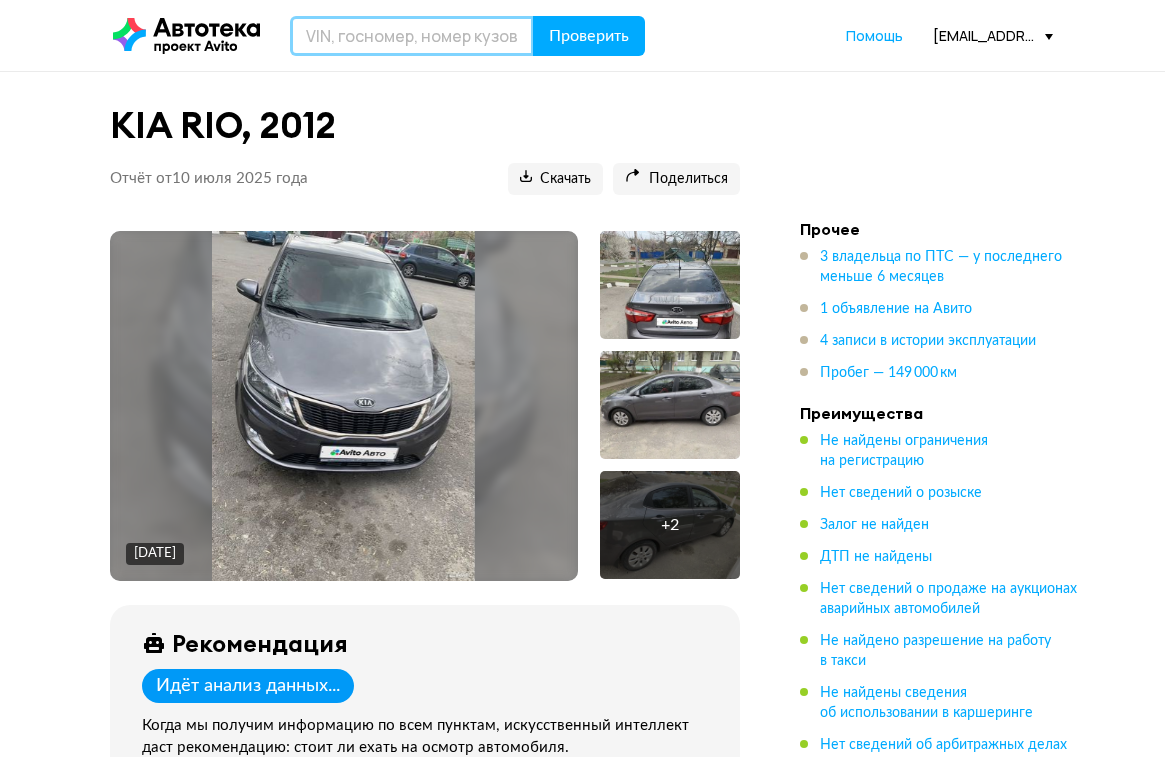 click at bounding box center (412, 36) 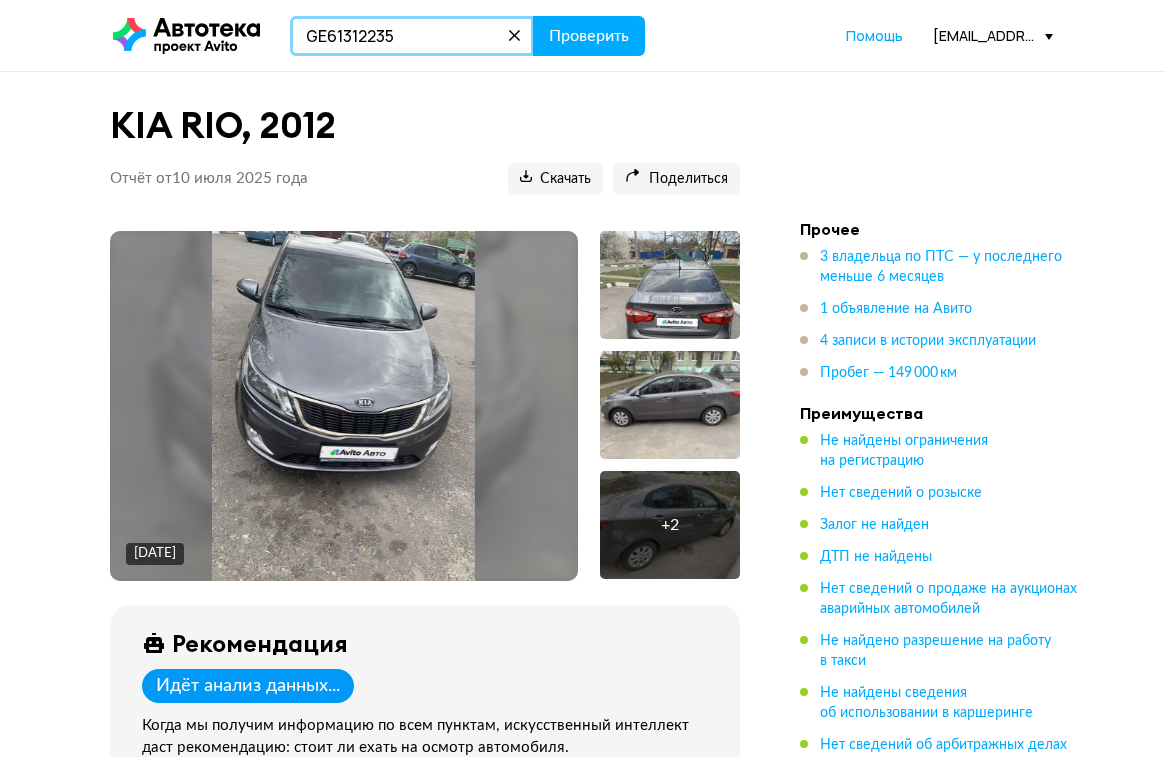 type on "GE61312235" 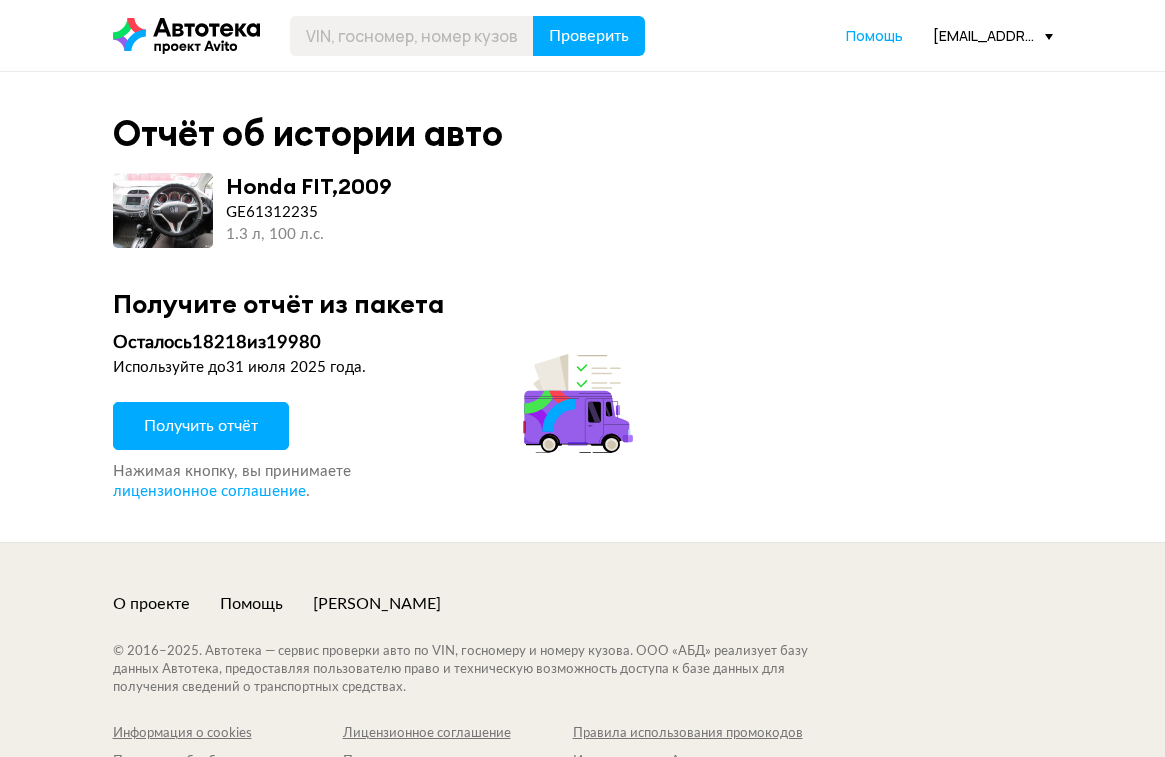 click on "Отчёт об истории авто Honda   FIT ,  2009   GE61312235 1.3 л, 100 л.c. Получите отчёт из пакета Осталось  18218  из  19980 Используйте до  31 июля 2025 года . Получить отчёт Нажимая кнопку, вы принимаете лицензионное соглашение ." at bounding box center (583, 307) 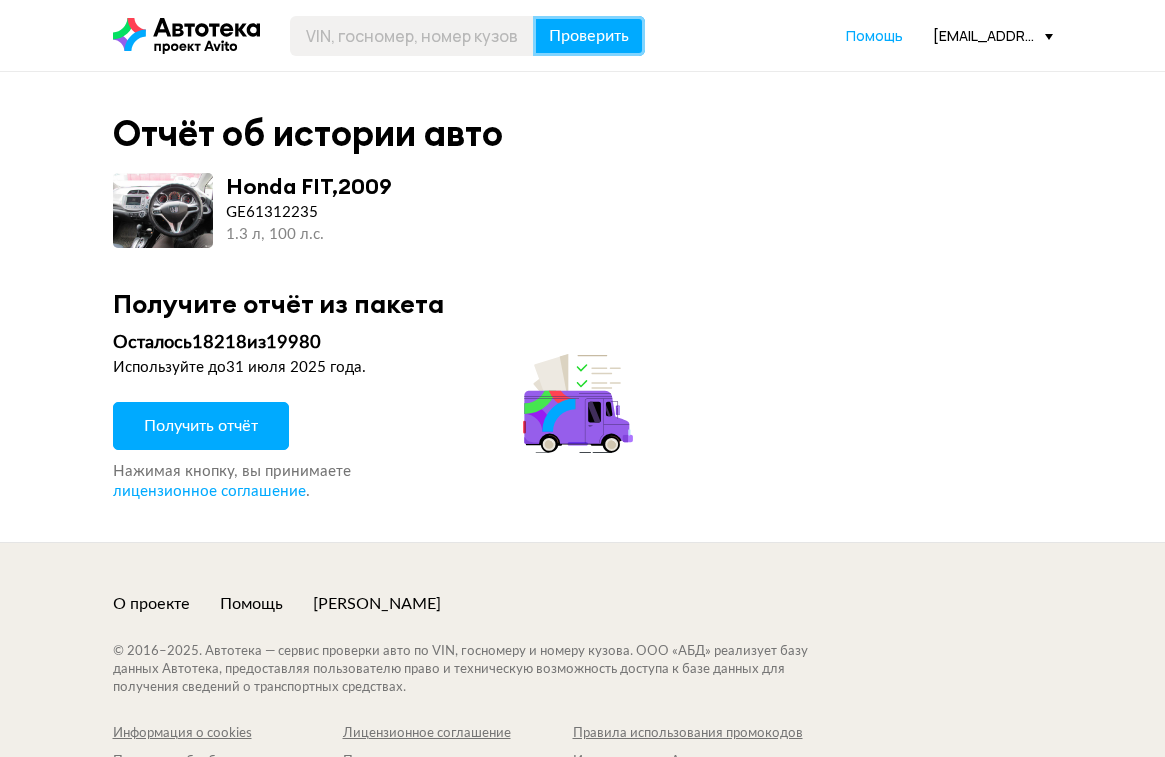 click on "Проверить" at bounding box center [589, 36] 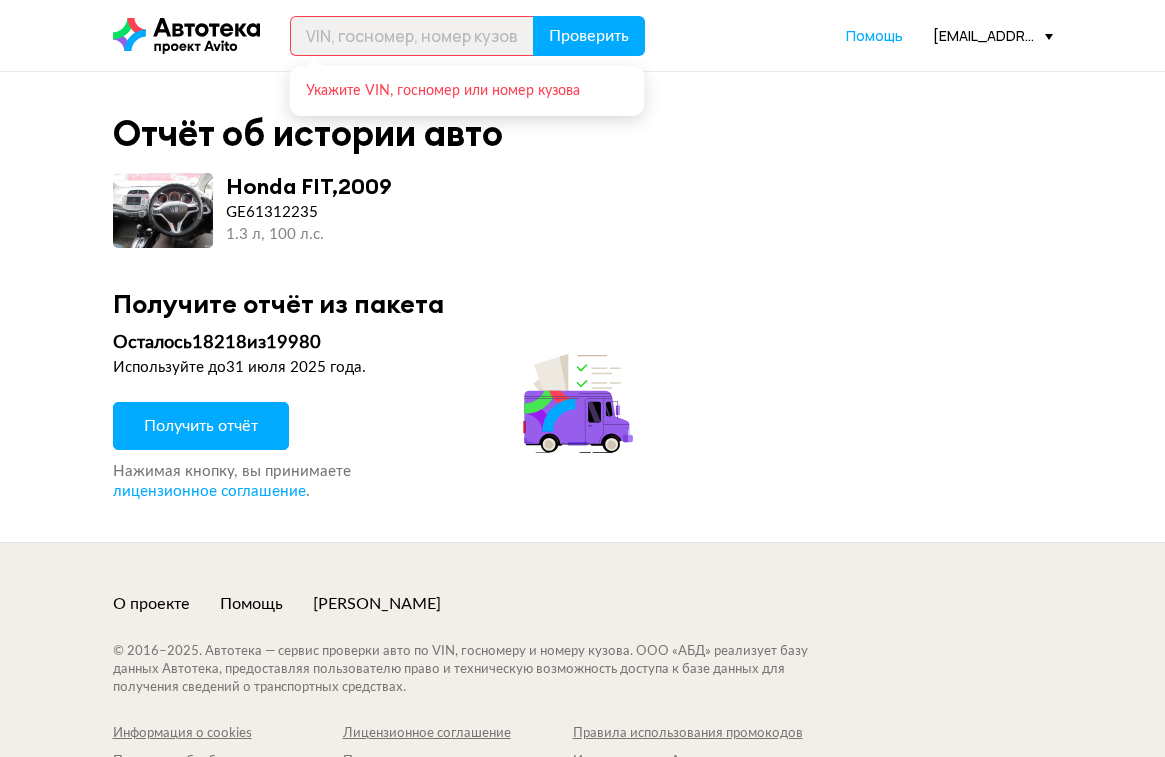 click on "Осталось  18218  из  19980 Используйте до  31 июля 2025 года . Получить отчёт Нажимая кнопку, вы принимаете лицензионное соглашение ." at bounding box center [376, 416] 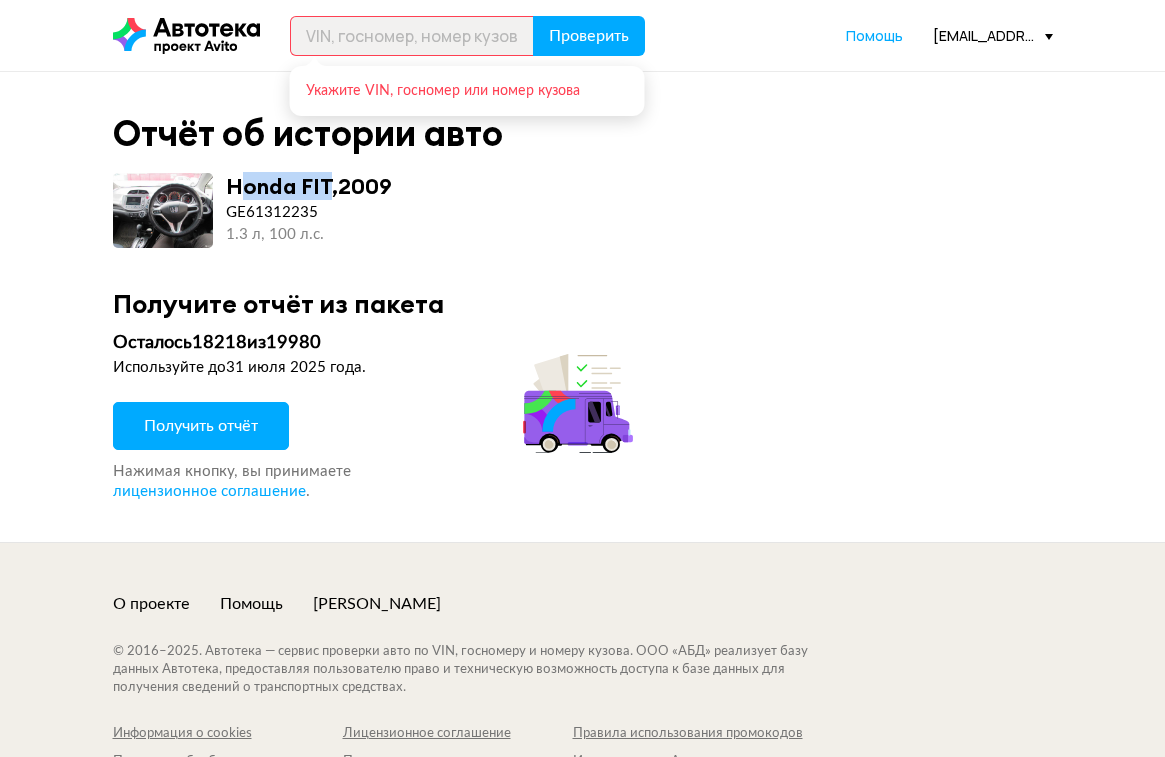 drag, startPoint x: 233, startPoint y: 190, endPoint x: 328, endPoint y: 181, distance: 95.42536 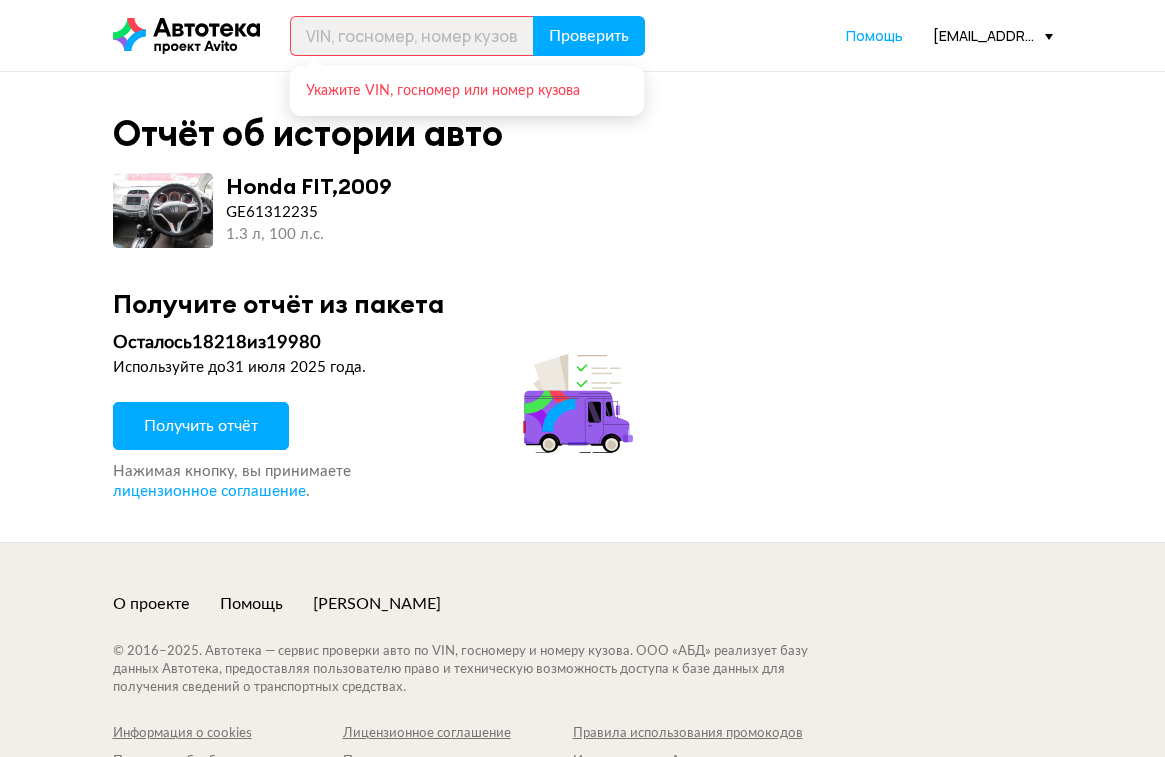 click on "Honda   FIT ,  2009" at bounding box center (309, 186) 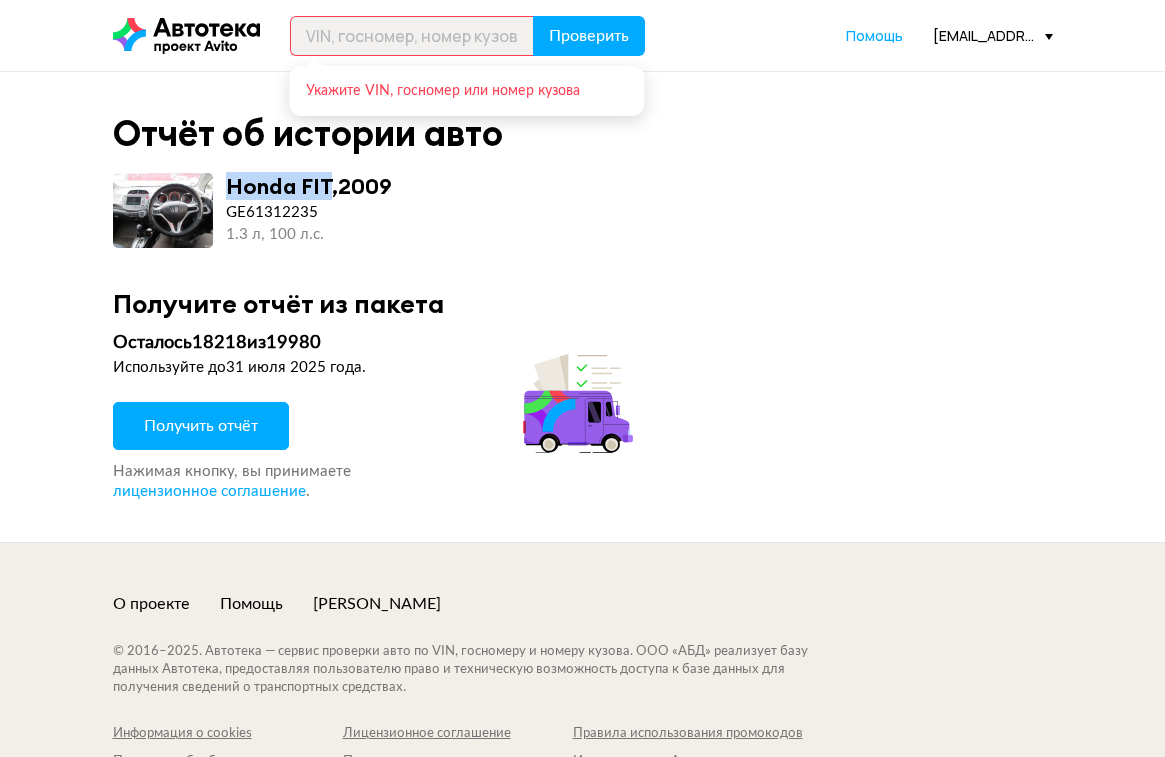 drag, startPoint x: 228, startPoint y: 188, endPoint x: 331, endPoint y: 187, distance: 103.00485 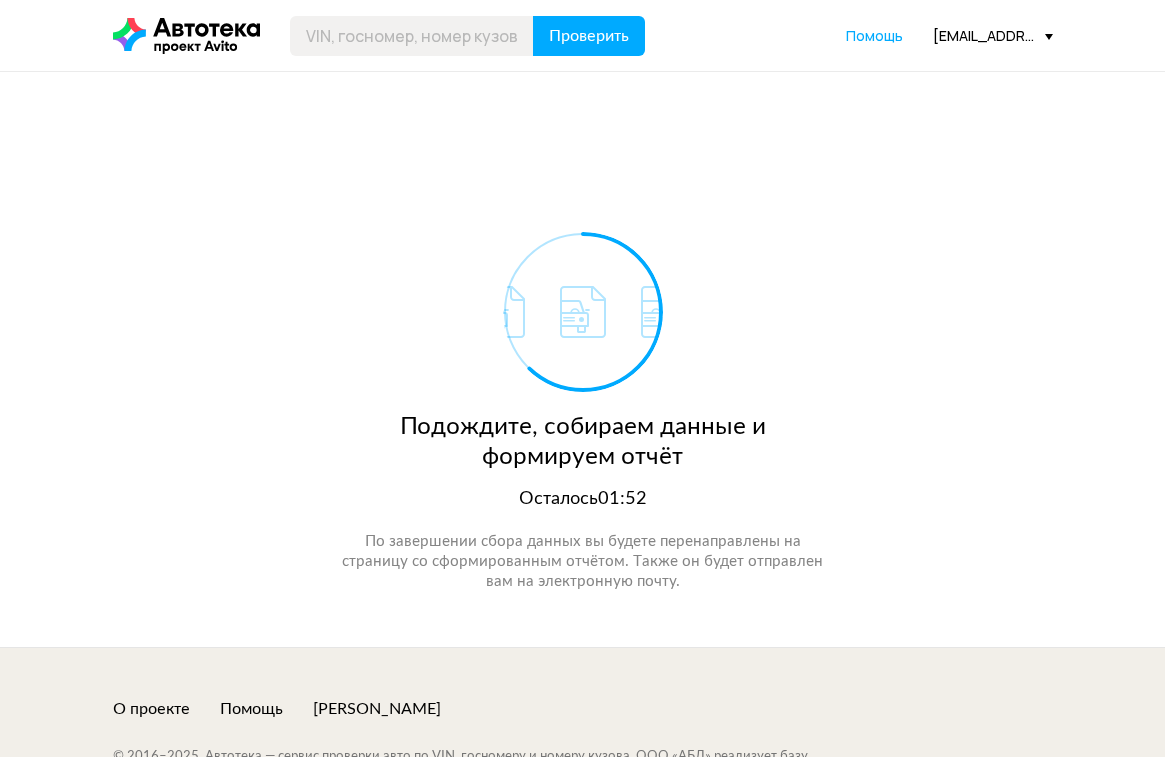 click on "Подождите, собираем данные и формируем отчёт Осталось  01:52 По завершении сбора данных вы будете перенаправлены на страницу со сформированным отчётом. Также он будет отправлен вам на электронную почту." at bounding box center (583, 359) 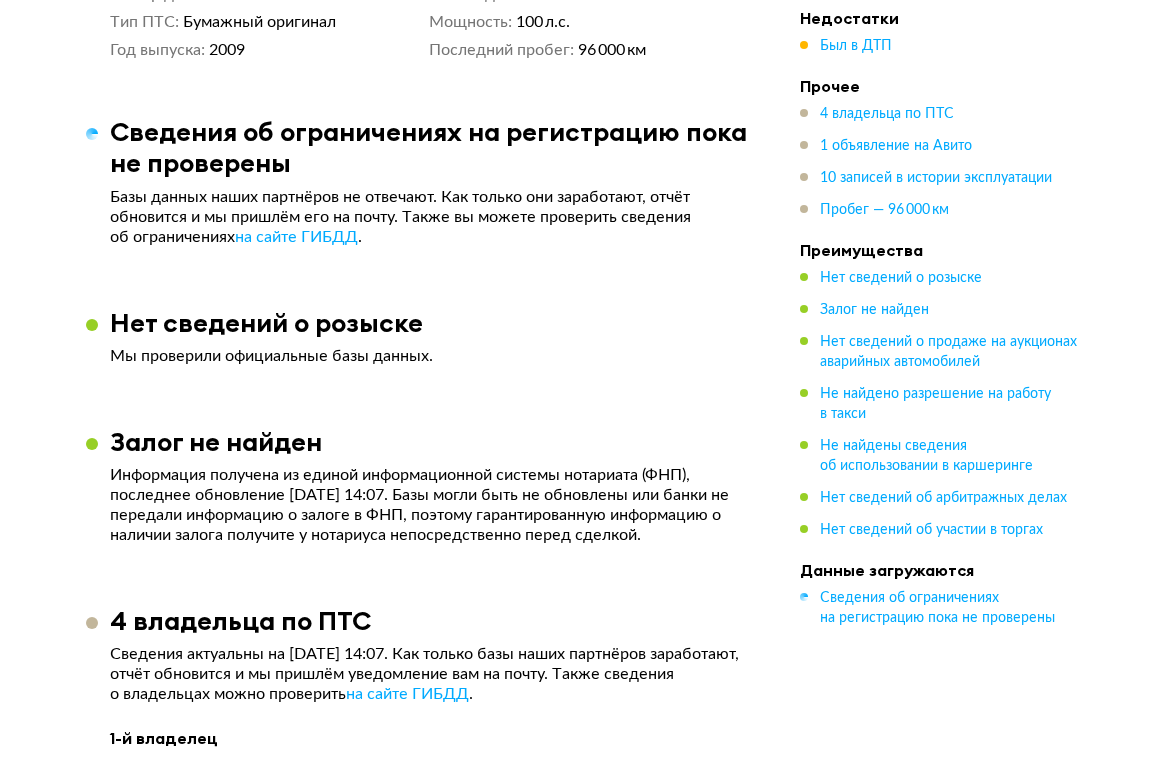 scroll, scrollTop: 1080, scrollLeft: 0, axis: vertical 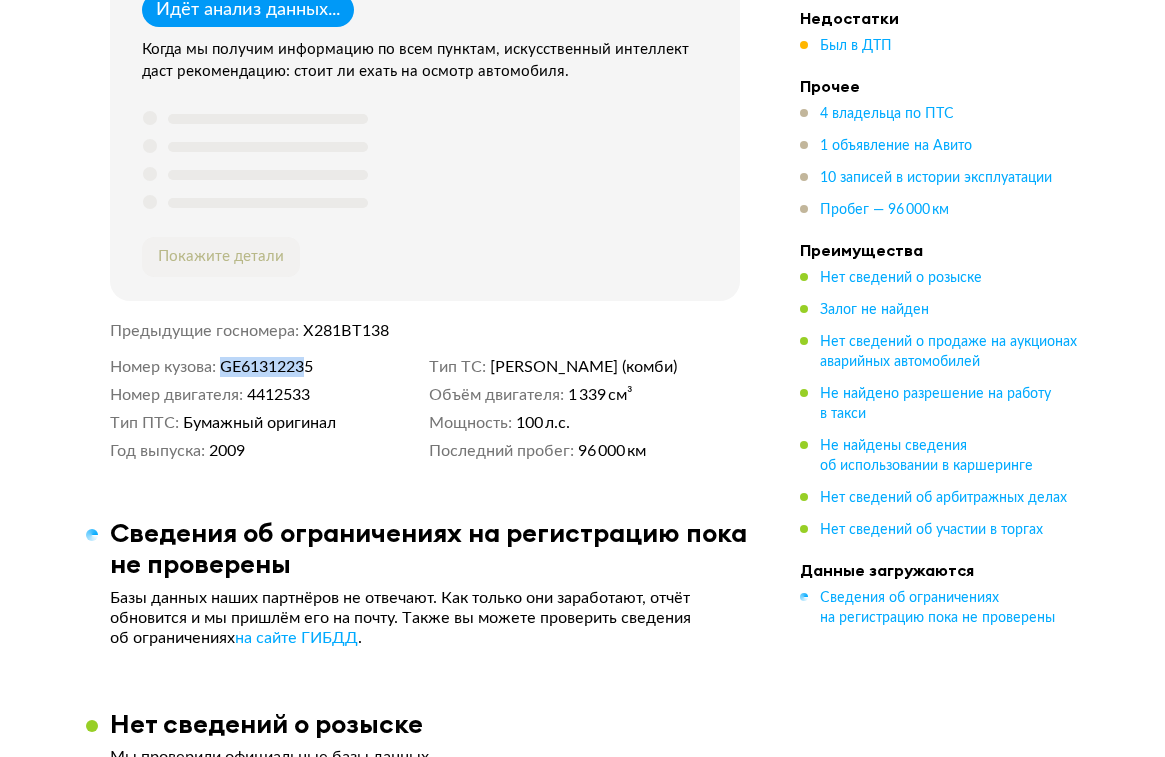drag, startPoint x: 312, startPoint y: 368, endPoint x: 291, endPoint y: 372, distance: 21.377558 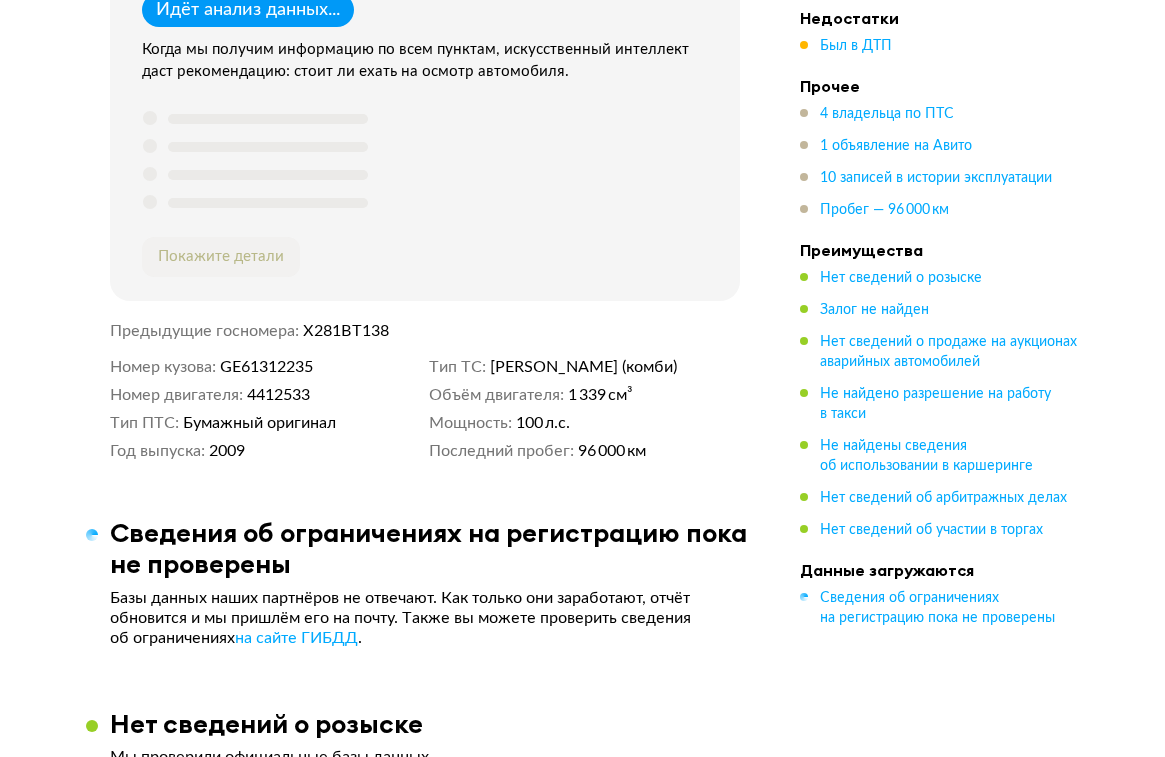 click on "GE61312235" at bounding box center (266, 367) 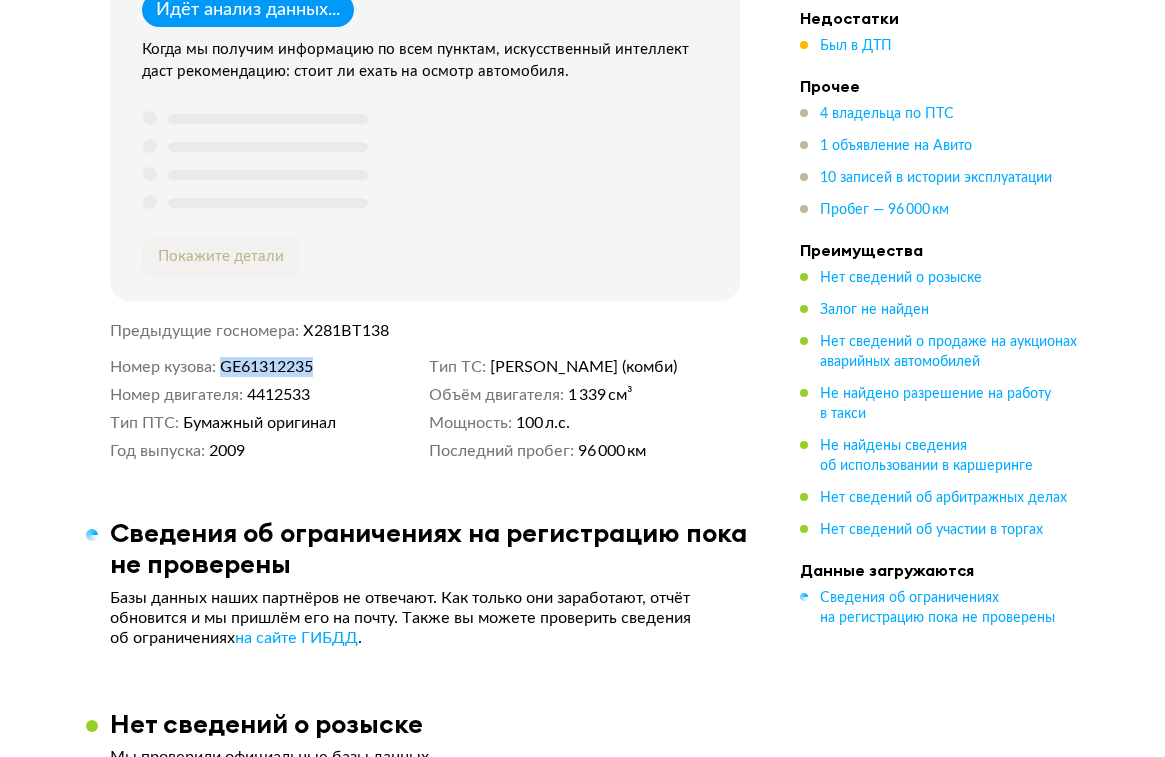 drag, startPoint x: 326, startPoint y: 368, endPoint x: 227, endPoint y: 368, distance: 99 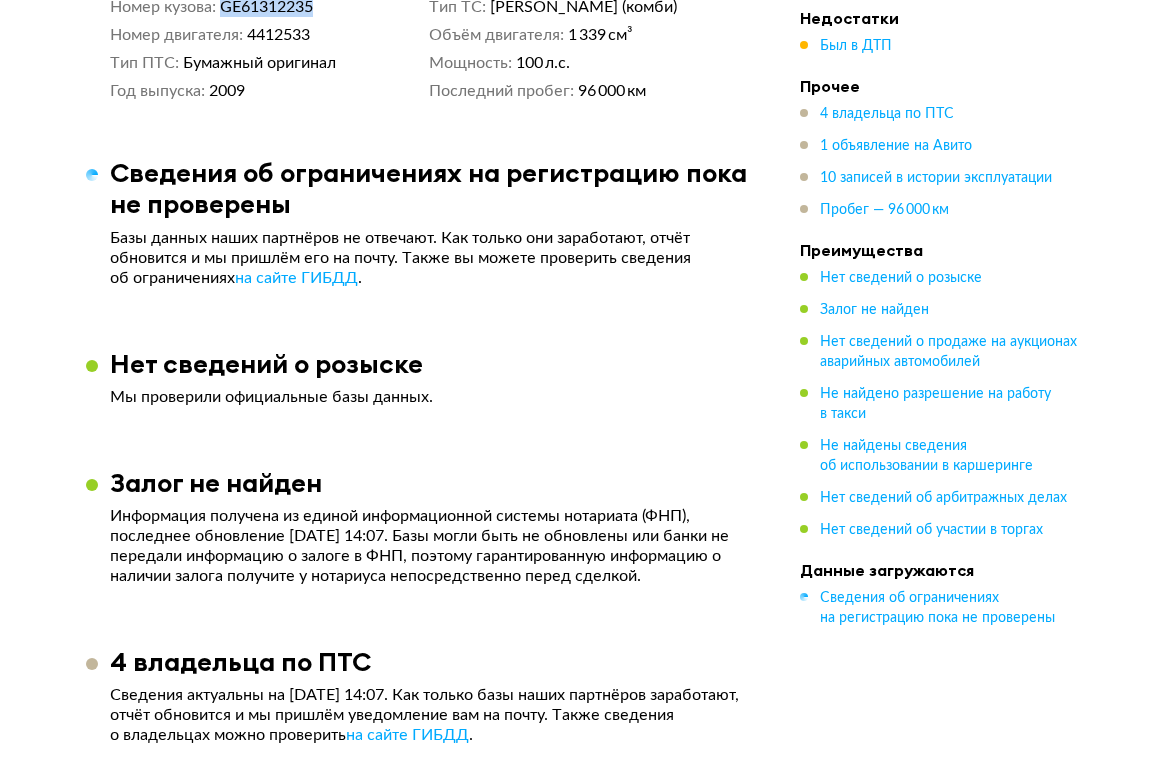 scroll, scrollTop: 1440, scrollLeft: 0, axis: vertical 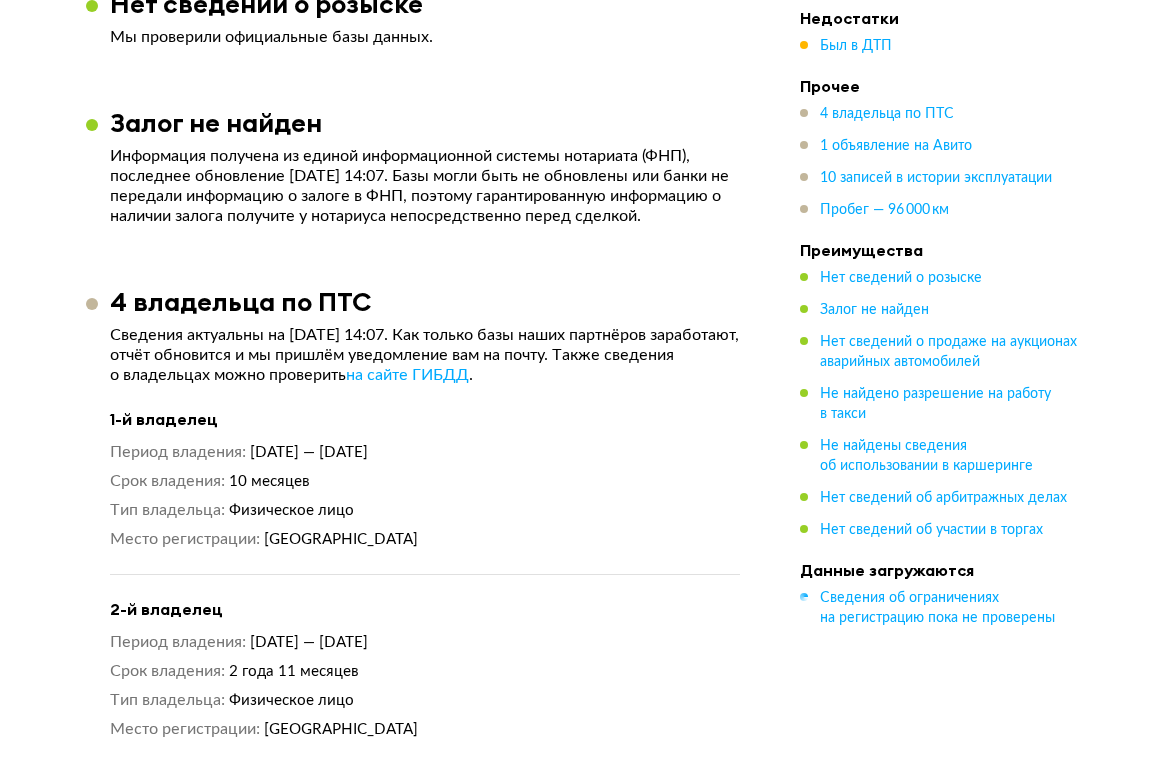 click on "Пробег —  96 000 км" at bounding box center (884, 210) 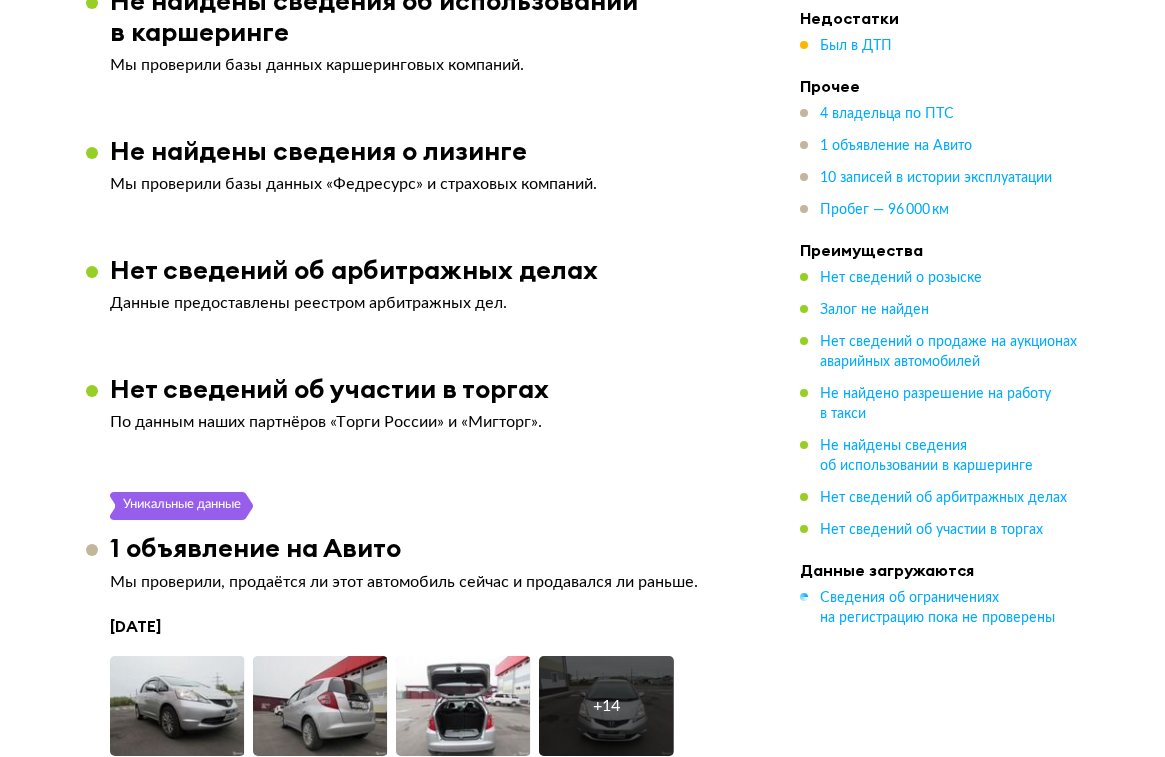 scroll, scrollTop: 4193, scrollLeft: 0, axis: vertical 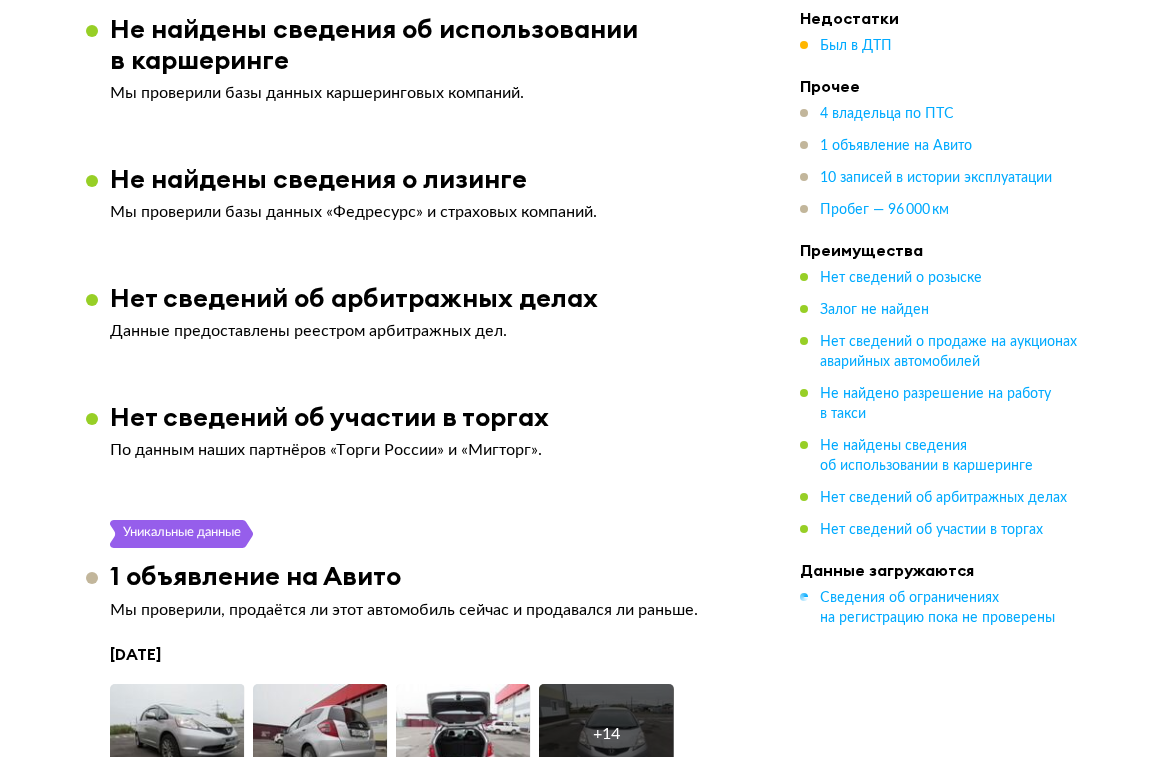 click on "Сведения об ограничениях на регистрацию пока не проверены Базы данных наших партнёров не отвечают. Как только они заработают, отчёт обновится и мы пришлём его на почту. Также вы можете проверить сведения об ограничениях  на сайте ГИБДД . Нет сведений о розыске Мы проверили официальные базы данных. Залог не найден 4 владельца по ПТС Сведения актуальны на 02.07.2025 14:07. Как только базы наших партнёров заработают, отчёт обновится и мы пришлём уведомление вам на почту. Также сведения о владельцах можно проверить  на сайте ГИБДД . 1-й владелец 10 месяцев + 14" at bounding box center [425, 759] 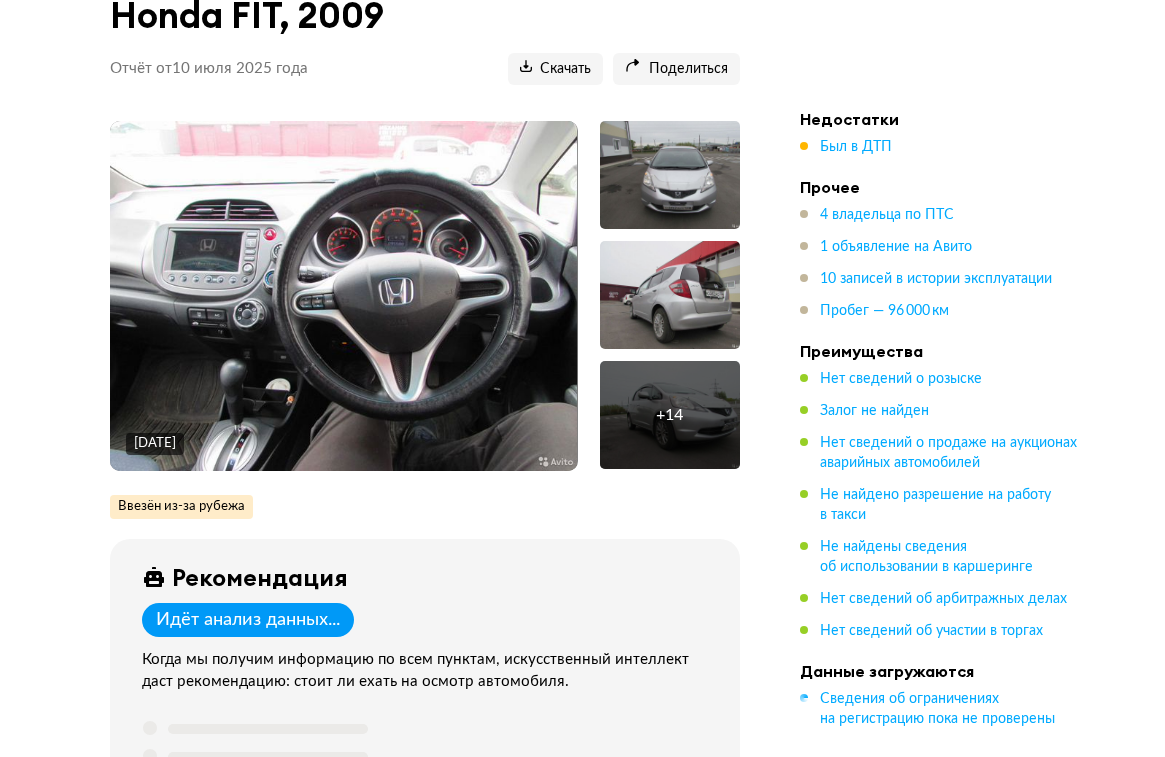 scroll, scrollTop: 0, scrollLeft: 0, axis: both 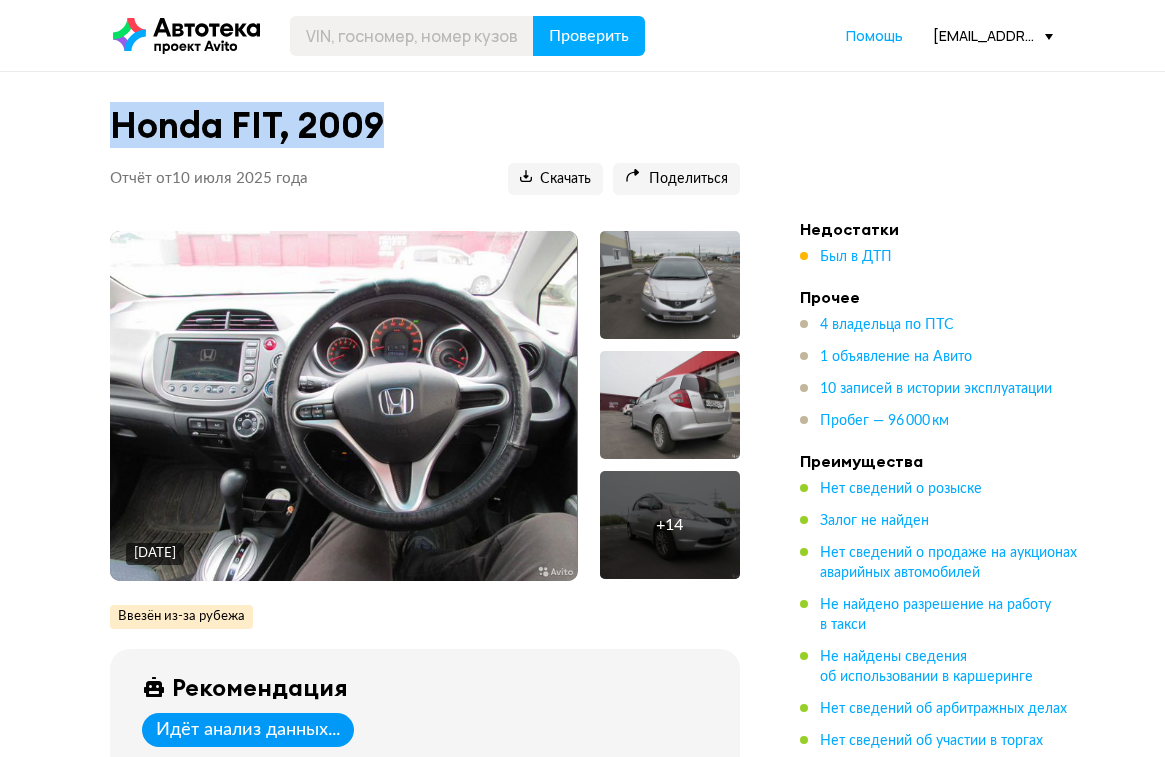 drag, startPoint x: 115, startPoint y: 130, endPoint x: 385, endPoint y: 121, distance: 270.14996 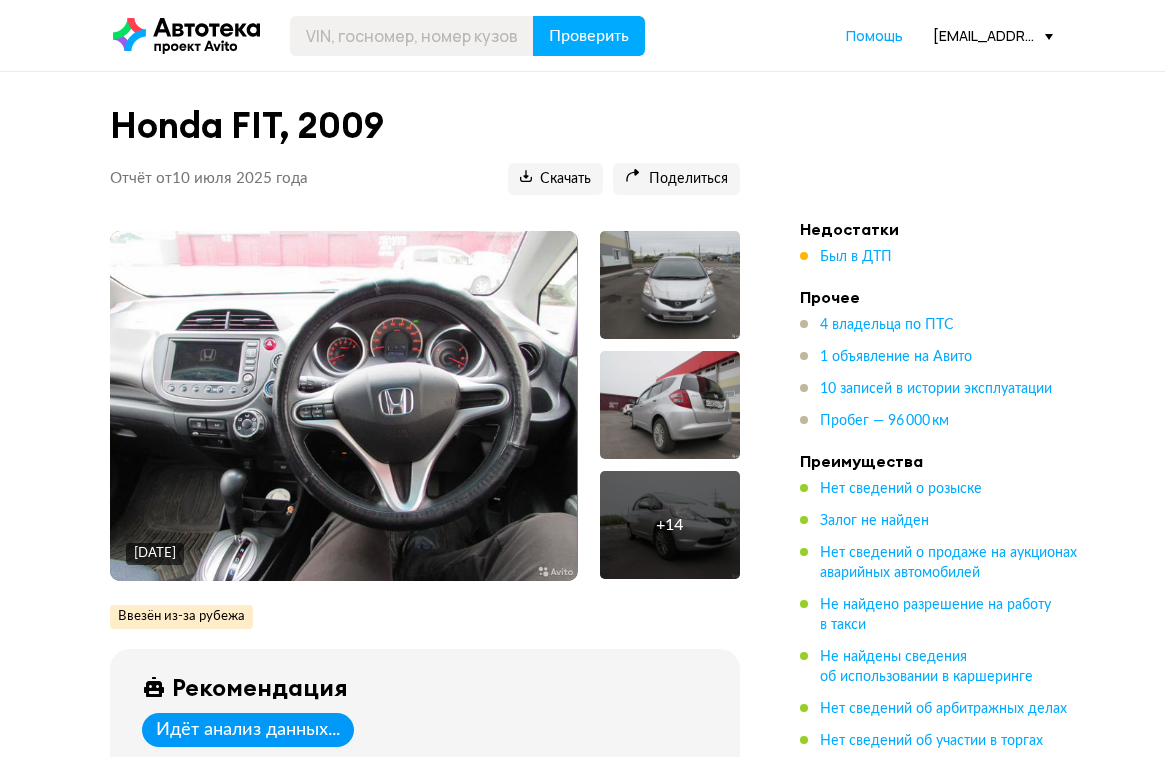 click on "Honda FIT, 2009 Отчёт от  10 июля 2025 года Ccылка на отчёт скопирована Скачать Поделиться Ccылка на отчёт скопирована 23 мая 2018 года + 14 Ввезён из-за рубежа Вероятно автомобиль ввезен в РФ не новым. Зарубежная история не отображается в отчёте, уточните у продавца или попробуйте найти в открытом доступе. Будьте внимательны при осмотре. Рекомендация Идёт анализ данных... Когда мы получим информацию по всем пунктам, искусственный интеллект даст рекомендацию: стоит ли ехать на осмотр автомобиля. Покажите детали Предыдущие госномера Х281ВТ138 Номер кузова GE61312235 4412533 Тип ПТС ." at bounding box center (582, 4422) 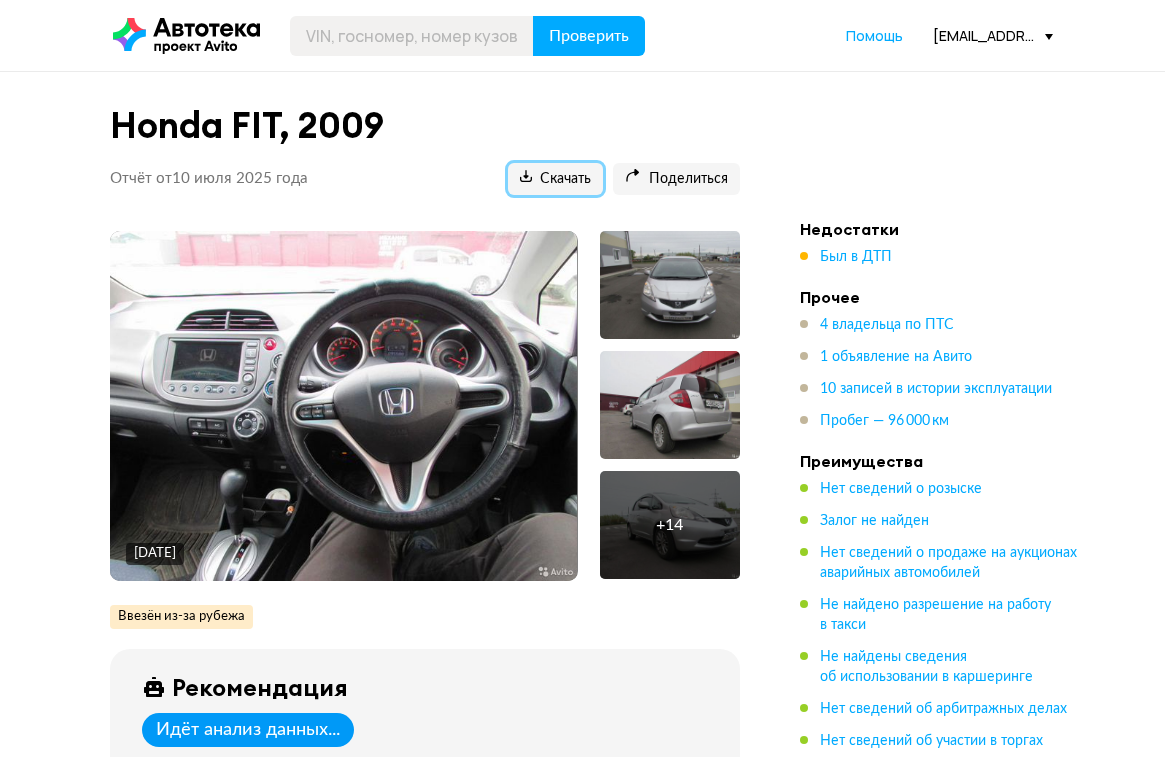 click on "Скачать" at bounding box center [555, 179] 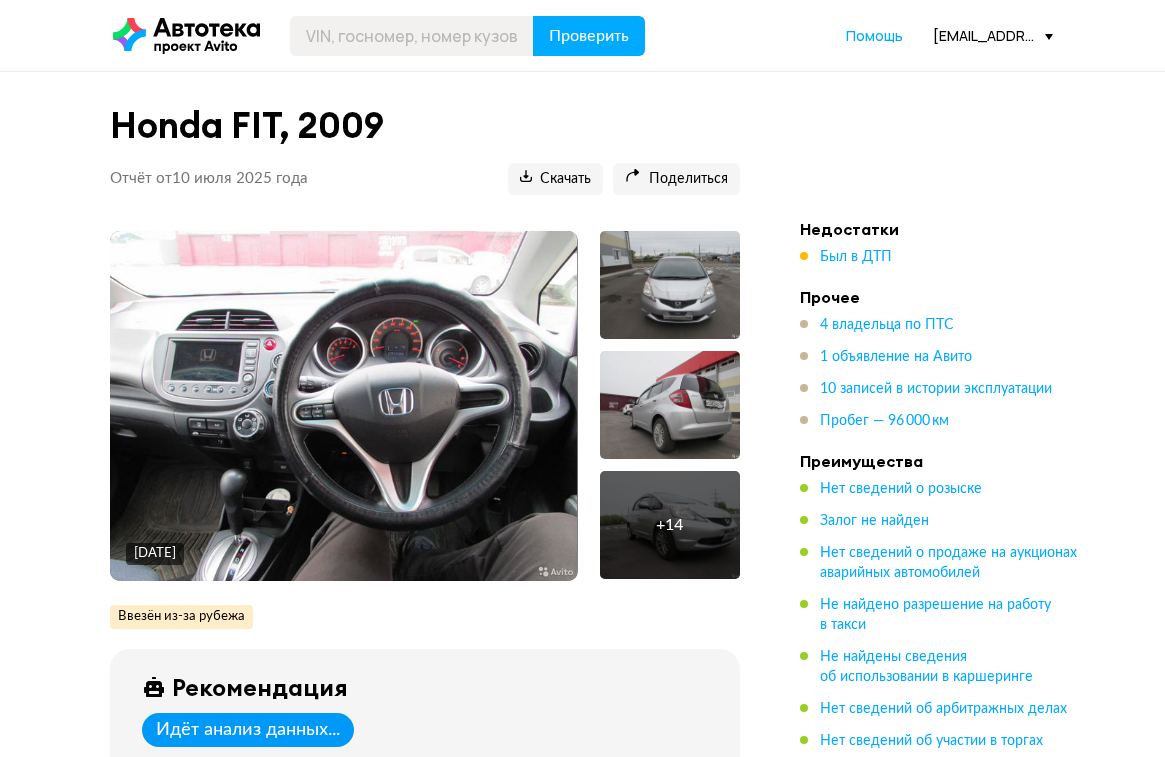 click on "Honda FIT, 2009 Отчёт от  10 июля 2025 года Ccылка на отчёт скопирована Скачать Поделиться Ccылка на отчёт скопирована 23 мая 2018 года + 14 Ввезён из-за рубежа Вероятно автомобиль ввезен в РФ не новым. Зарубежная история не отображается в отчёте, уточните у продавца или попробуйте найти в открытом доступе. Будьте внимательны при осмотре. Рекомендация Идёт анализ данных... Когда мы получим информацию по всем пунктам, искусственный интеллект даст рекомендацию: стоит ли ехать на осмотр автомобиля. Покажите детали Предыдущие госномера Х281ВТ138 Номер кузова GE61312235 4412533 Тип ПТС ." at bounding box center (582, 4422) 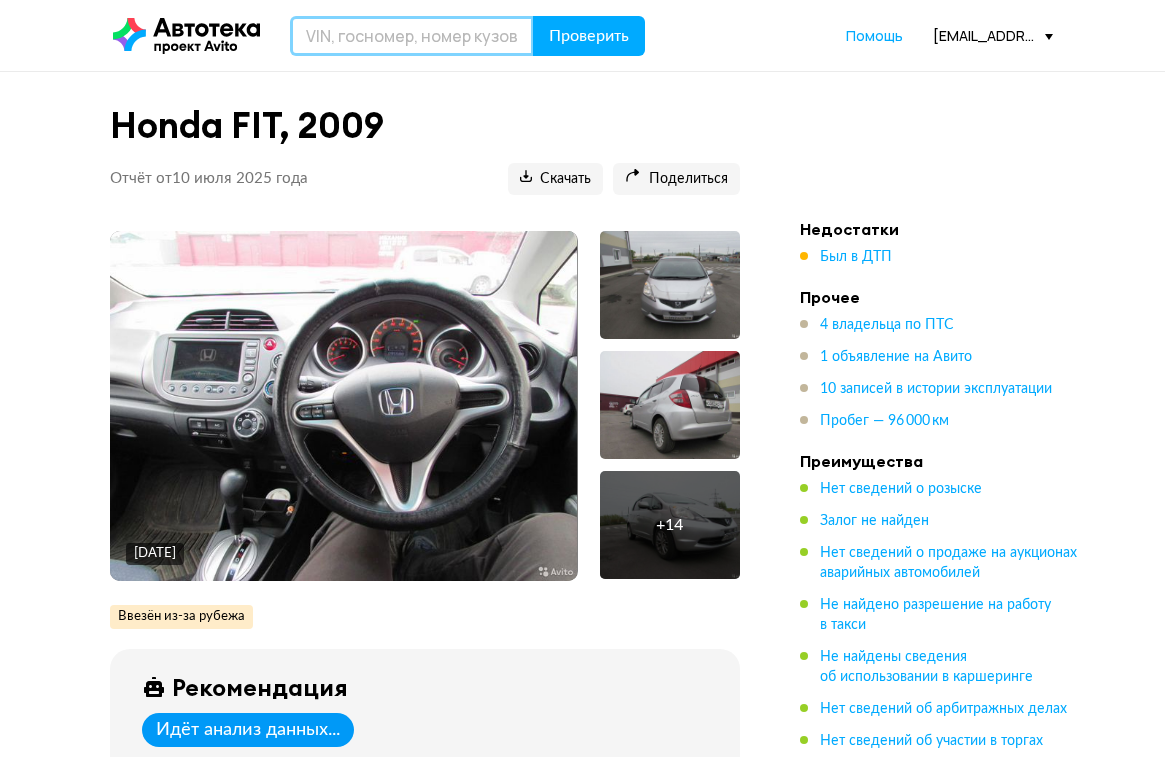 click at bounding box center (412, 36) 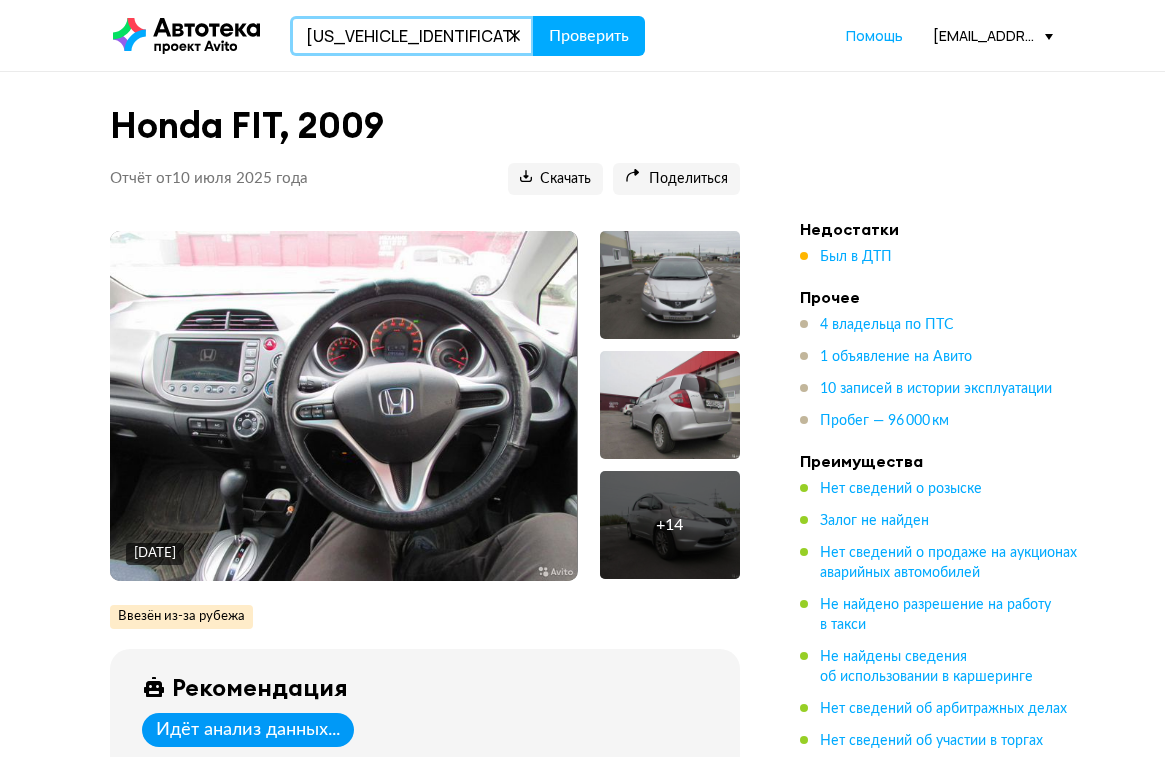 type on "Z8PFF3A5XDA057411" 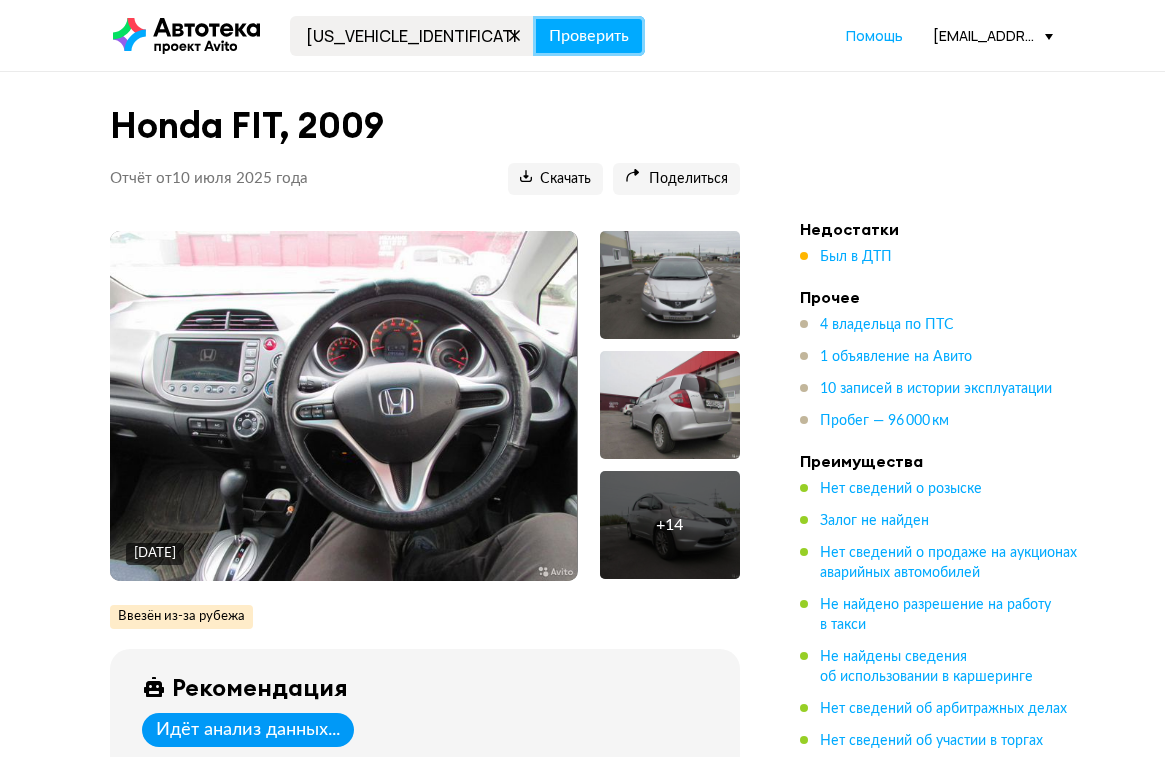click on "Проверить" at bounding box center [589, 36] 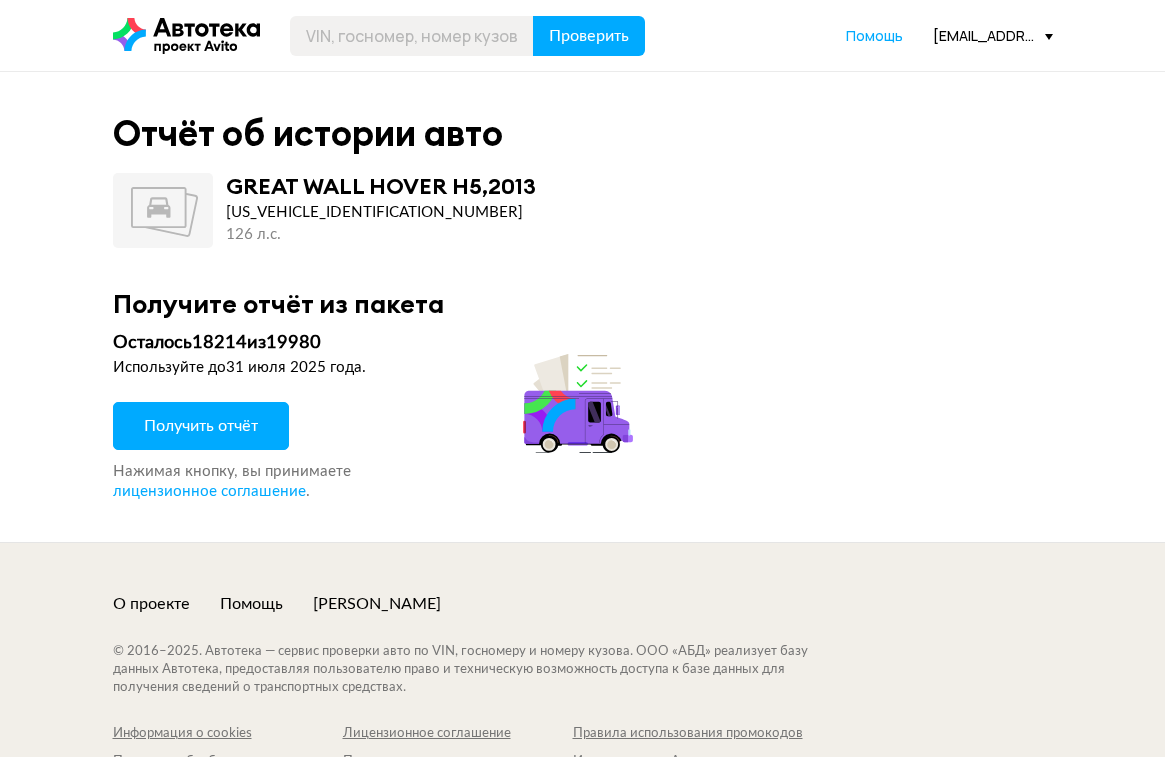 click on "Отчёт об истории авто" at bounding box center [308, 133] 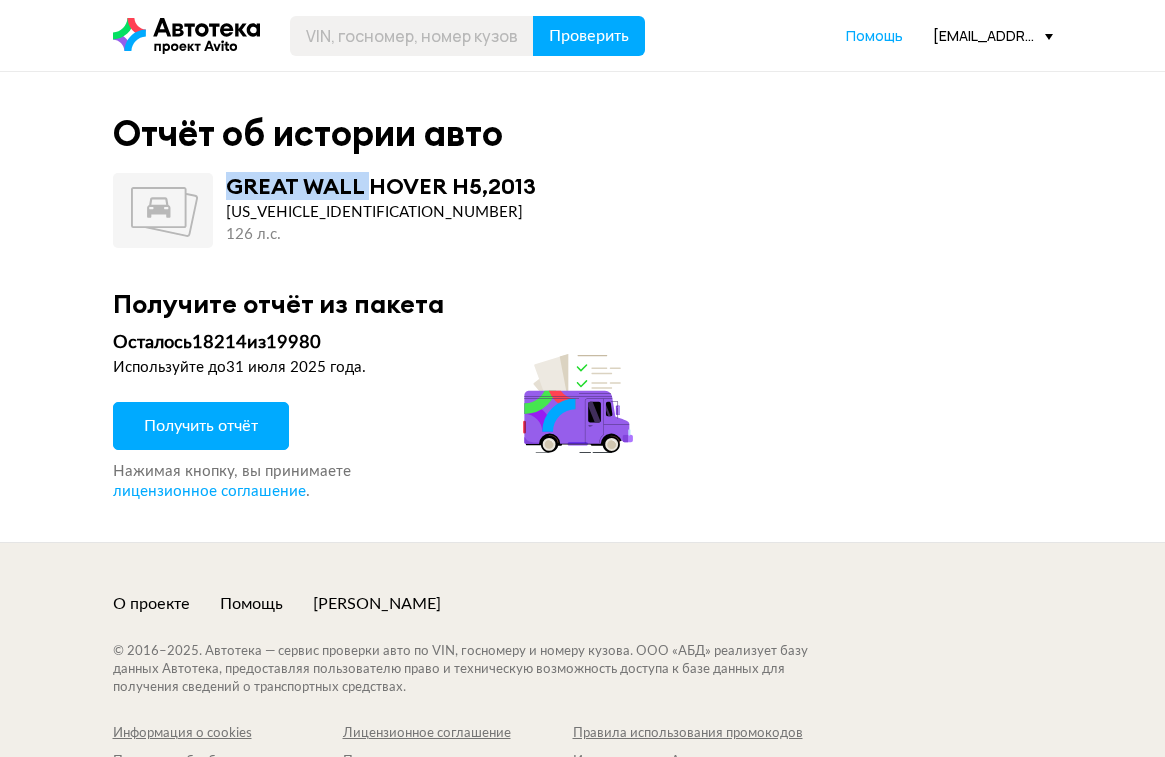 drag, startPoint x: 223, startPoint y: 183, endPoint x: 366, endPoint y: 192, distance: 143.28294 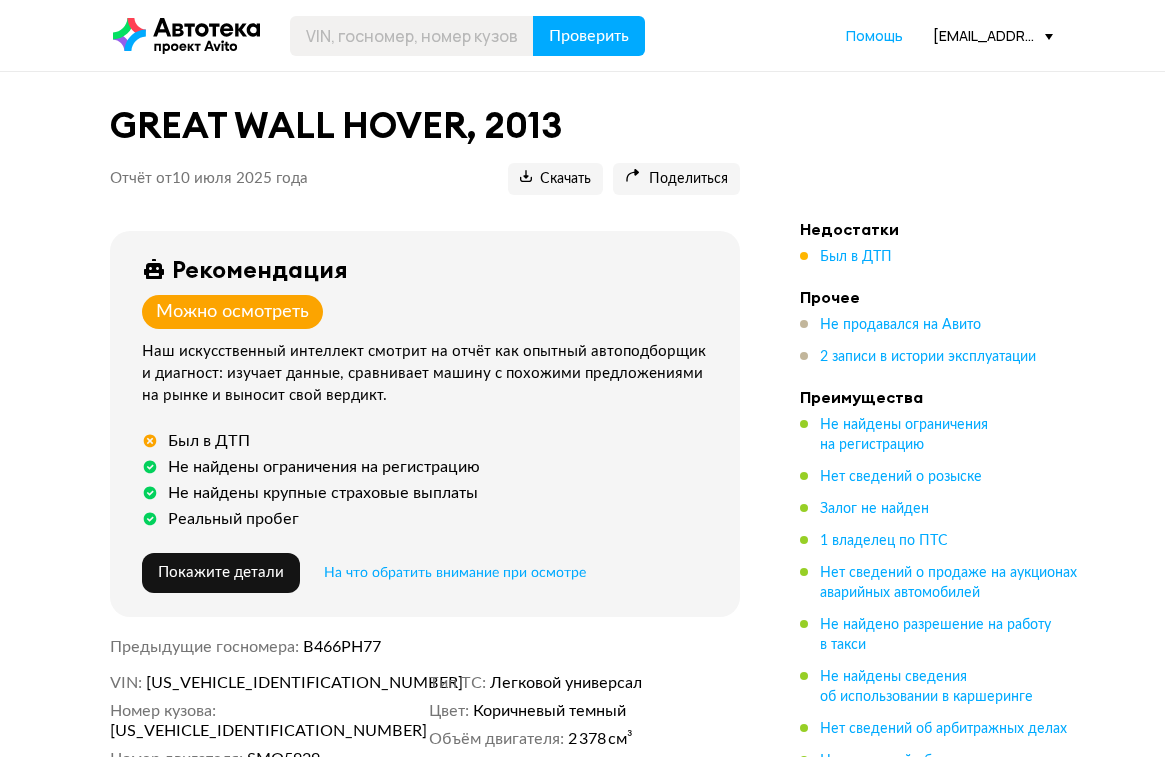 click on "GREAT WALL HOVER, 2013 Отчёт от  10 июля 2025 года Ccылка на отчёт скопирована Скачать Поделиться Ccылка на отчёт скопирована Рекомендация Можно осмотреть Наш искусственный интеллект смотрит на отчёт как опытный автоподборщик и диагност: изучает данные, сравнивает машину с похожими предложениями на рынке и выносит свой вердикт. Был в ДТП Не найдены ограничения на регистрацию Не найдены крупные страховые выплаты Реальный пробег Покажите детали На что обратить внимание при осмотре Узнайте как Где найти VIN и номер кузова купить отчёт ещё раз . автомобиле . В466РН77 VIN :" at bounding box center [582, 2069] 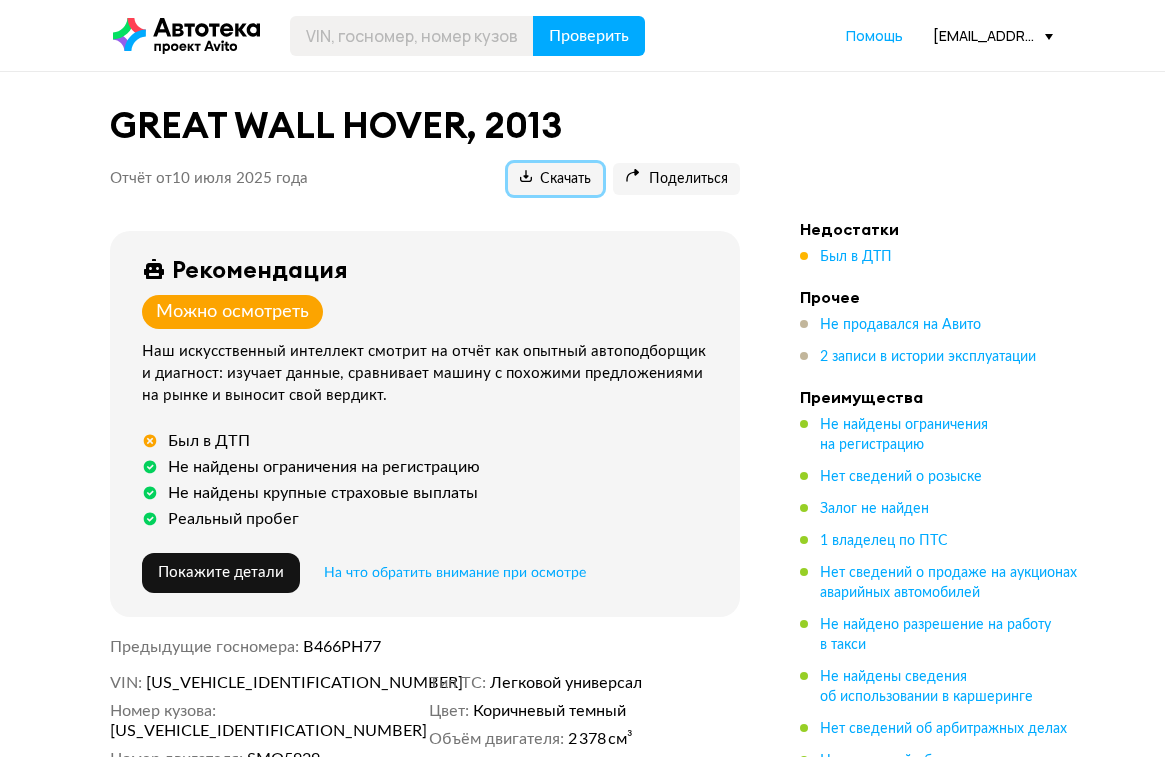 click on "Скачать" at bounding box center (555, 179) 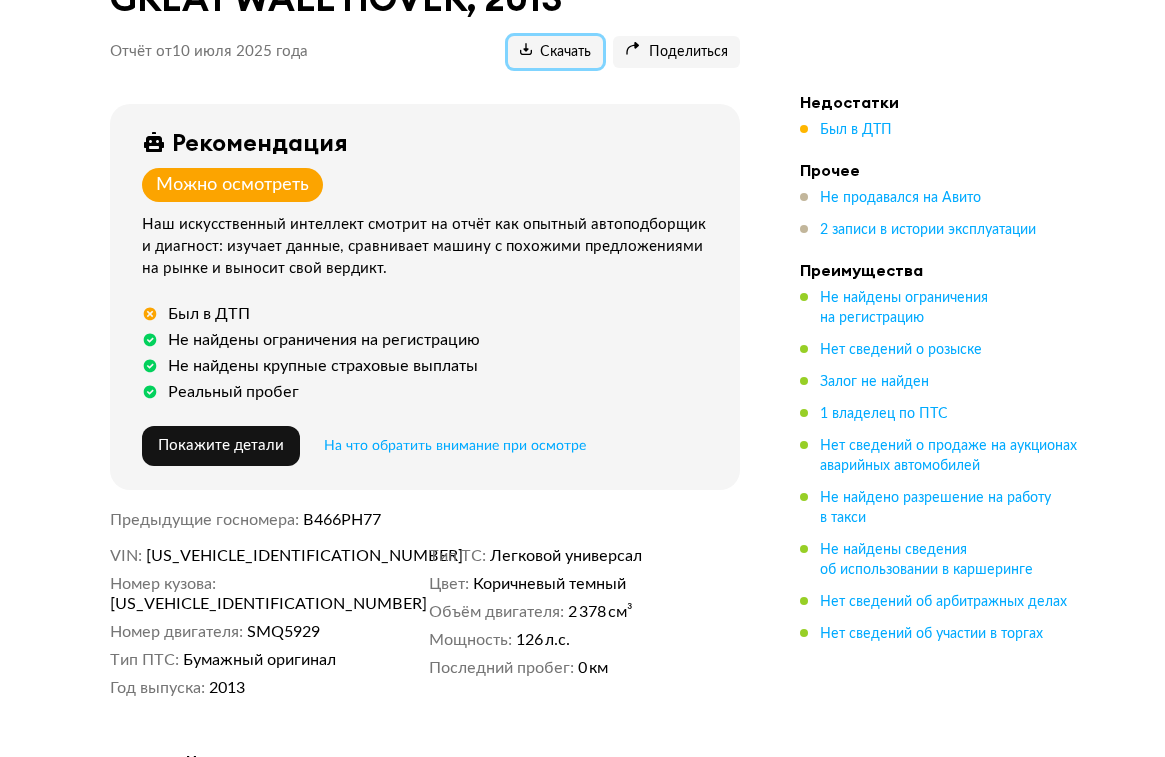 scroll, scrollTop: 180, scrollLeft: 0, axis: vertical 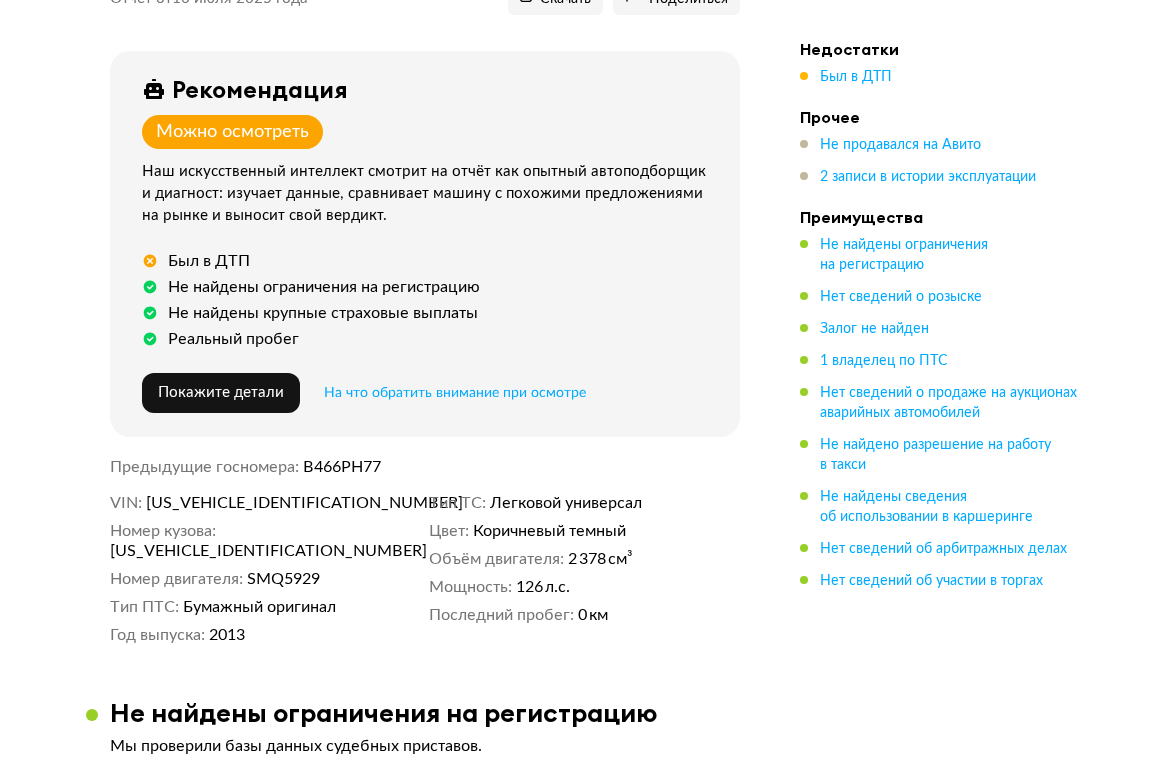 click on "2 записи в истории эксплуатации" at bounding box center (928, 177) 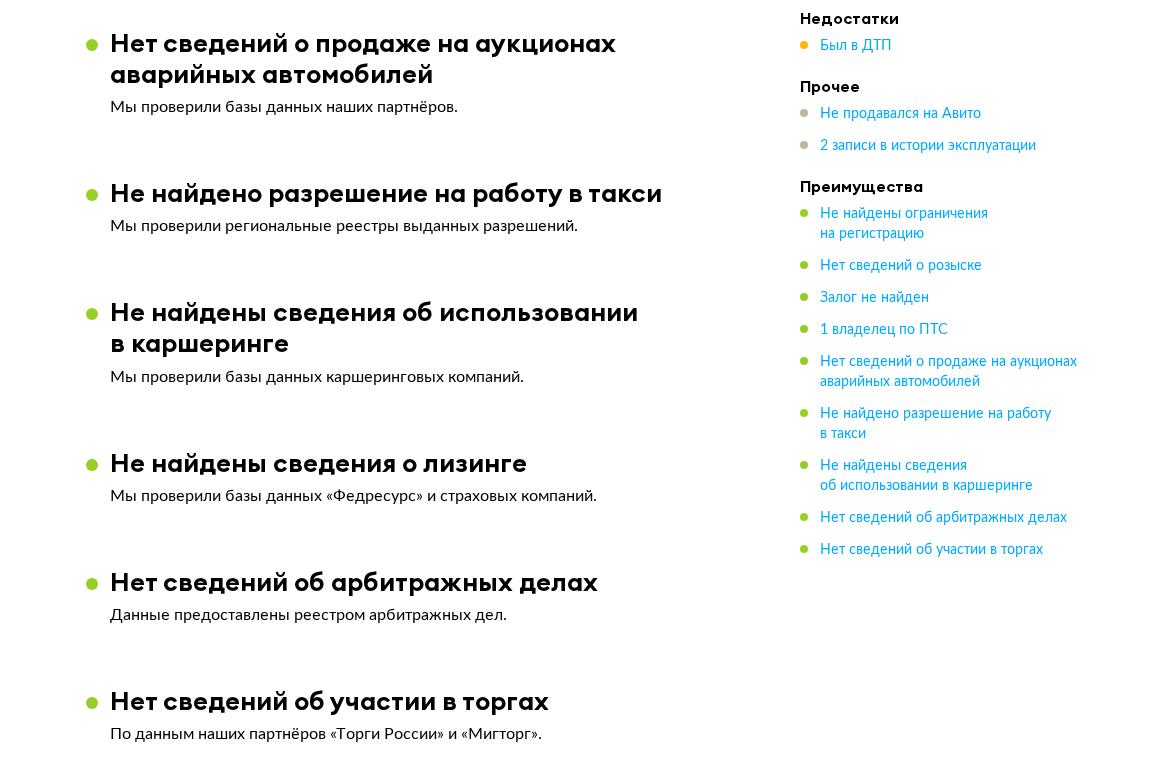 scroll, scrollTop: 1821, scrollLeft: 0, axis: vertical 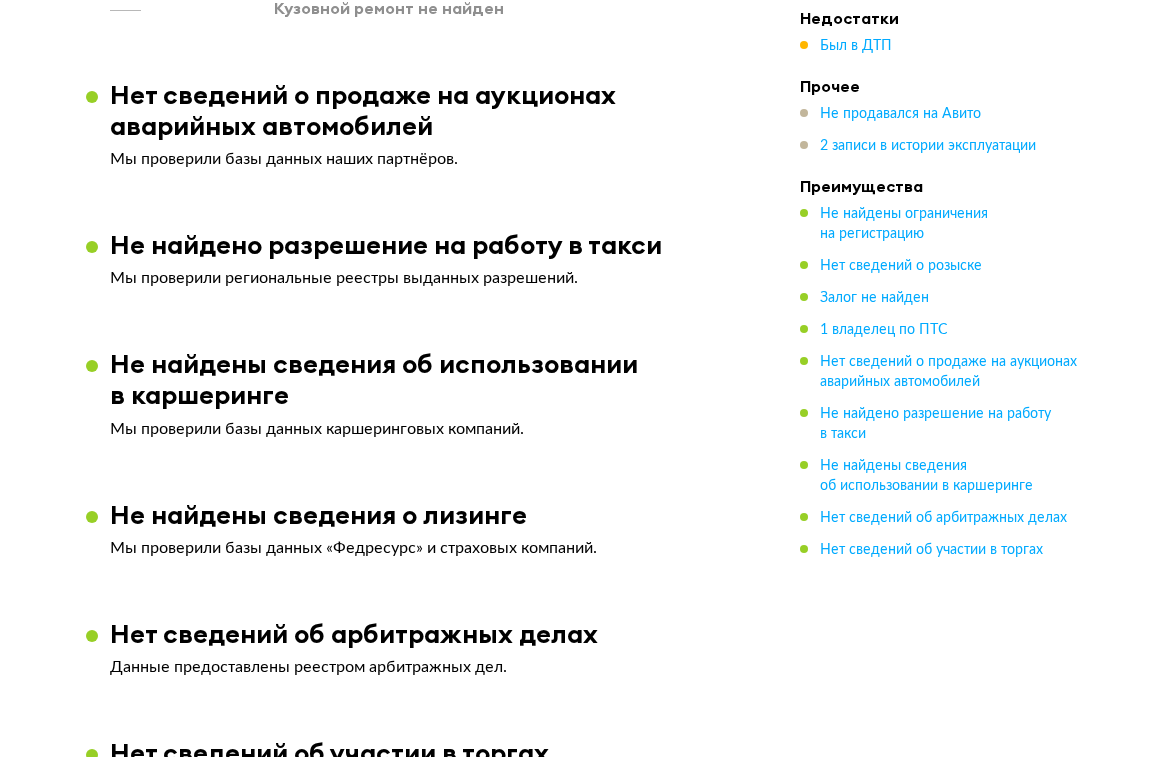 click on "Не найдено разрешение на работу в такси Мы проверили региональные реестры выданных разрешений." at bounding box center [425, 258] 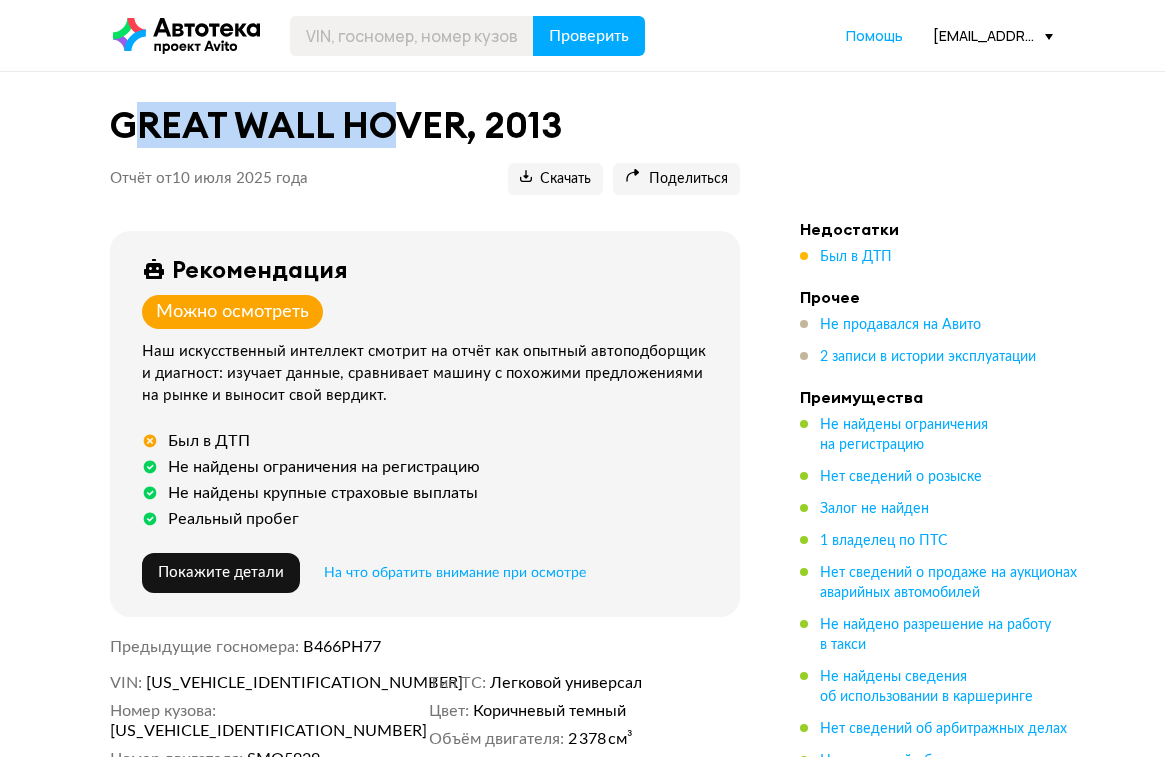 drag, startPoint x: 123, startPoint y: 127, endPoint x: 495, endPoint y: 128, distance: 372.00134 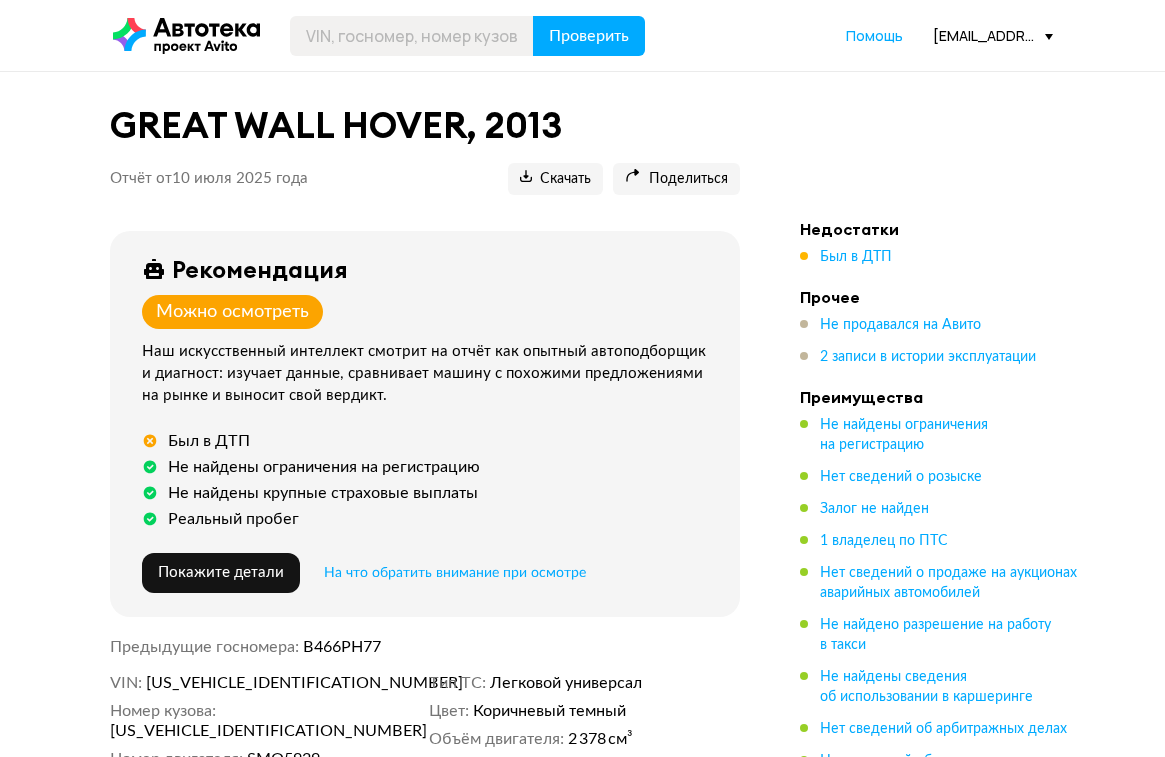 drag, startPoint x: 498, startPoint y: 128, endPoint x: 512, endPoint y: 128, distance: 14 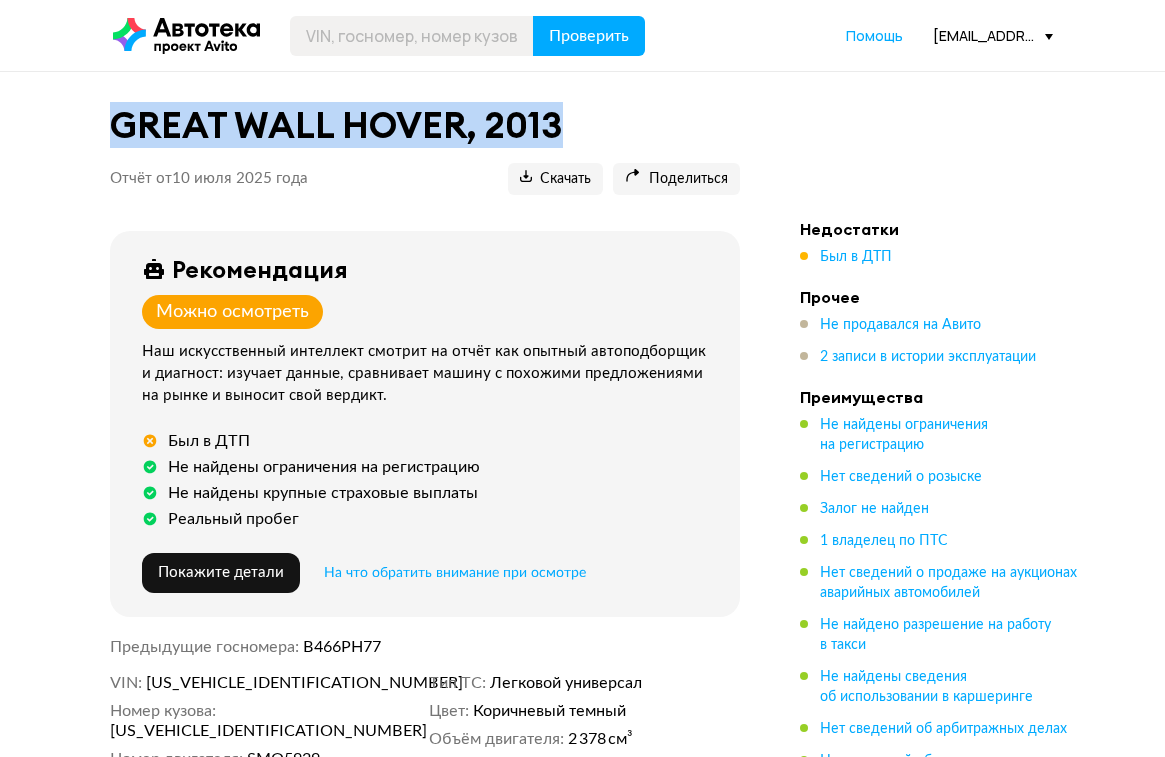 drag, startPoint x: 572, startPoint y: 127, endPoint x: 117, endPoint y: 127, distance: 455 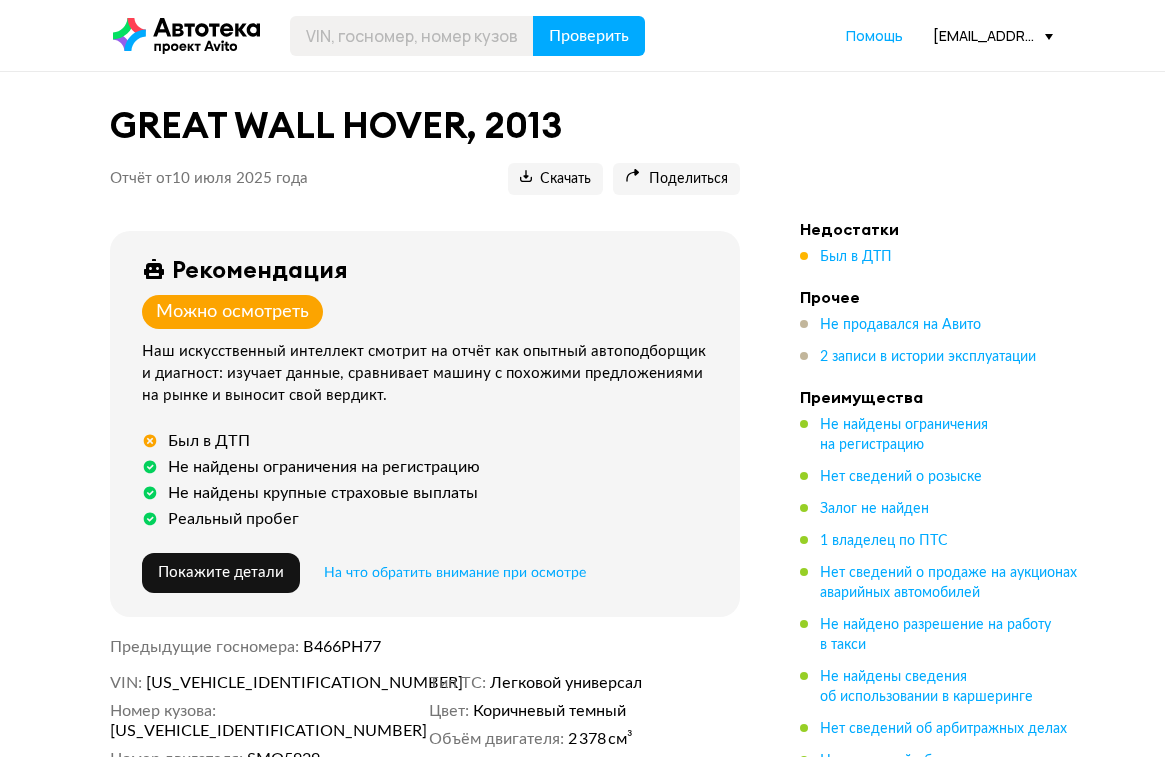 click on "GREAT WALL HOVER, 2013 Отчёт от  10 июля 2025 года Ccылка на отчёт скопирована Скачать Поделиться Ccылка на отчёт скопирована Рекомендация Можно осмотреть Наш искусственный интеллект смотрит на отчёт как опытный автоподборщик и диагност: изучает данные, сравнивает машину с похожими предложениями на рынке и выносит свой вердикт. Был в ДТП Не найдены ограничения на регистрацию Не найдены крупные страховые выплаты Реальный пробег Покажите детали На что обратить внимание при осмотре Узнайте как Где найти VIN и номер кузова купить отчёт ещё раз . автомобиле . В466РН77 VIN :" at bounding box center (582, 2069) 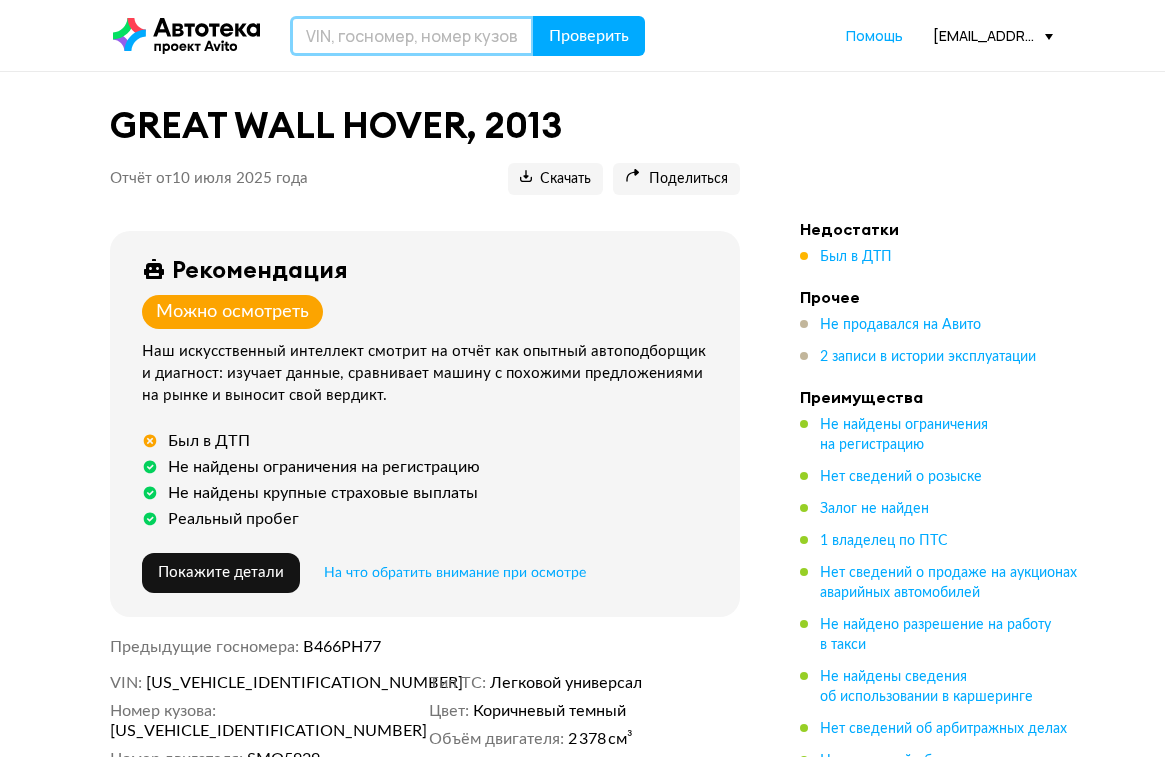 click at bounding box center (412, 36) 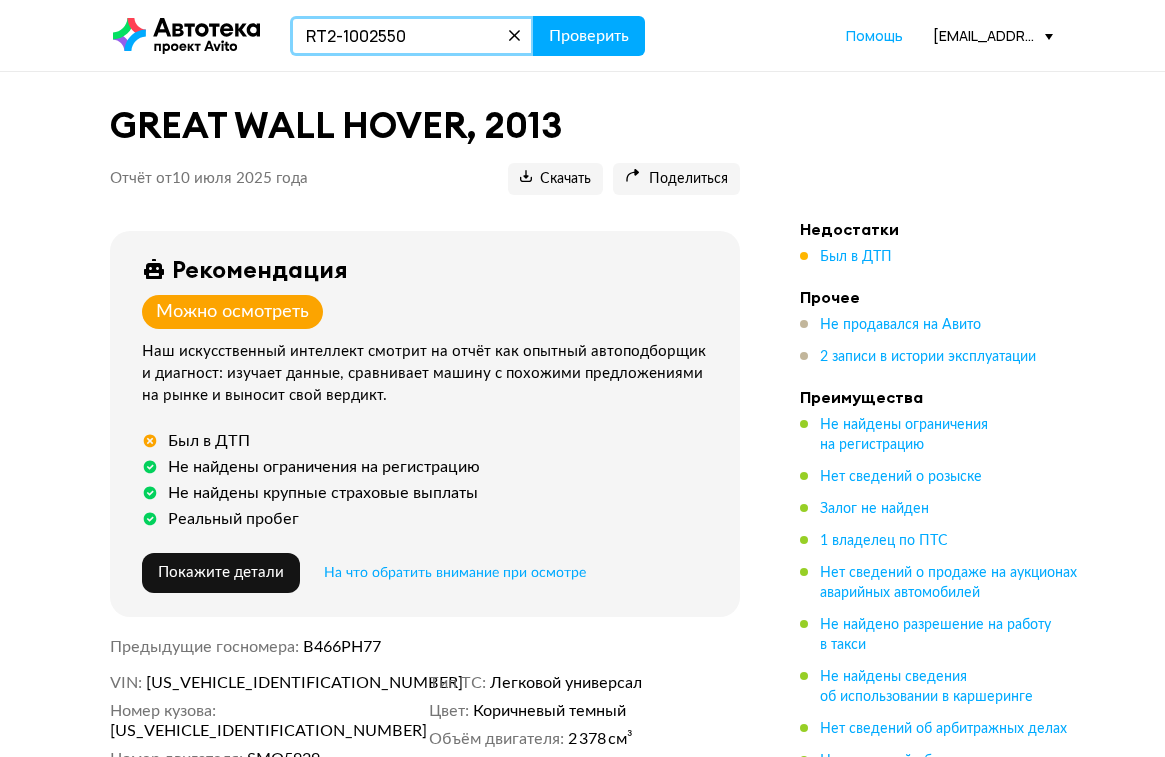 type on "RT2-1002550" 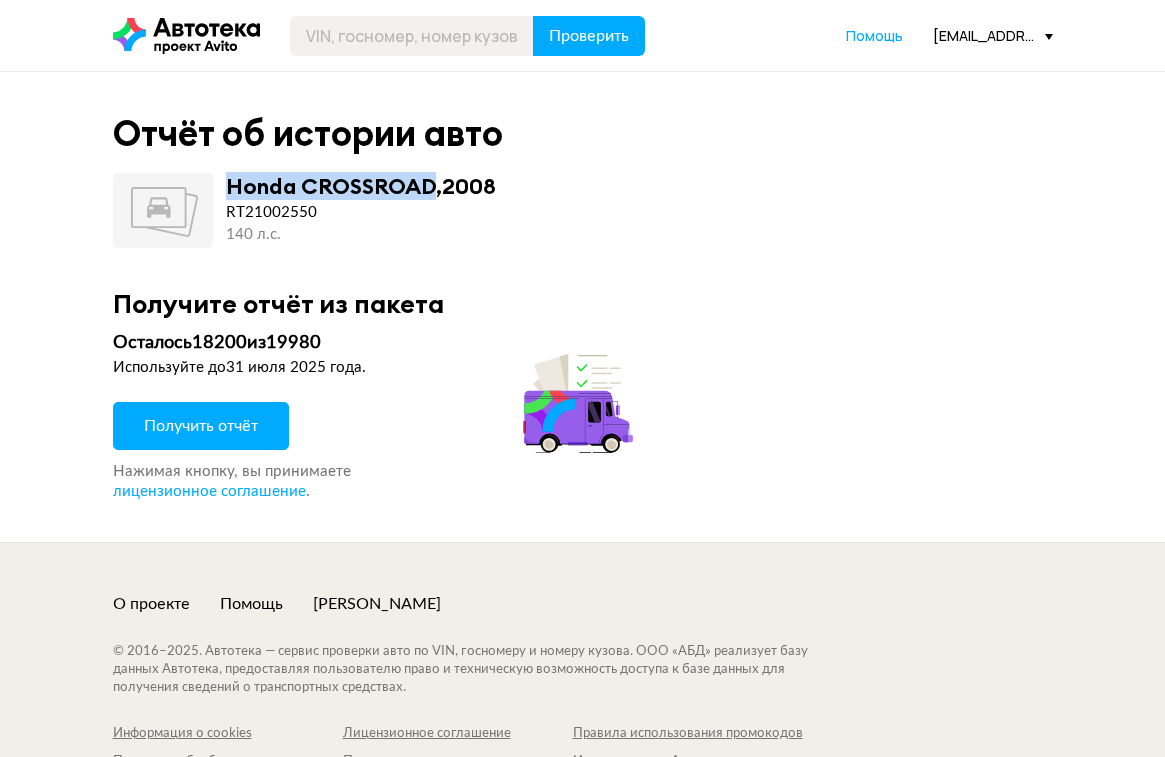 drag, startPoint x: 242, startPoint y: 185, endPoint x: 436, endPoint y: 187, distance: 194.01031 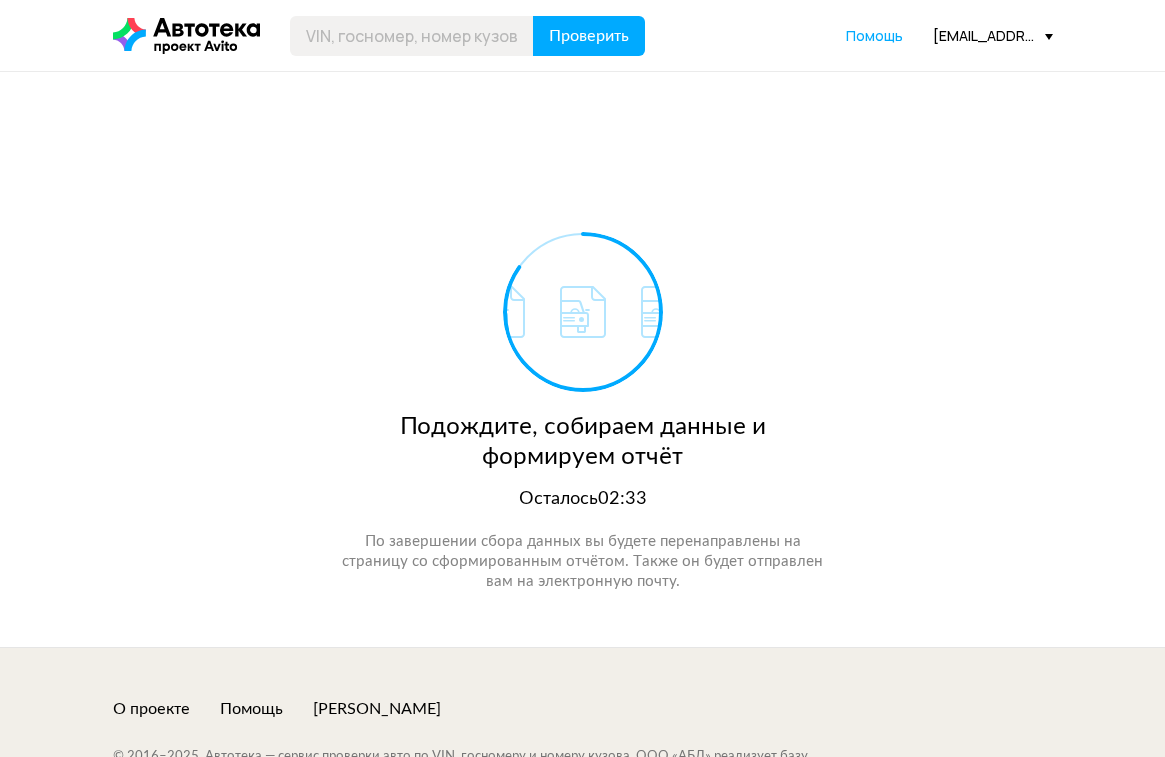drag, startPoint x: 301, startPoint y: 320, endPoint x: 296, endPoint y: 292, distance: 28.442924 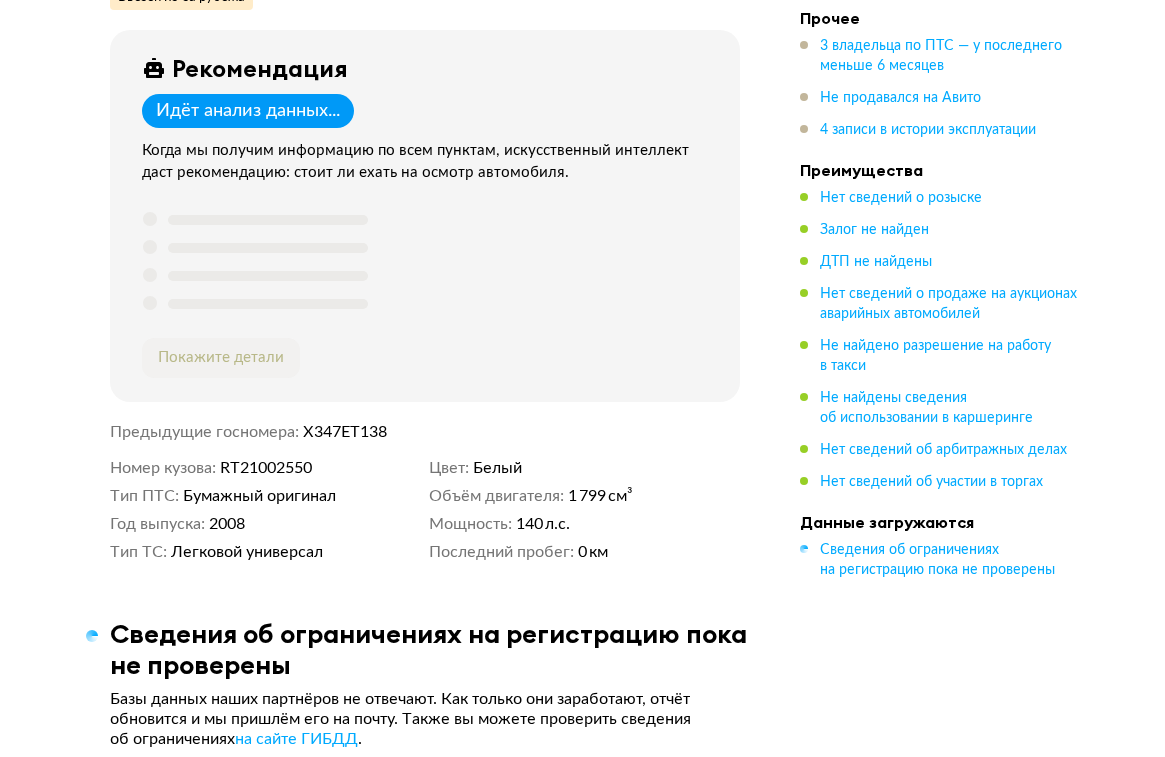 scroll, scrollTop: 360, scrollLeft: 0, axis: vertical 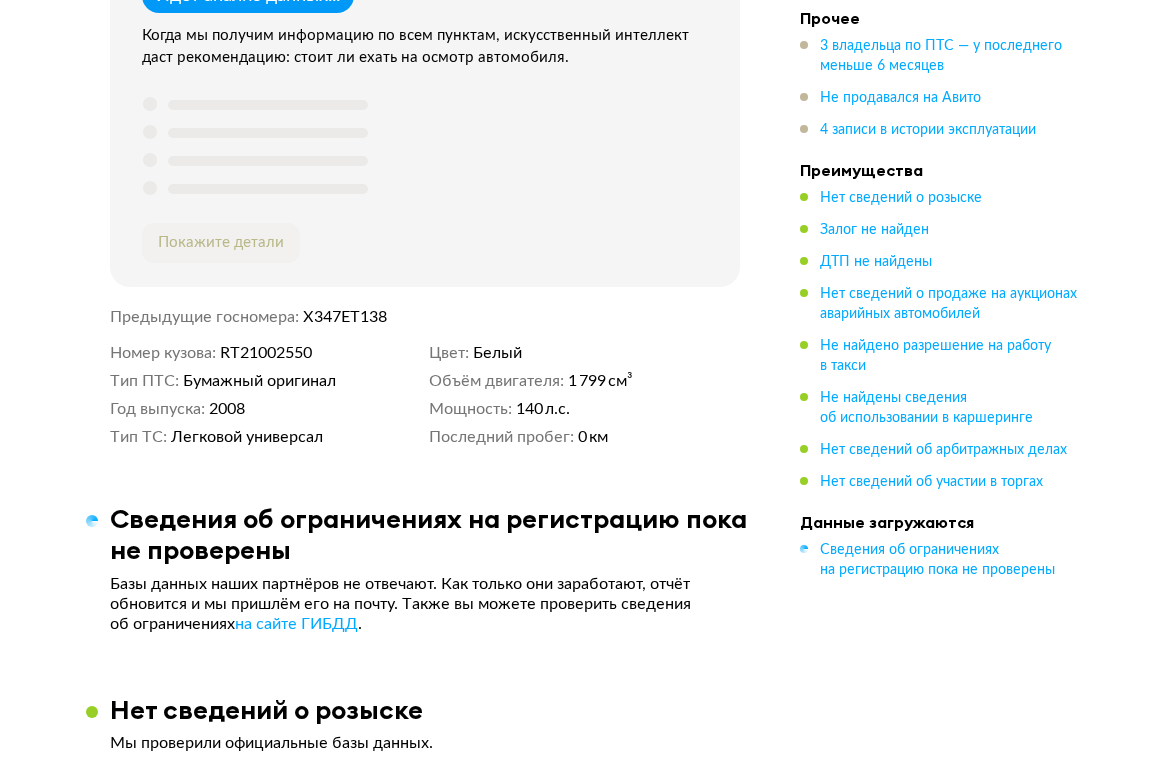 click on "Honda CROSSROAD, 2008 Отчёт от  10 июля 2025 года Ccылка на отчёт скопирована Скачать Поделиться Ccылка на отчёт скопирована Ввезён из-за рубежа Вероятно автомобиль ввезен в РФ не новым. Зарубежная история не отображается в отчёте, уточните у продавца или попробуйте найти в открытом доступе. Будьте внимательны при осмотре. Рекомендация Идёт анализ данных... Когда мы получим информацию по всем пунктам, искусственный интеллект даст рекомендацию: стоит ли ехать на осмотр автомобиля. Покажите детали Предыдущие госномера Х347ЕТ138 Номер кузова RT21002550 Тип ПТС Год выпуска 2008 . : :" at bounding box center [582, 2234] 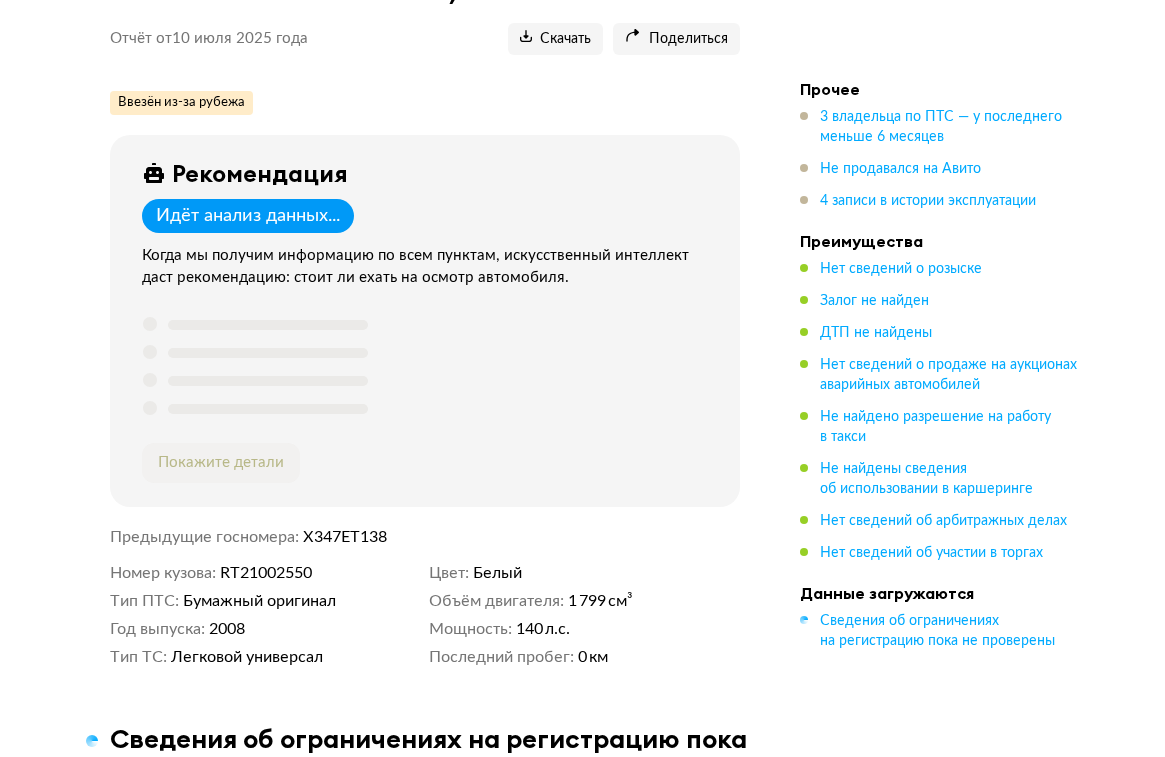 scroll, scrollTop: 0, scrollLeft: 0, axis: both 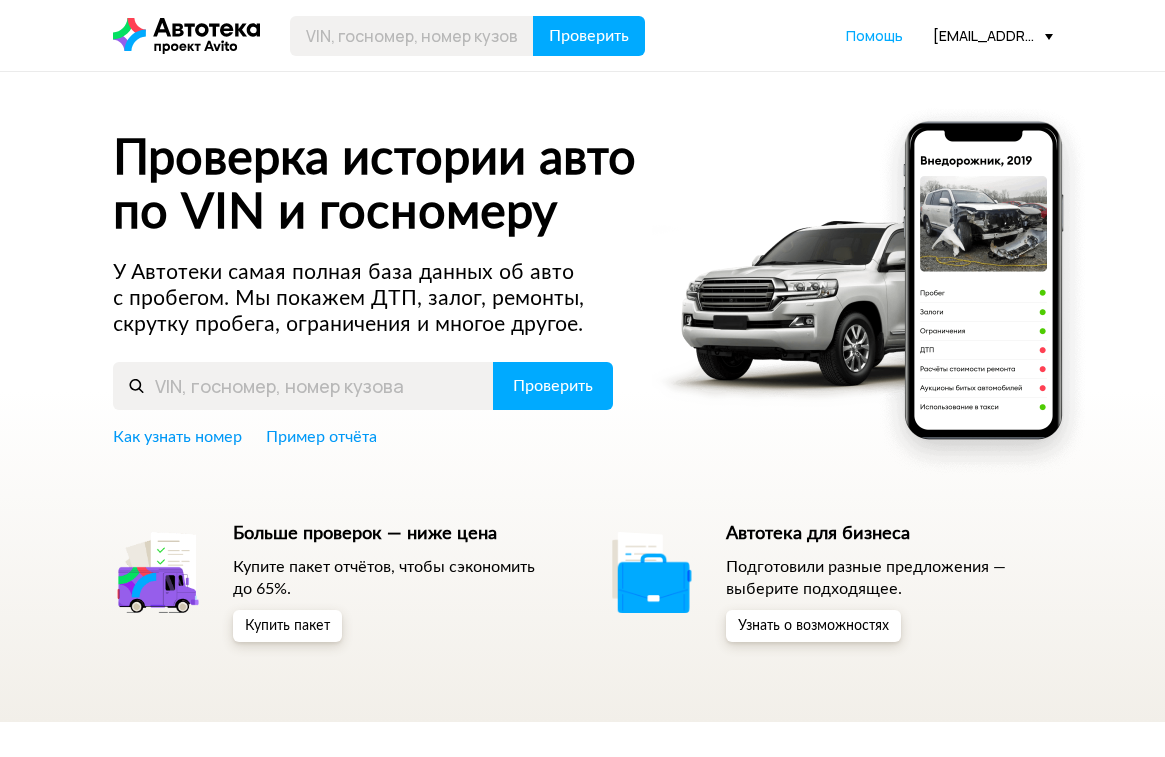 click on "Проверка истории авто по VIN и госномеру У Автотеки самая полная база данных об авто с пробегом. Мы покажем ДТП, залог, ремонты, скрутку пробега, ограничения и многое другое. Проверить Как узнать номер Пример отчёта Больше проверок — ниже цена Купите пакет отчётов, чтобы сэкономить до 65%. Купить пакет Автотека для бизнеса Подготовили разные предложения — выберите подходящее. Узнать о возможностях" at bounding box center (582, 397) 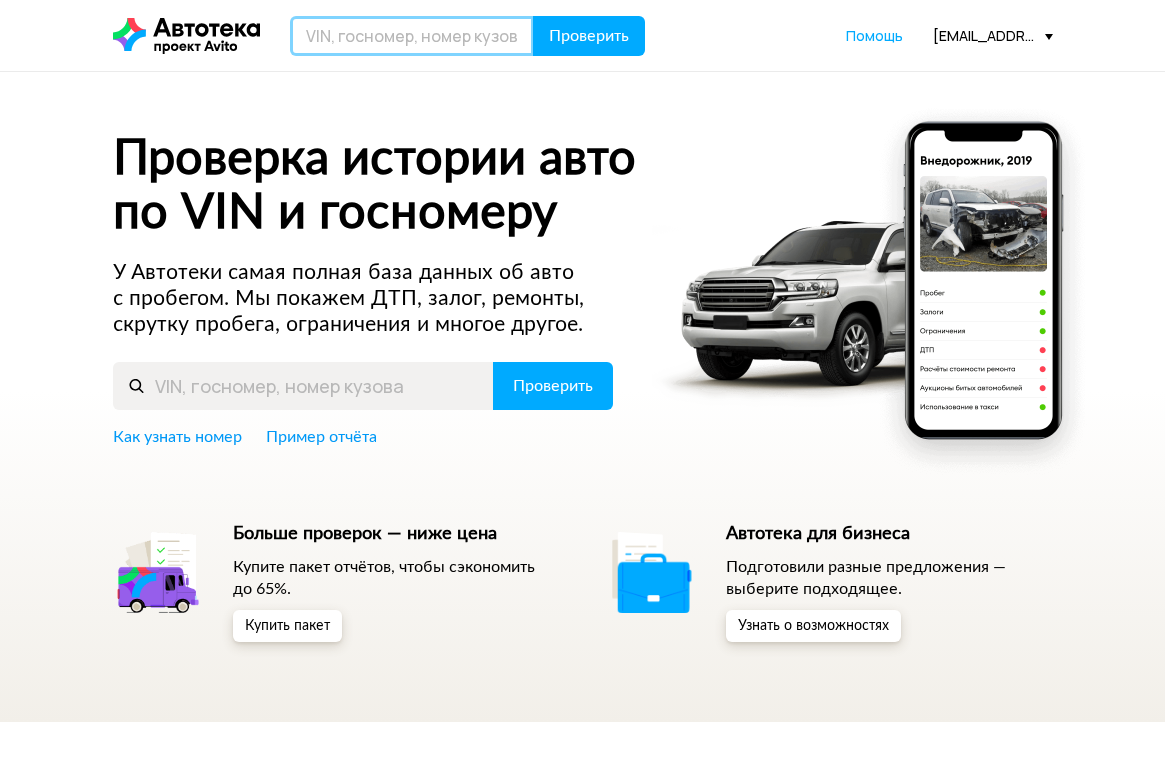 click at bounding box center (412, 36) 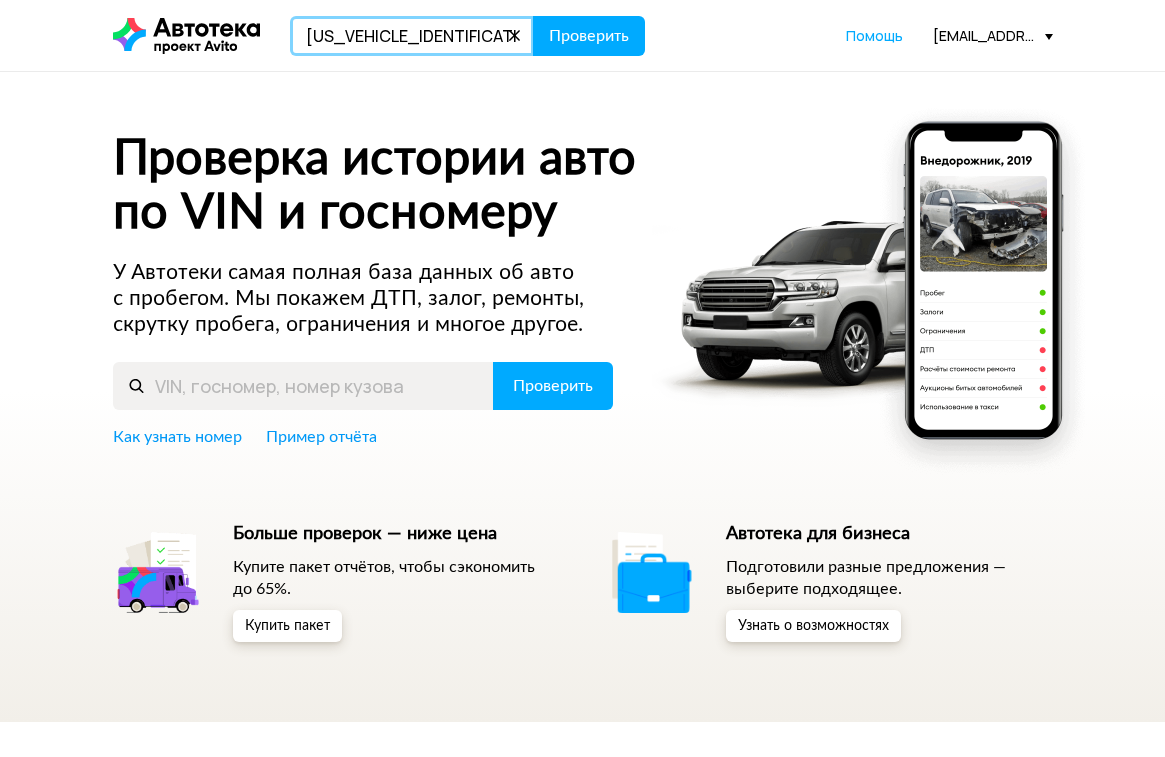 type on "[US_VEHICLE_IDENTIFICATION_NUMBER]" 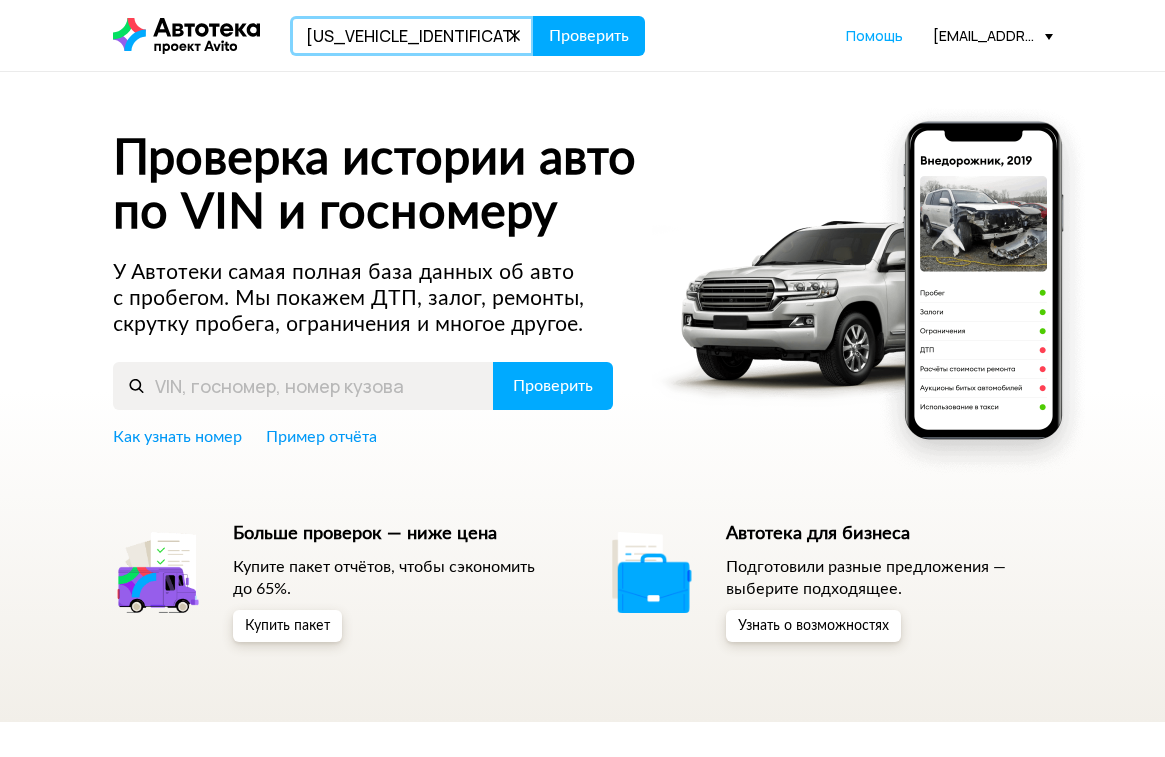 click on "Проверить" at bounding box center (589, 36) 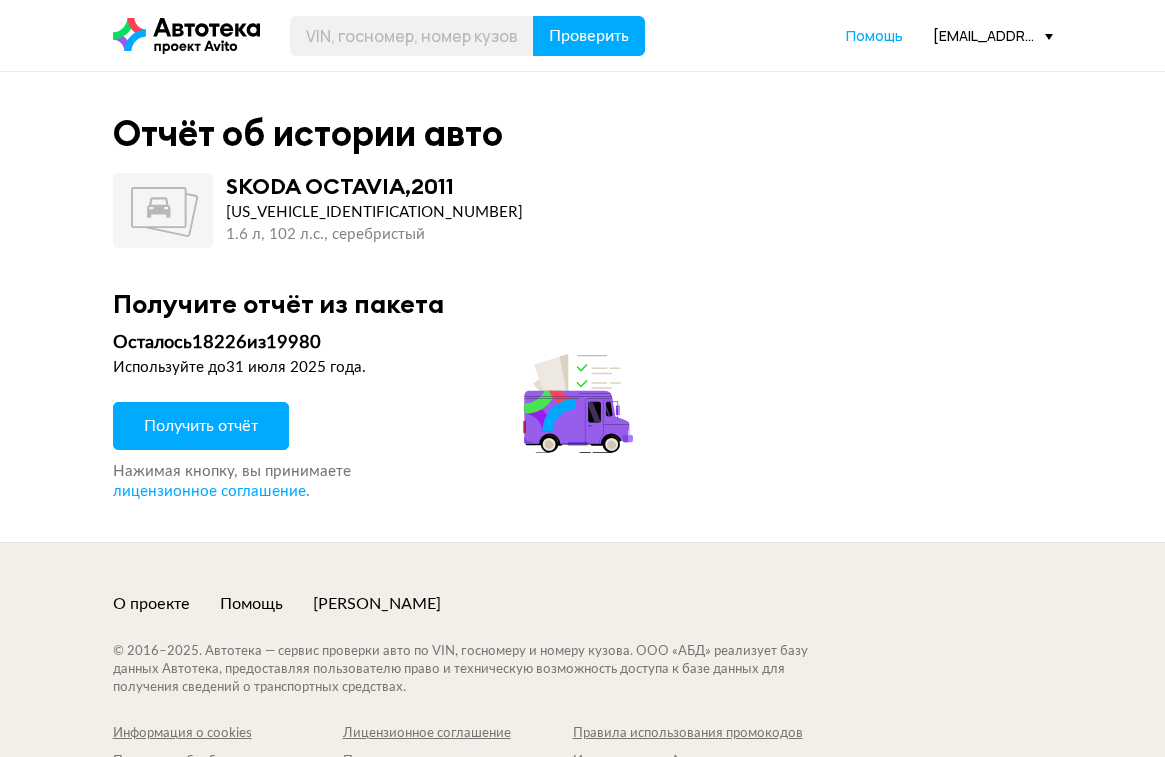 drag, startPoint x: 482, startPoint y: 371, endPoint x: 391, endPoint y: 383, distance: 91.787796 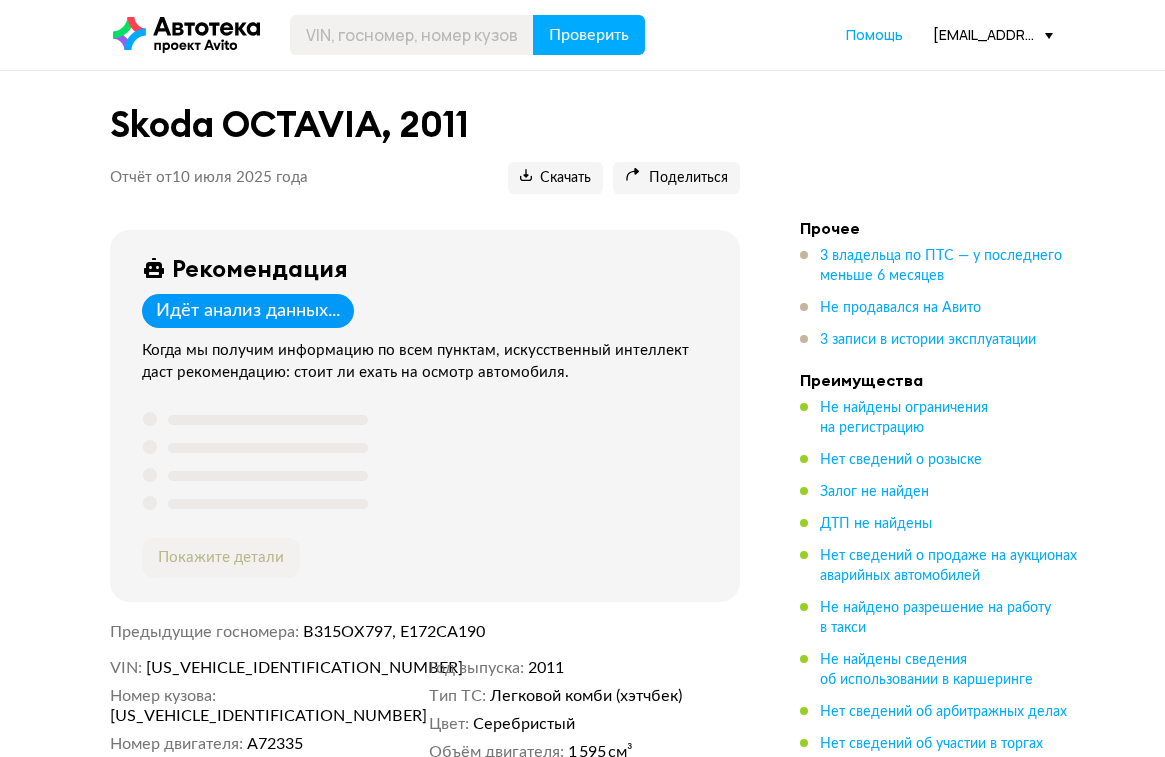 scroll, scrollTop: 0, scrollLeft: 0, axis: both 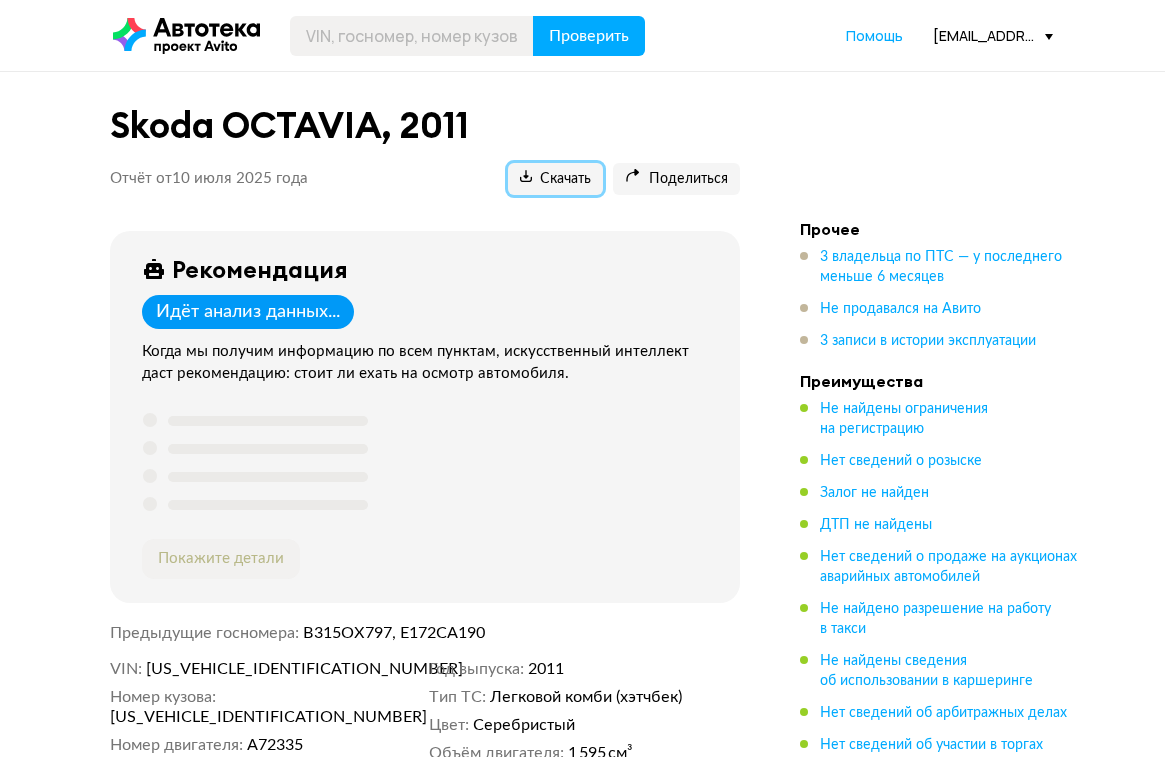 click on "Скачать" at bounding box center (555, 179) 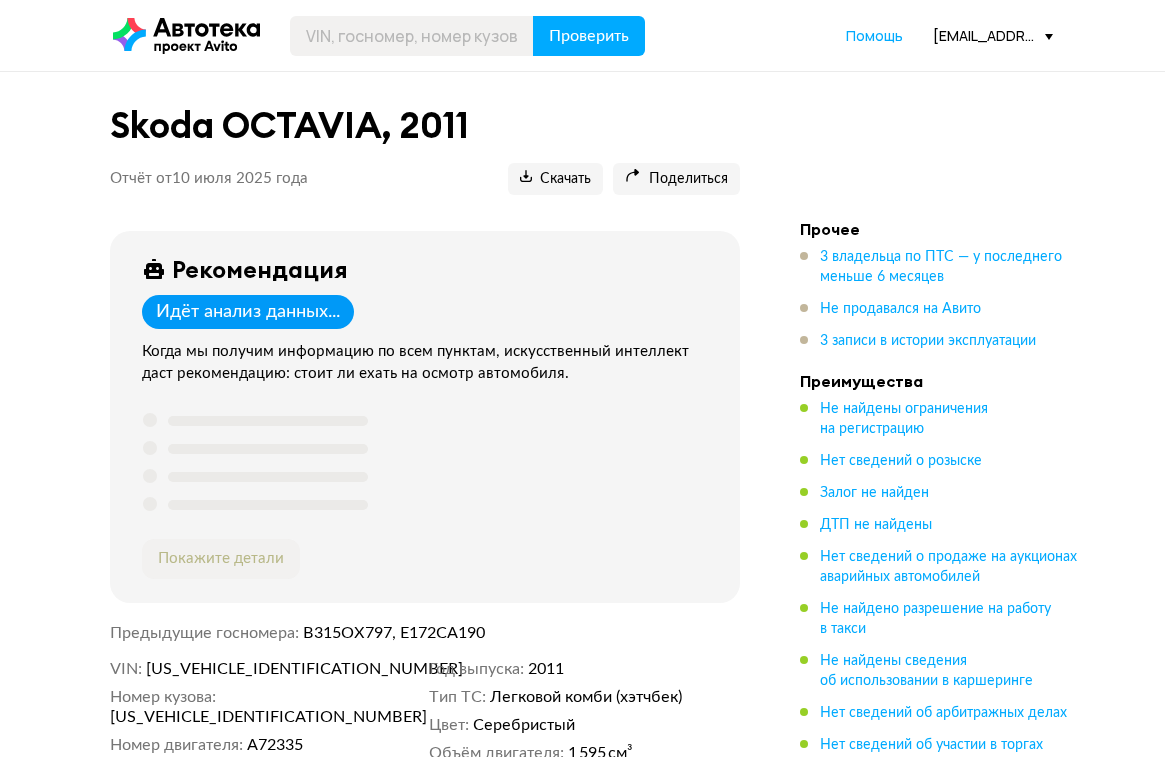 click on "3 записи в истории эксплуатации" at bounding box center (928, 341) 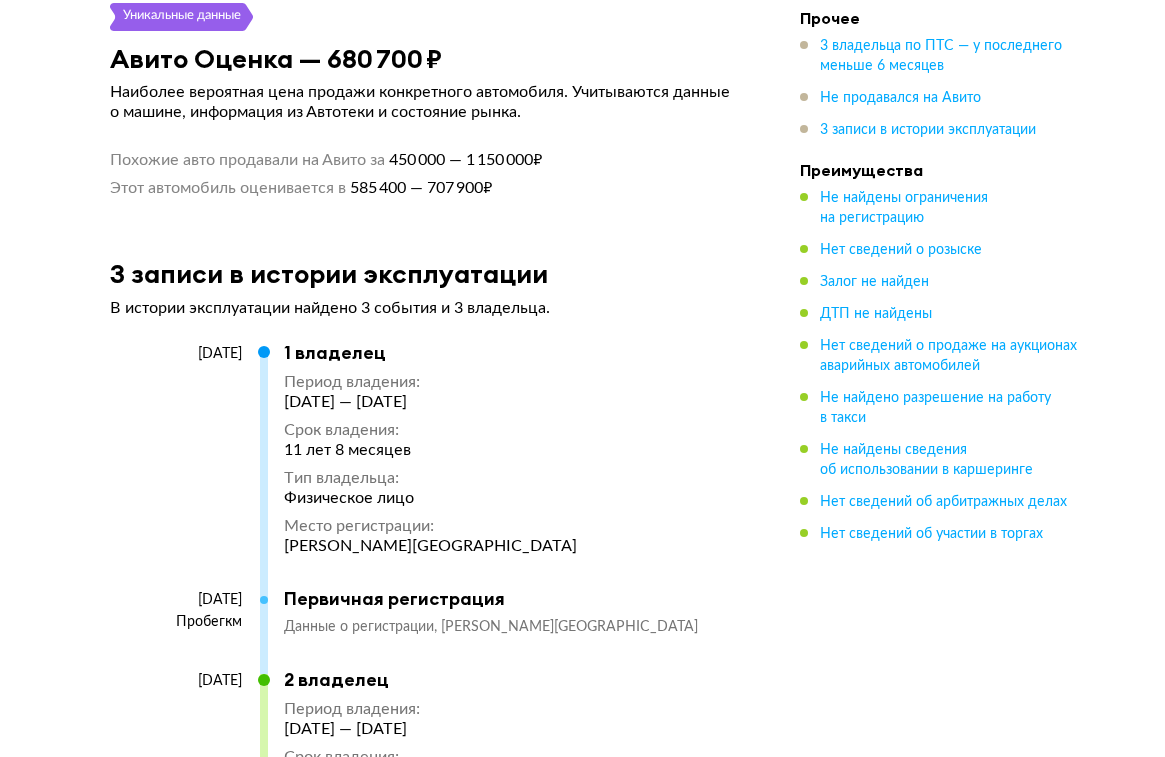 scroll, scrollTop: 3043, scrollLeft: 0, axis: vertical 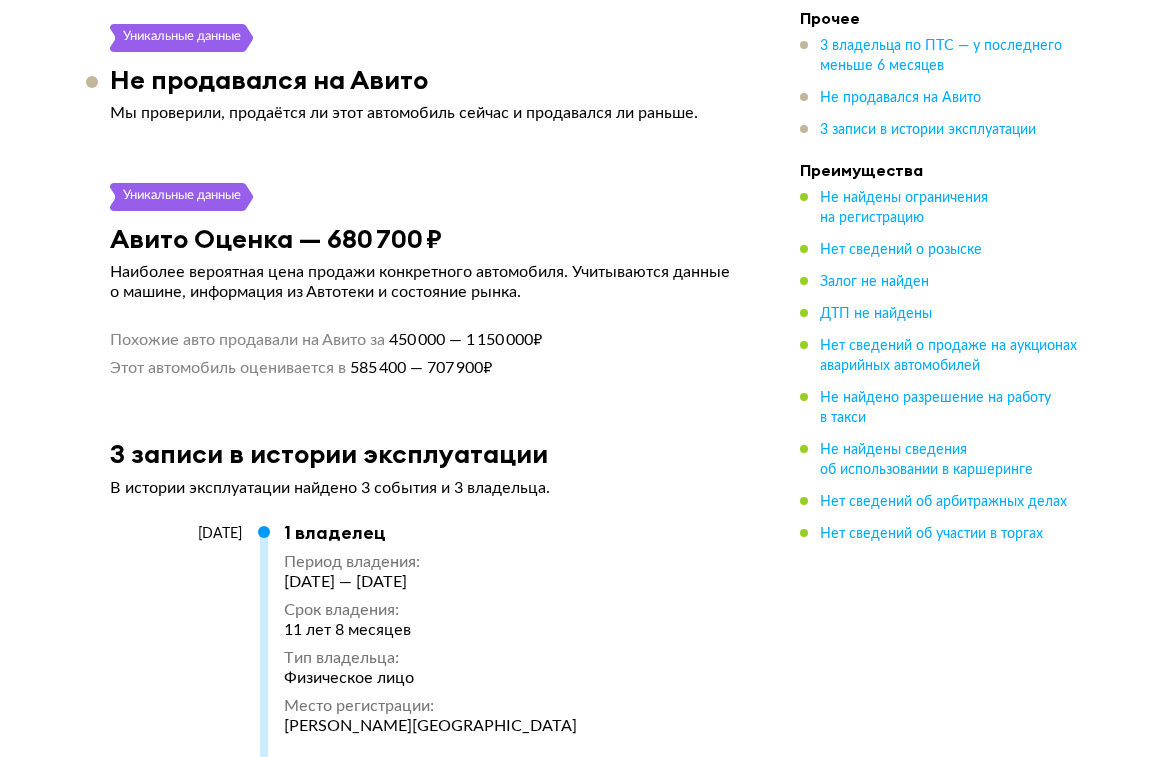 click on "Не найдены ограничения на регистрацию Сведения актуальны на 30.05.2025 18:50. Как только базы наших партнёров заработают, отчёт обновится и мы пришлём уведомление вам на почту. Также сведения об ограничениях можно проверить  на сайте ГИБДД . Нет сведений о розыске Мы проверили официальные базы данных. Залог не найден 3 владельца по ПТС 1-й владелец Период владения 24 декабря 2011 — 2 августа 2023 Срок владения 11 лет 8 месяцев Тип владельца Физическое лицо Место регистрации Московская область 2-й владелец Период владения 2 августа 2023 — 18 июня 2025 Срок владения 22 дня" at bounding box center [425, 121] 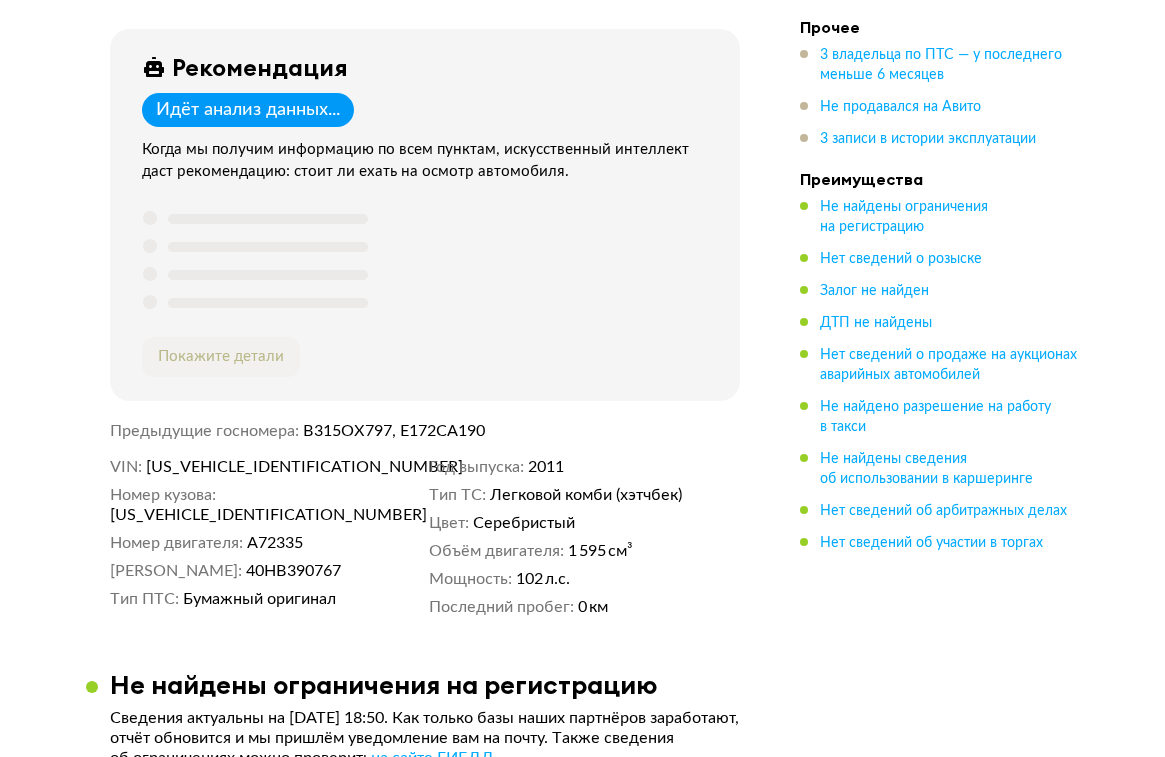 scroll, scrollTop: 0, scrollLeft: 0, axis: both 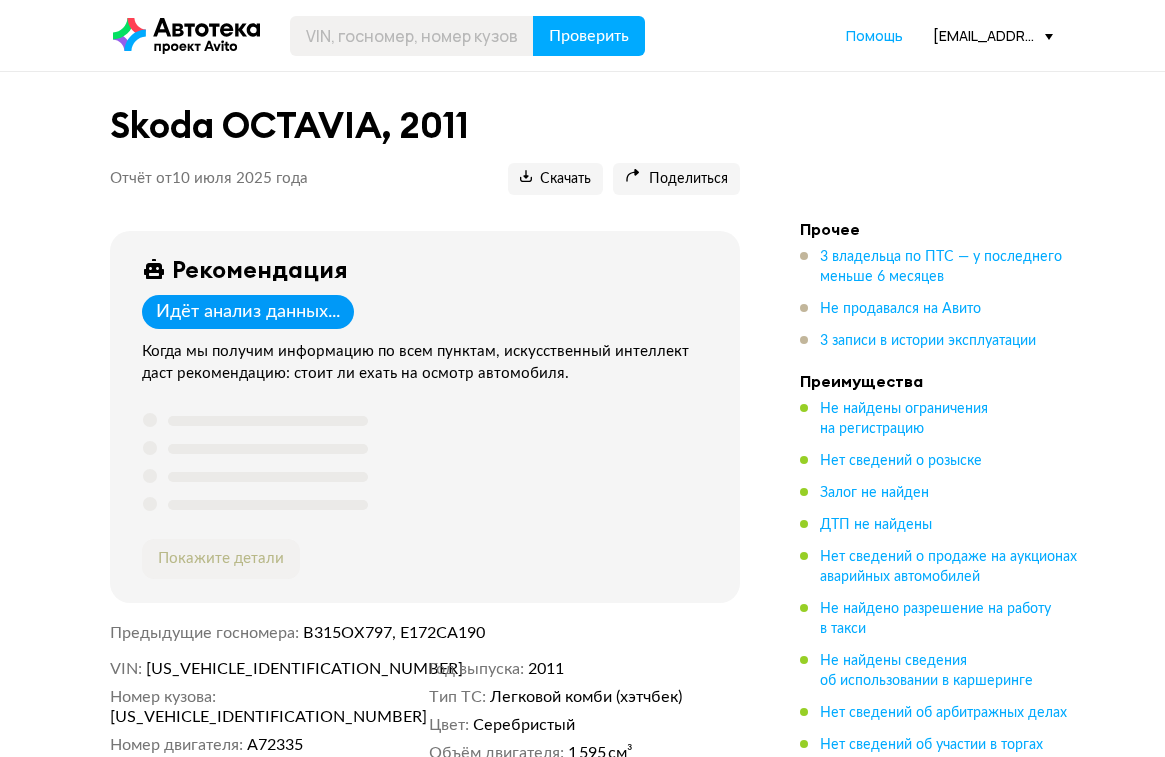 click at bounding box center [429, 462] 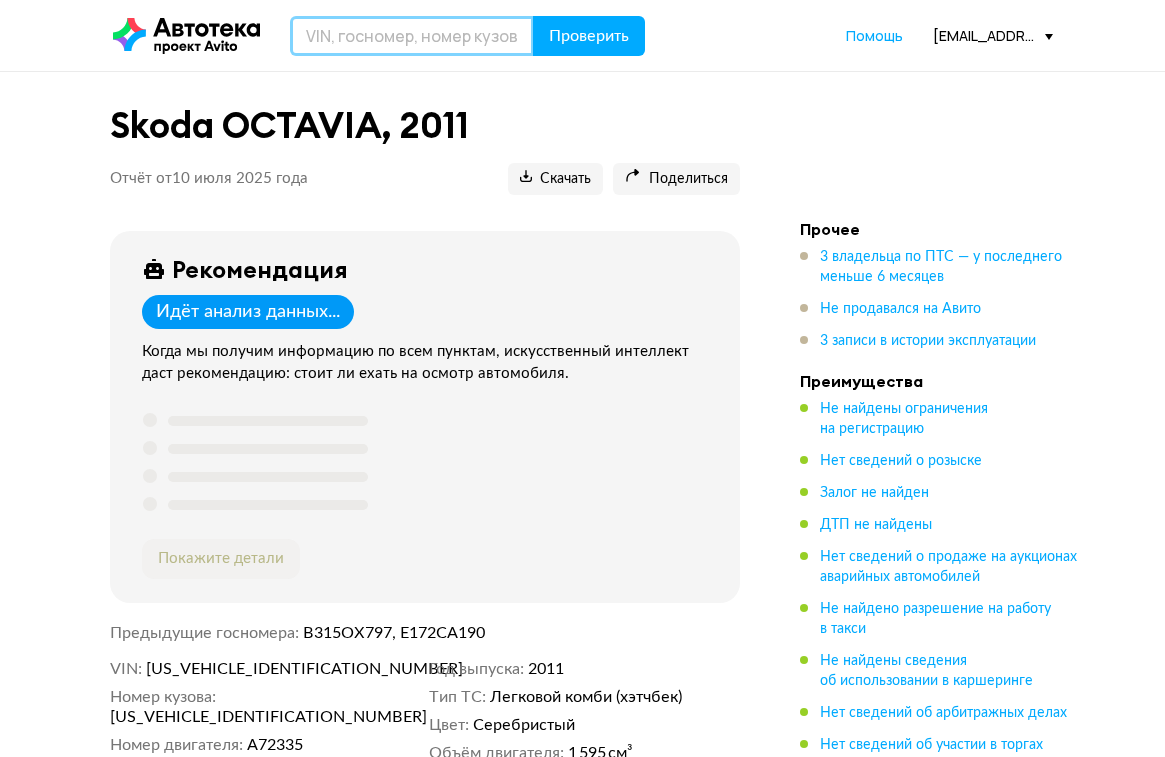click at bounding box center [412, 36] 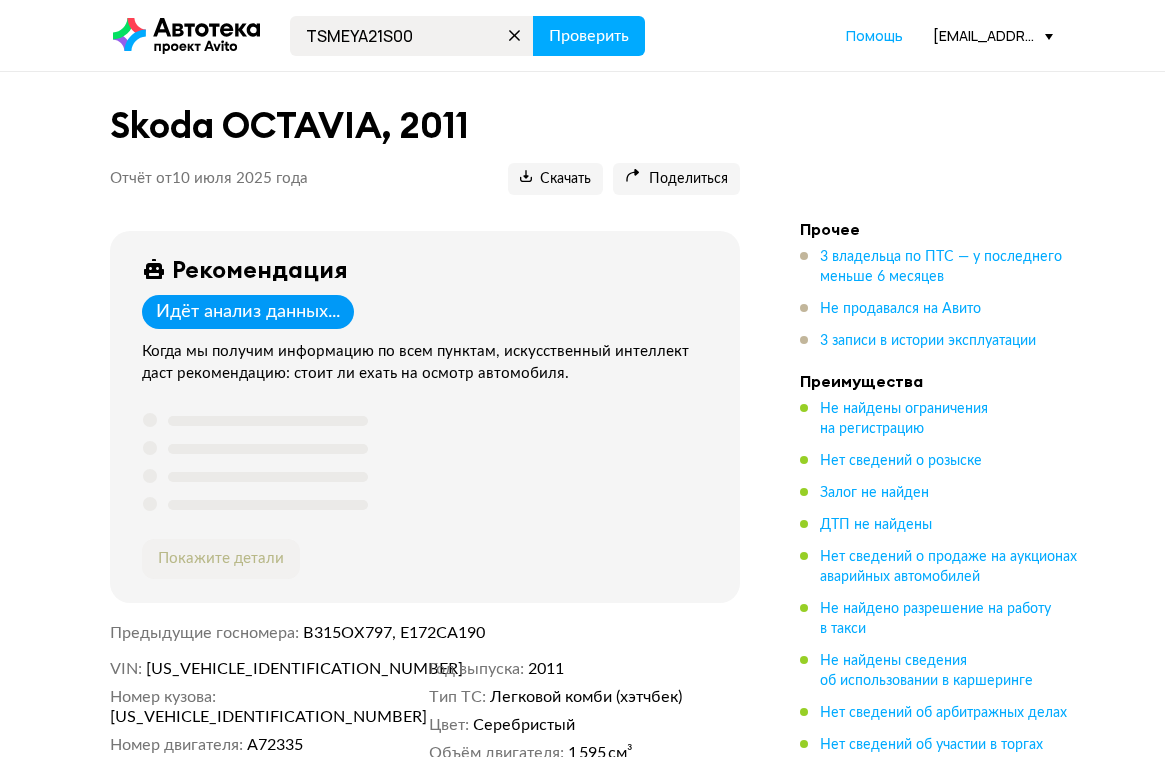 click at bounding box center (429, 462) 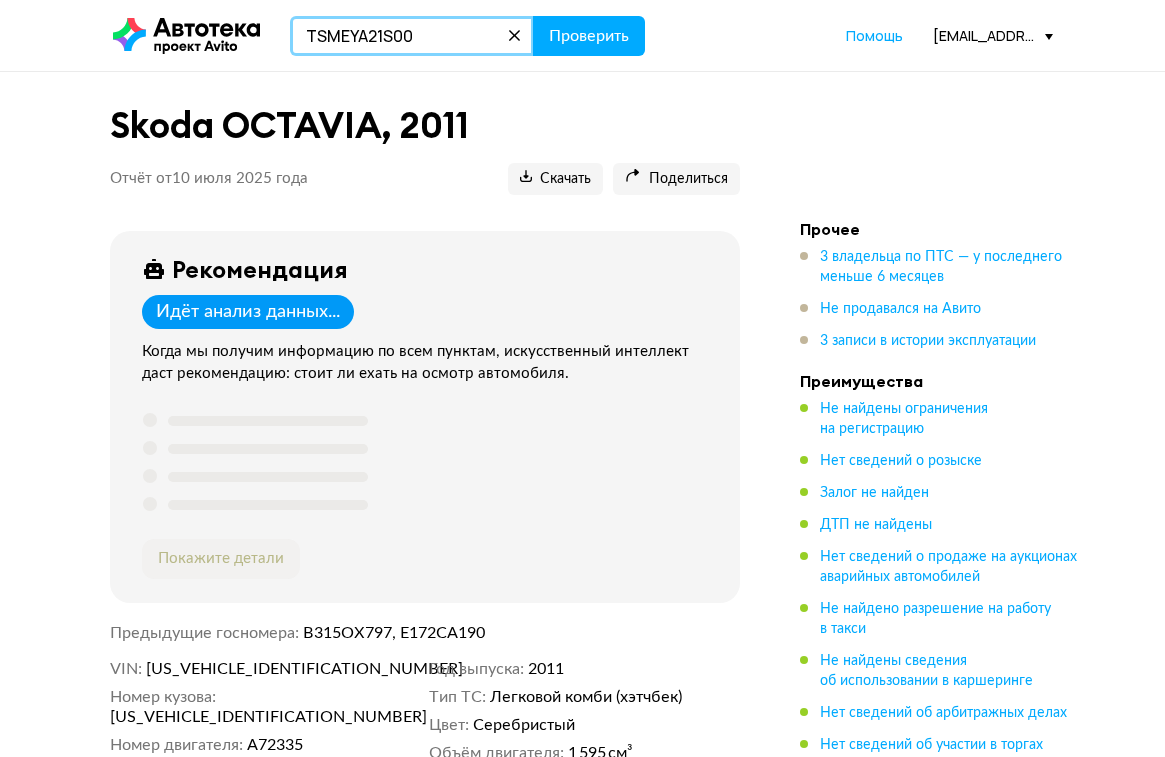 click on "TSMEYA21S00" at bounding box center [412, 36] 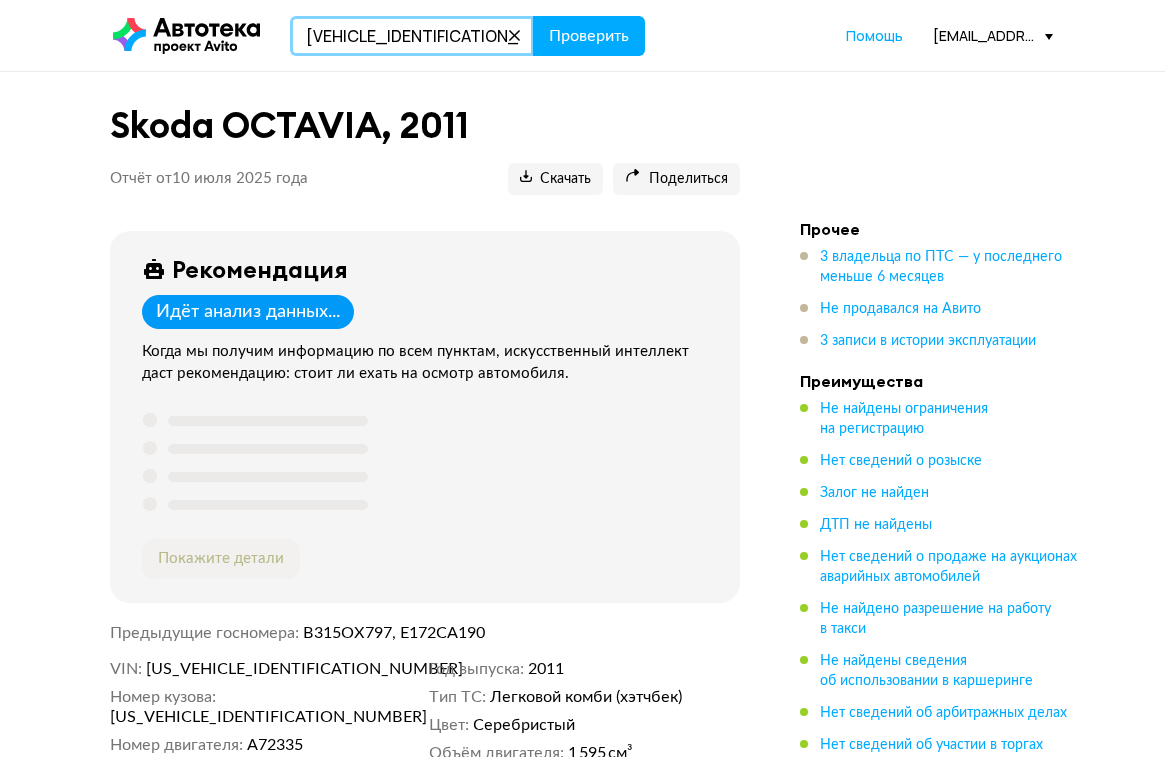 type on "TSMEYA21S00813464" 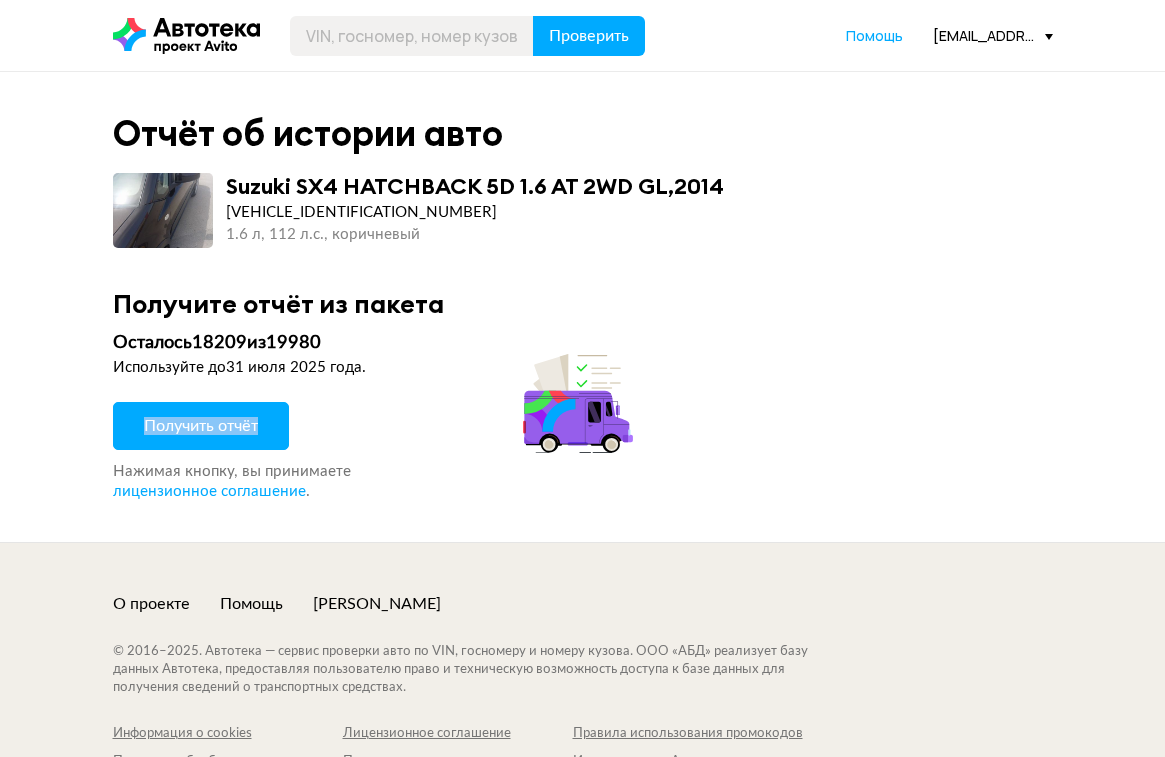 drag, startPoint x: 815, startPoint y: 403, endPoint x: 616, endPoint y: 335, distance: 210.29741 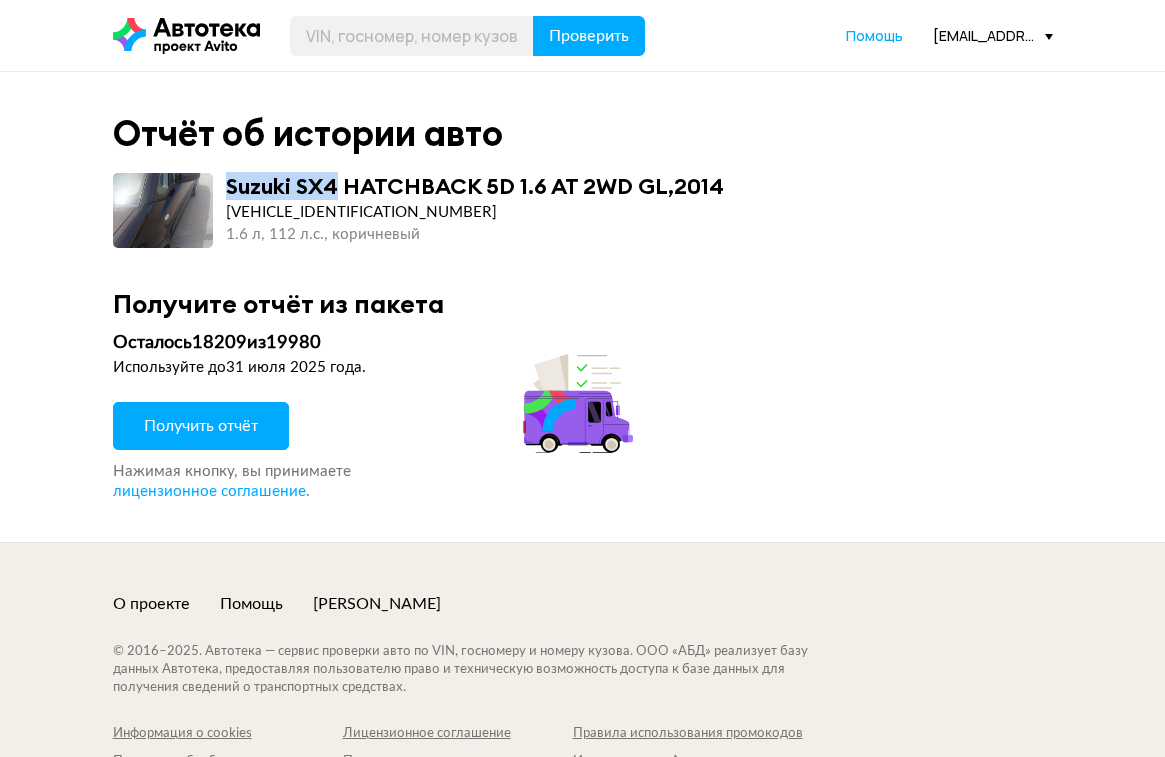 drag, startPoint x: 230, startPoint y: 192, endPoint x: 341, endPoint y: 197, distance: 111.11256 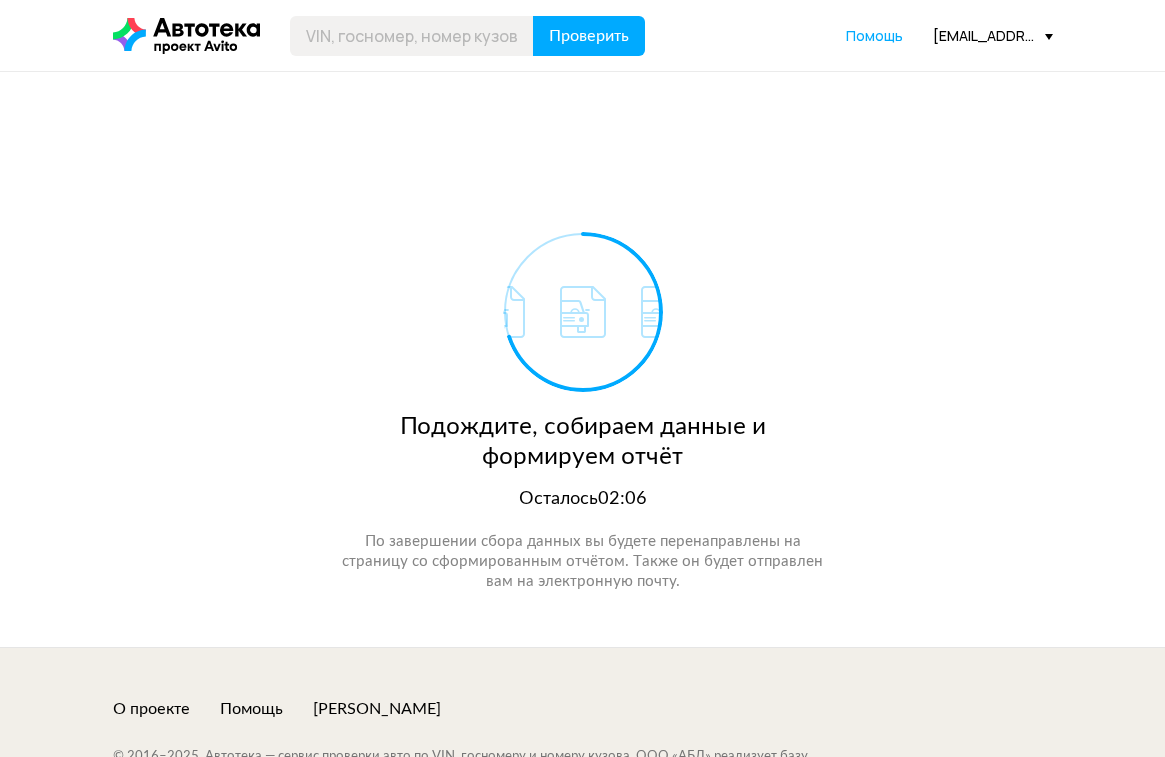 click on "Подождите, собираем данные и формируем отчёт Осталось  02:06 По завершении сбора данных вы будете перенаправлены на страницу со сформированным отчётом. Также он будет отправлен вам на электронную почту." at bounding box center [583, 359] 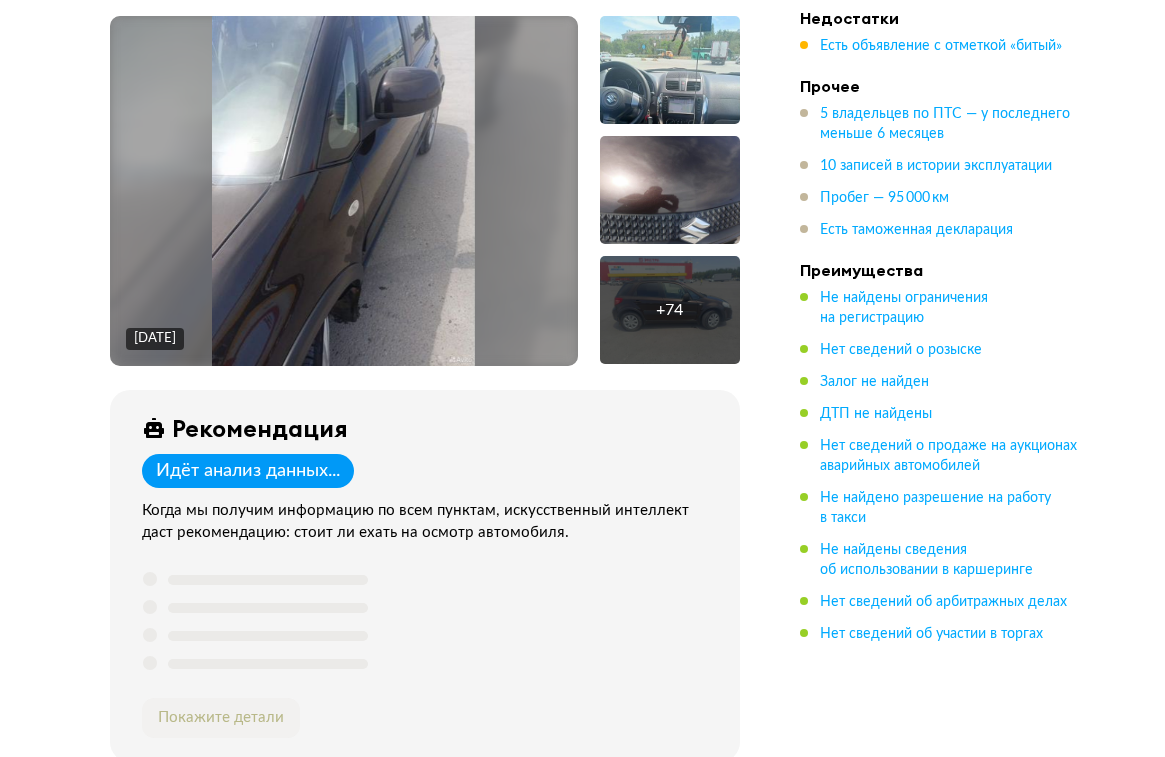 scroll, scrollTop: 0, scrollLeft: 0, axis: both 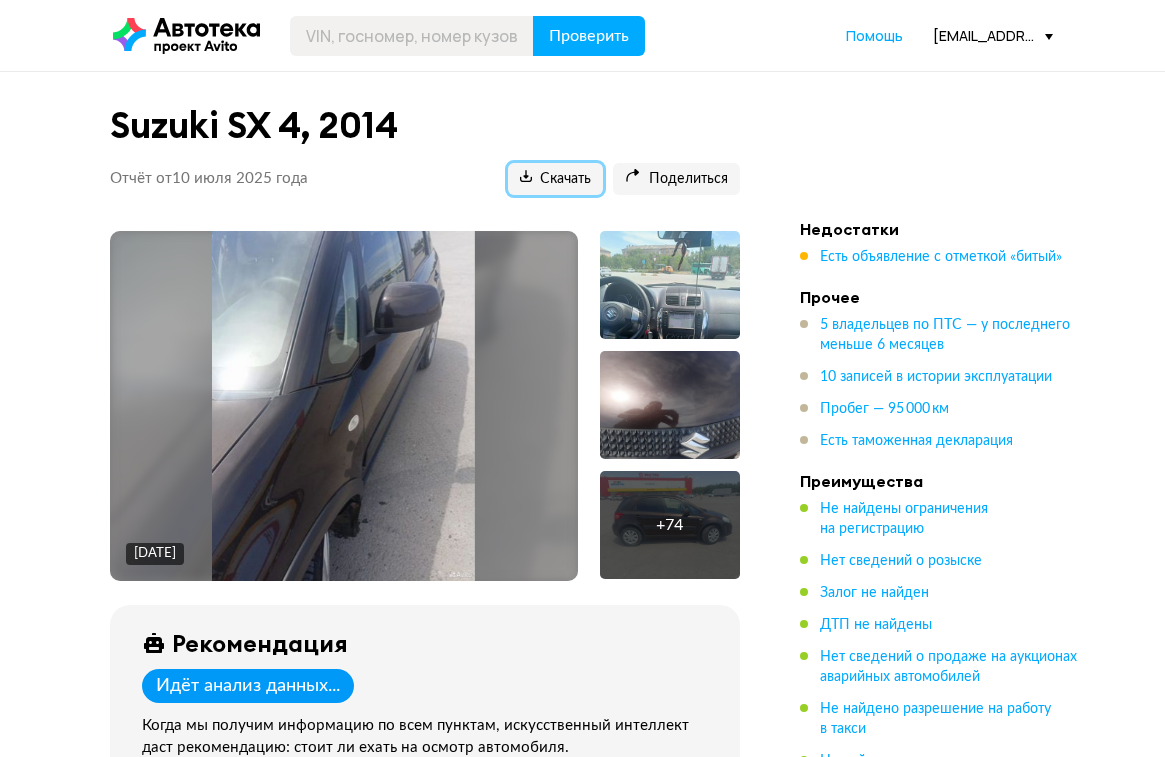 click on "Скачать" at bounding box center (555, 179) 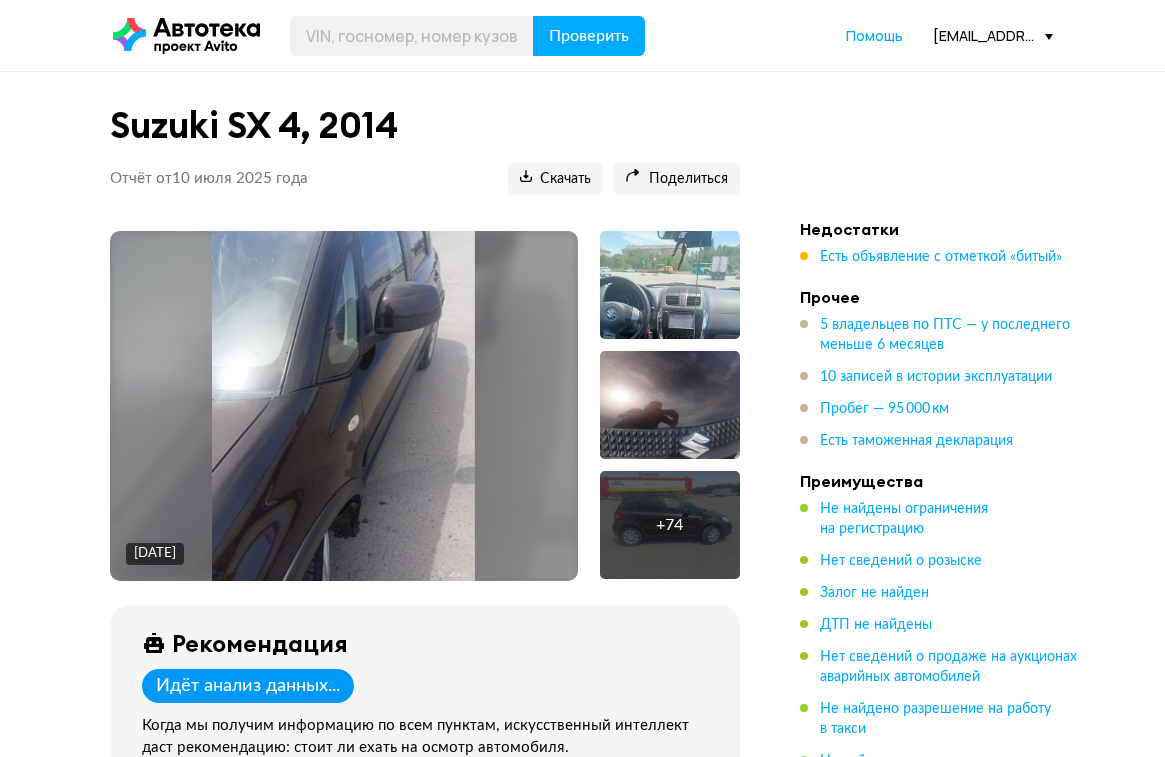 click on "Есть таможенная декларация" at bounding box center (916, 441) 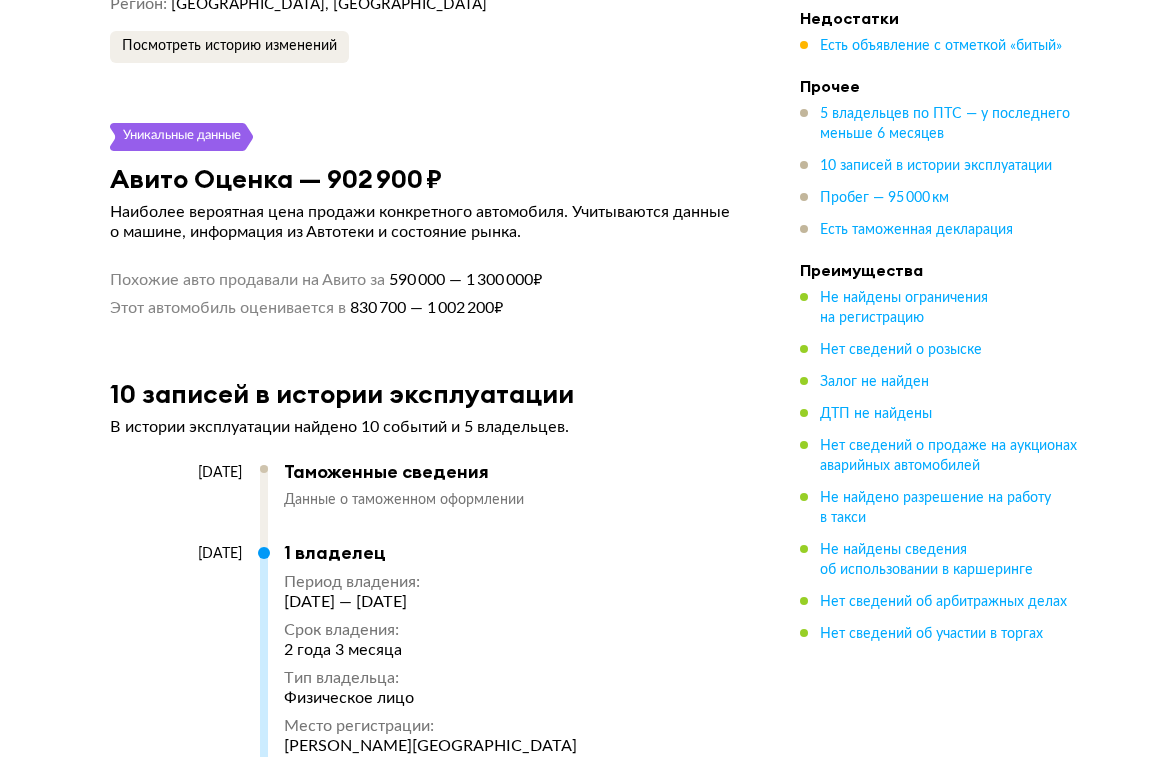 scroll, scrollTop: 5200, scrollLeft: 0, axis: vertical 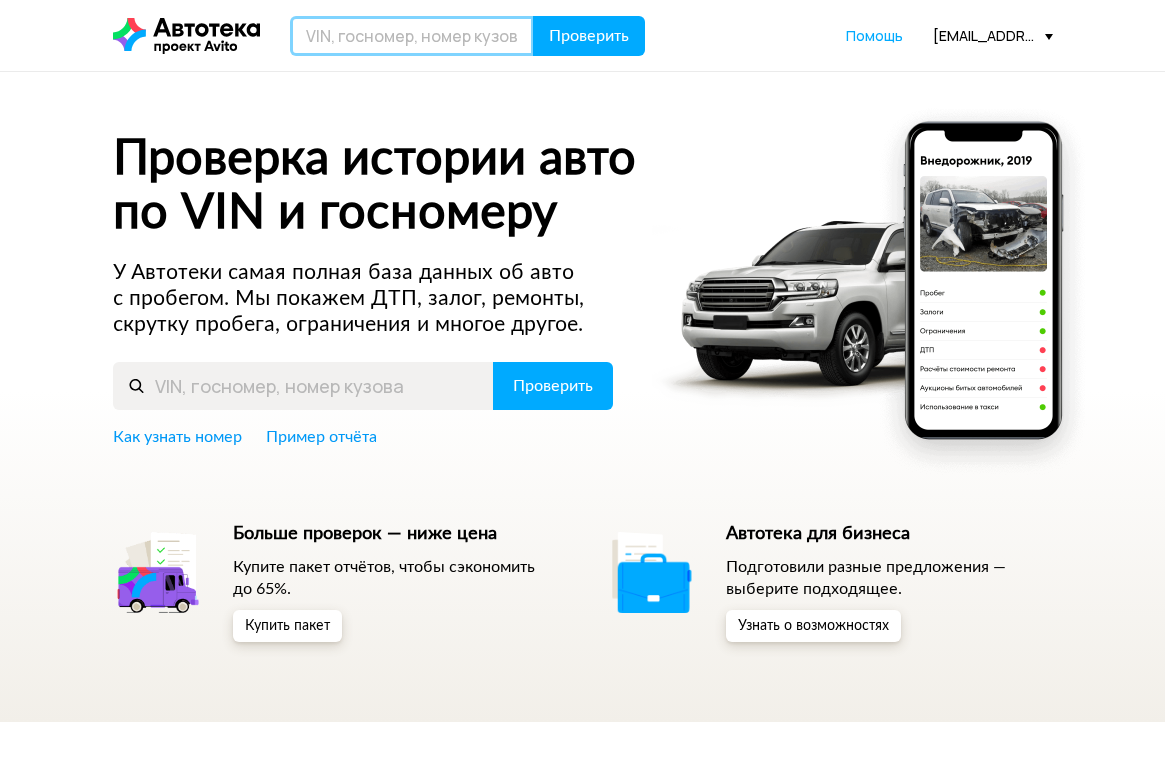 click at bounding box center (412, 36) 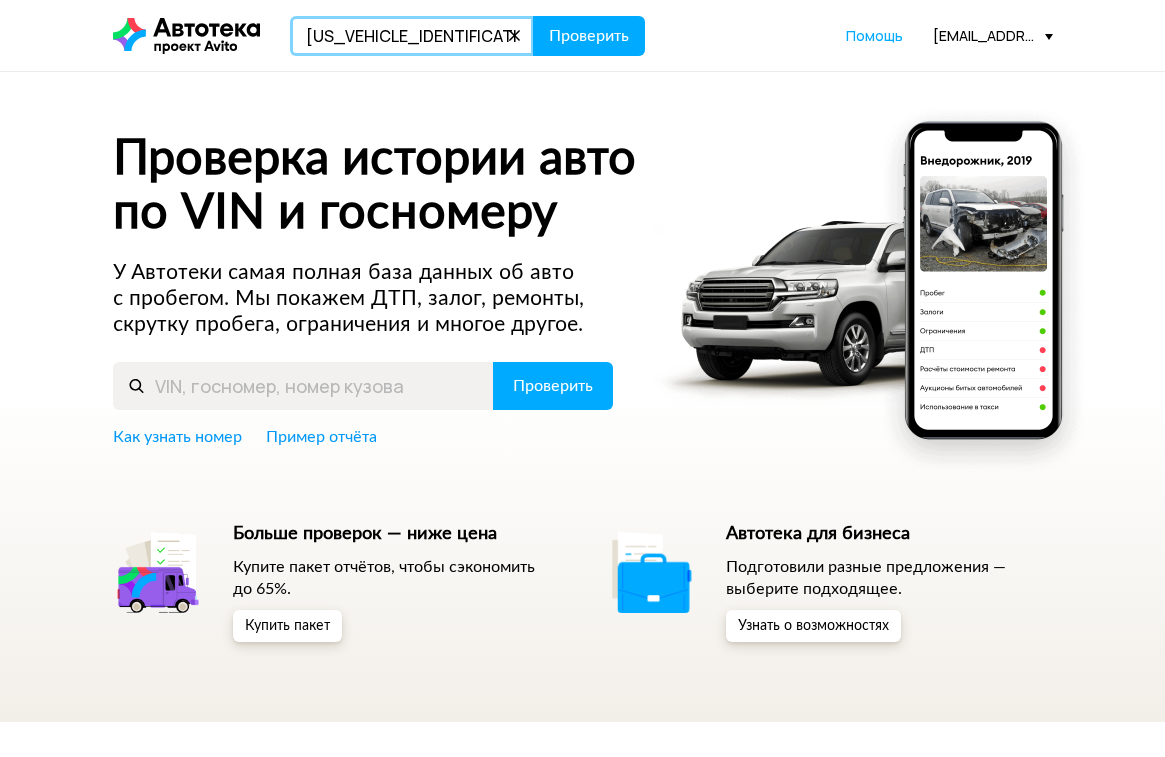 type on "XW8CA41Z8DK258828" 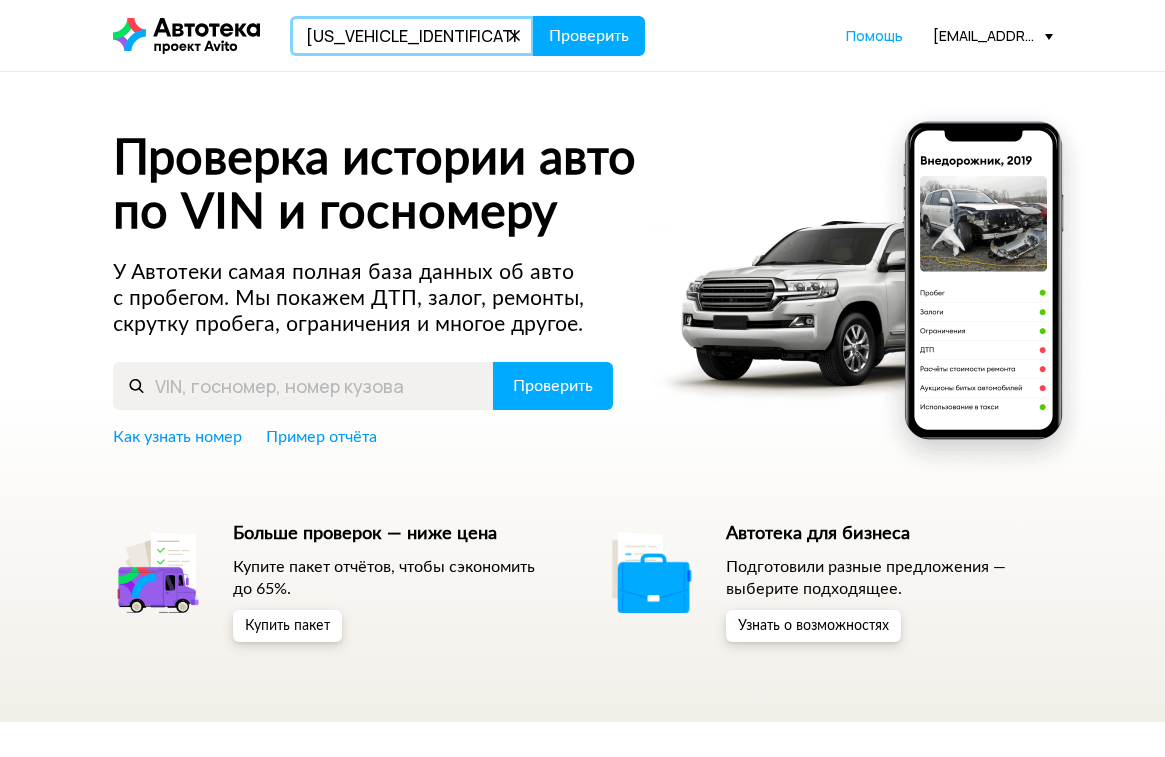 click on "Проверить" at bounding box center [589, 36] 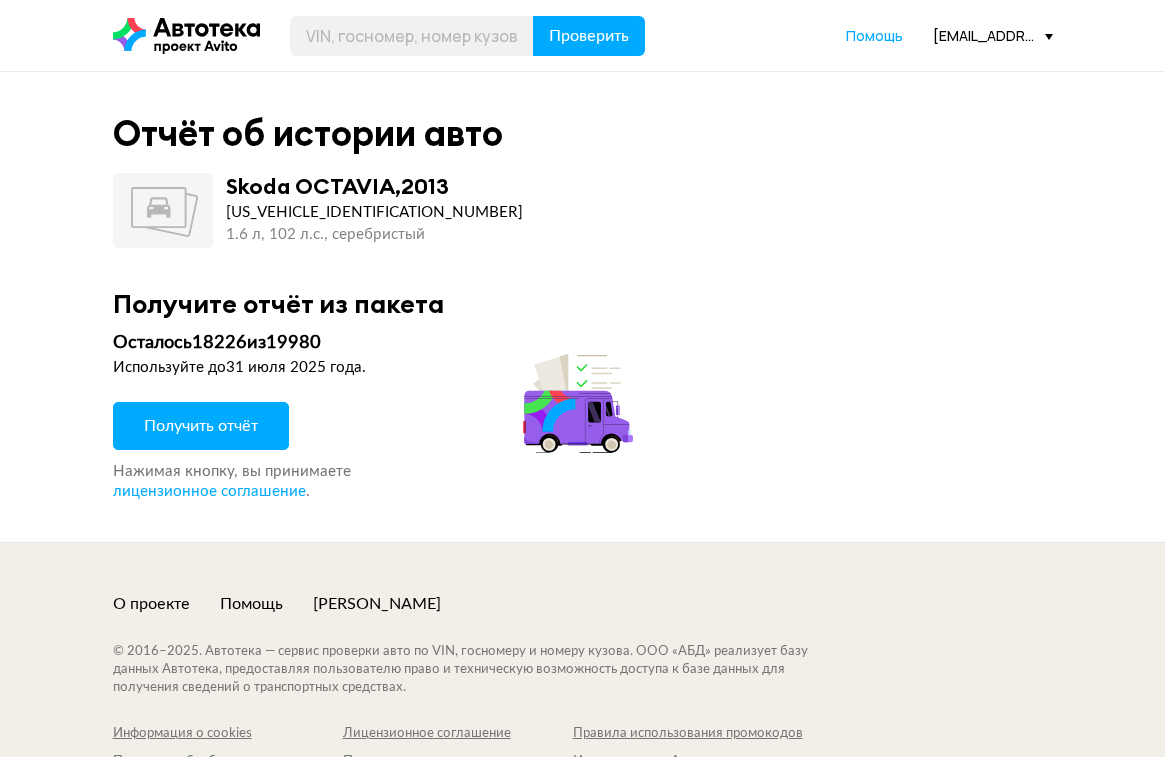 click on "Получите отчёт из пакета Осталось  18226  из  19980 Используйте до  31 июля 2025 года . Получить отчёт Нажимая кнопку, вы принимаете лицензионное соглашение ." at bounding box center (583, 395) 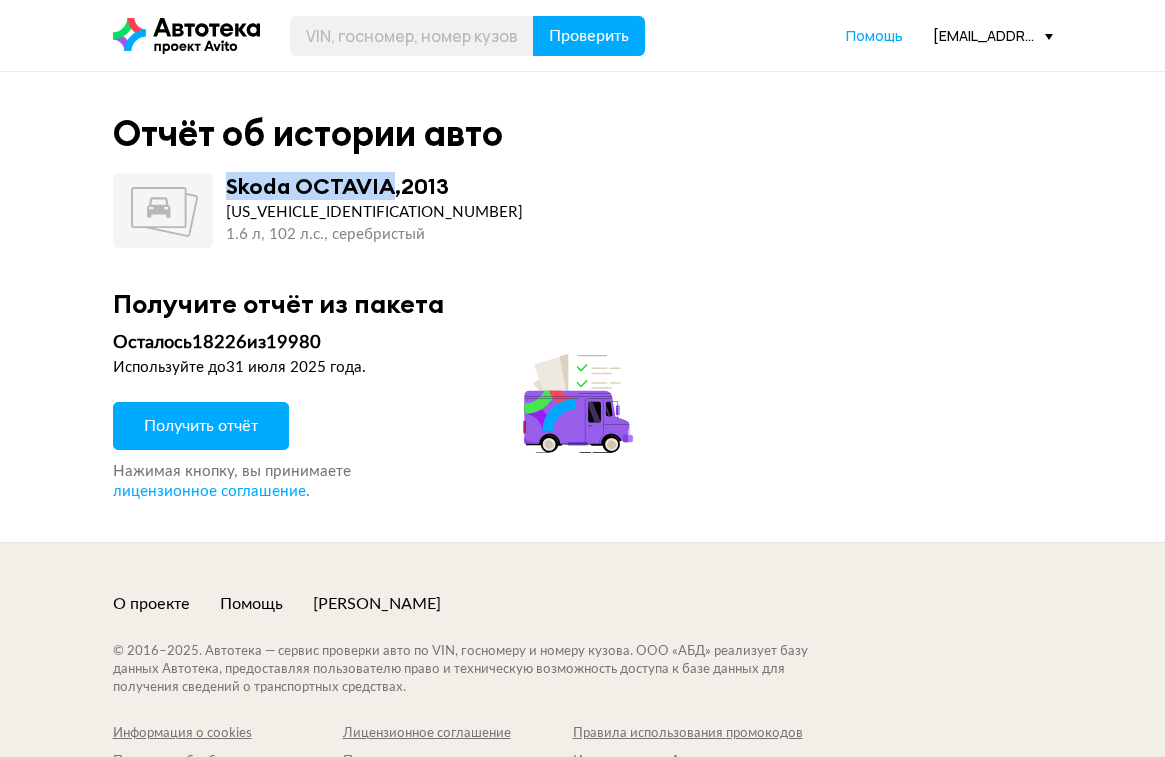 drag, startPoint x: 230, startPoint y: 187, endPoint x: 391, endPoint y: 181, distance: 161.11176 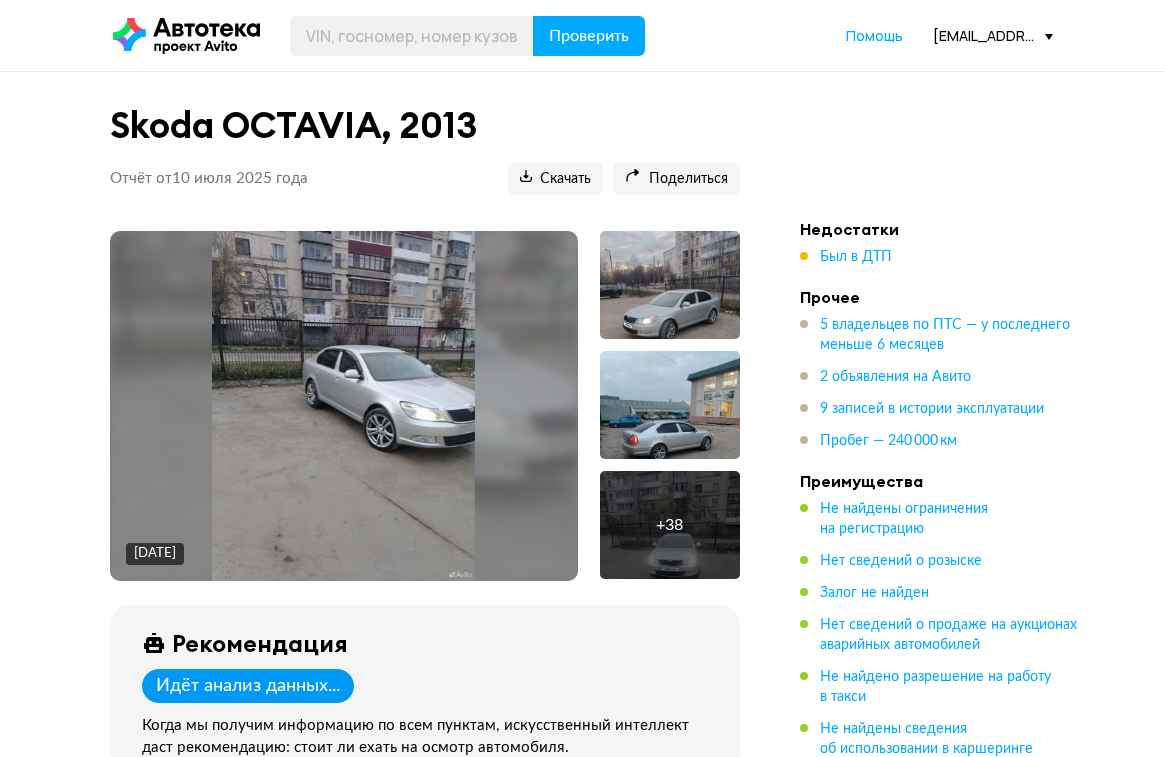 click on "Skoda OCTAVIA, 2013 Отчёт от  [DATE] Ccылка на отчёт скопирована Скачать Поделиться Ccылка на отчёт скопирована [DATE] + 38 Рекомендация Идёт анализ данных... Когда мы получим информацию по всем пунктам, искусственный интеллект даст рекомендацию: стоит ли ехать на осмотр автомобиля. Покажите детали Предыдущие госномера Р165РС48, Р189ЕР57 VIN [US_VEHICLE_IDENTIFICATION_NUMBER] Номер кузова [US_VEHICLE_IDENTIFICATION_NUMBER] Номер двигателя В55483 Номер ПТС 48РТ609964 Тип ПТС Бумажный оригинал Год выпуска 2013 Тип ТС Легковой комби (хэтчбек) Цвет Серебристый Объём двигателя 1 595 см³ Мощность 102 л.с. 240 000 км . + 32 : :" at bounding box center [583, 4528] 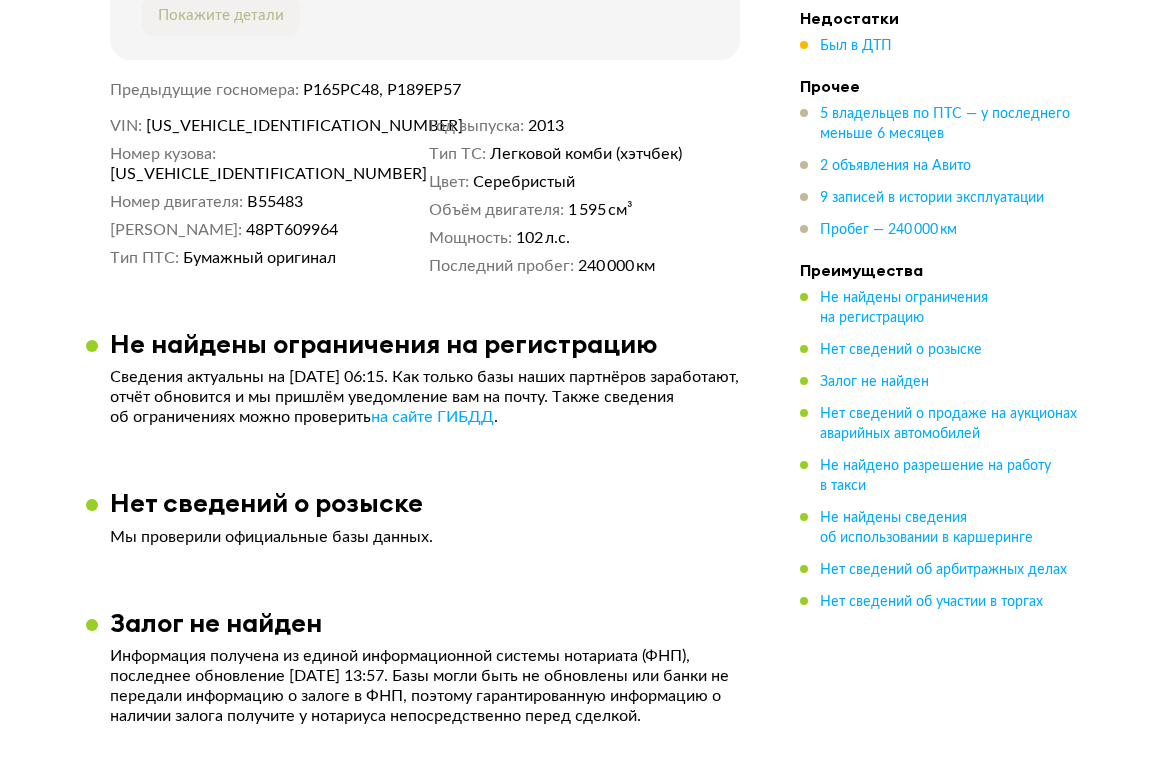 scroll, scrollTop: 1080, scrollLeft: 0, axis: vertical 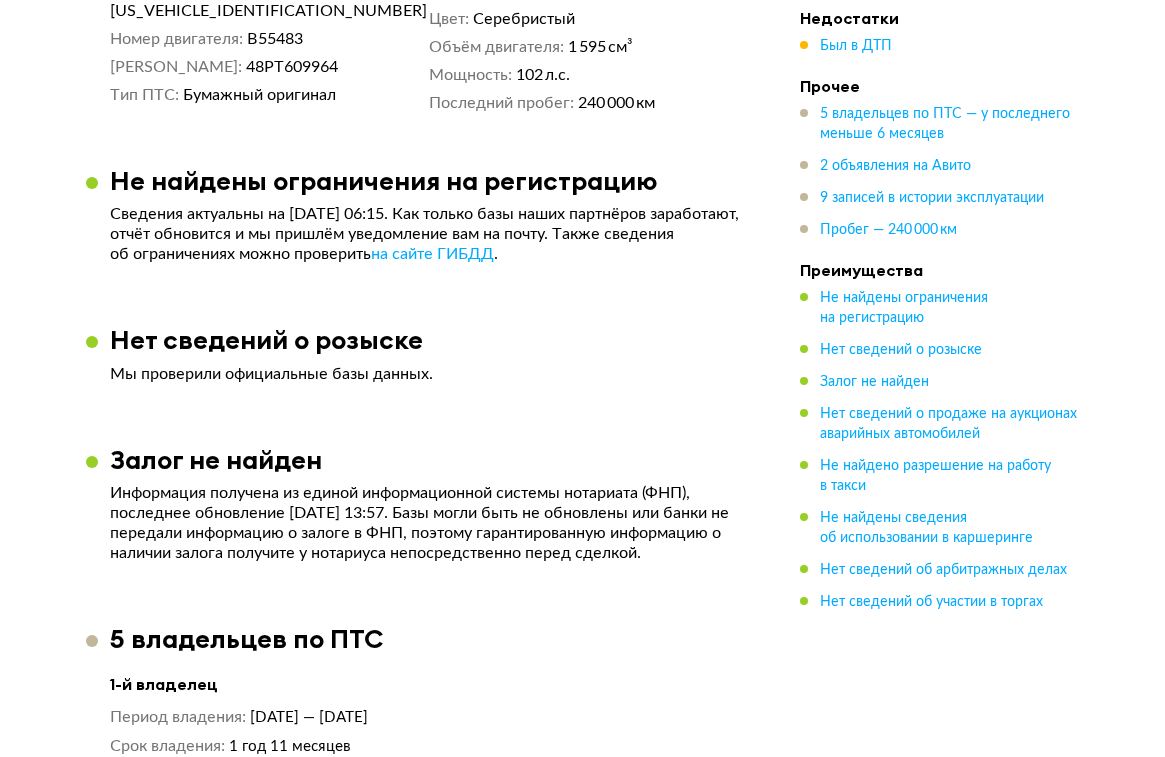 click on "Не найдены ограничения на регистрацию Сведения актуальны на 27.04.2025 06:15. Как только базы наших партнёров заработают, отчёт обновится и мы пришлём уведомление вам на почту. Также сведения об ограничениях можно проверить  на сайте ГИБДД ." at bounding box center (425, 214) 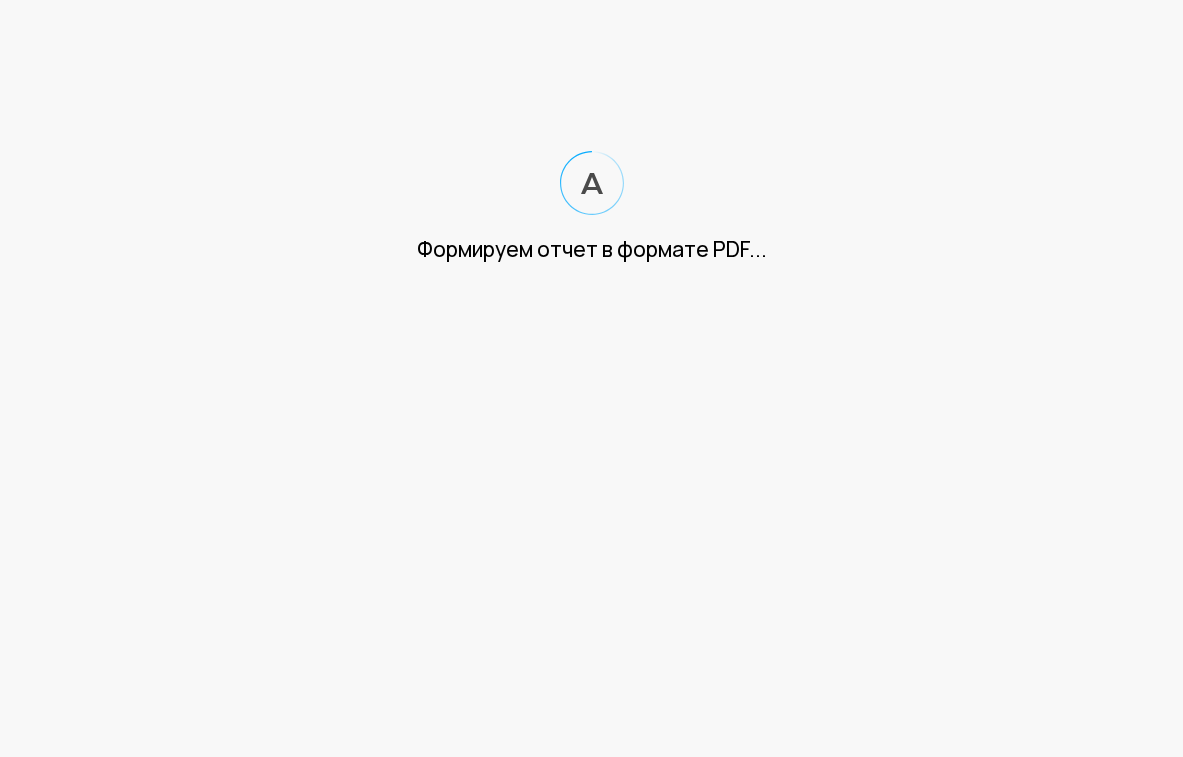 scroll, scrollTop: 0, scrollLeft: 0, axis: both 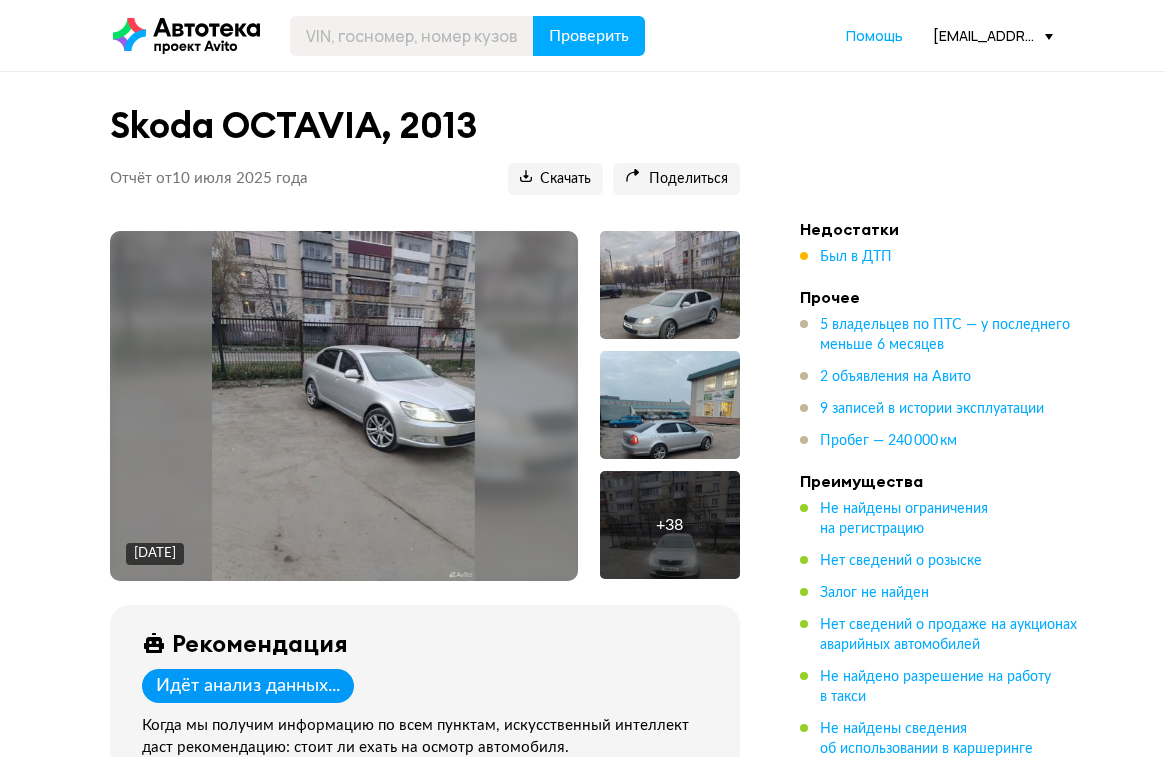 click on "Skoda OCTAVIA, 2013 Отчёт от  [DATE] Ccылка на отчёт скопирована Скачать Поделиться Ccылка на отчёт скопирована" at bounding box center (425, 157) 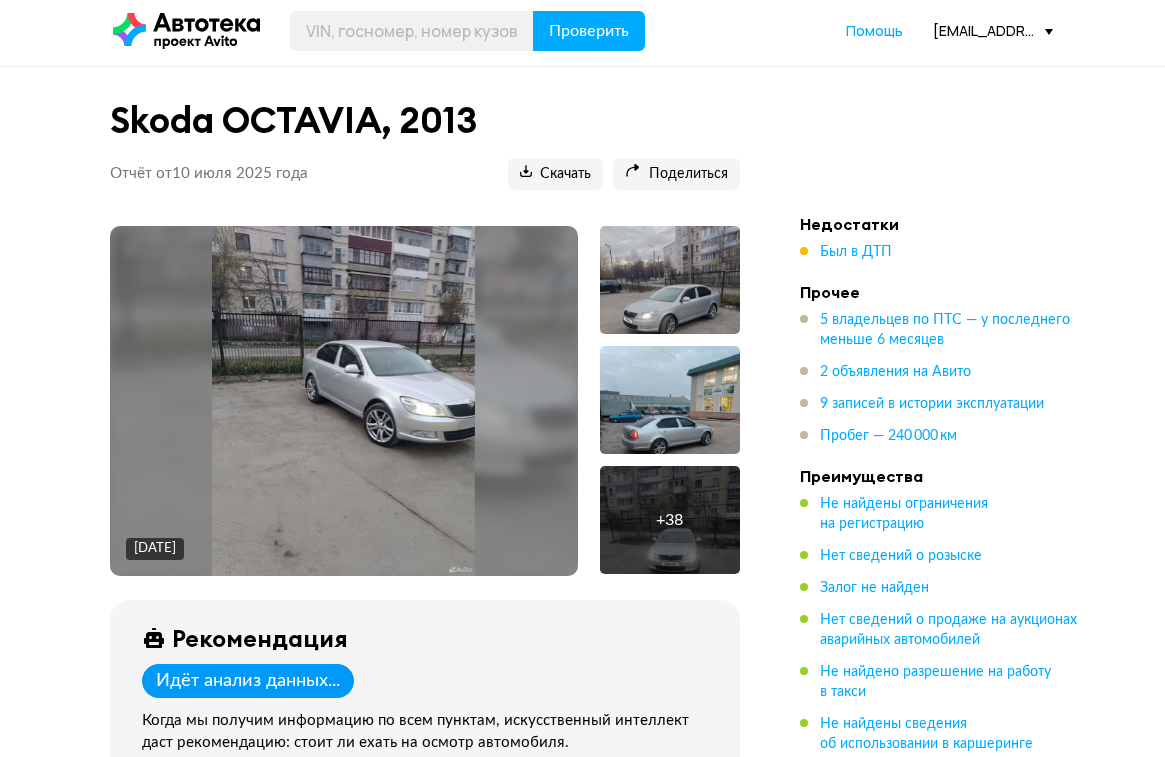 scroll, scrollTop: 0, scrollLeft: 0, axis: both 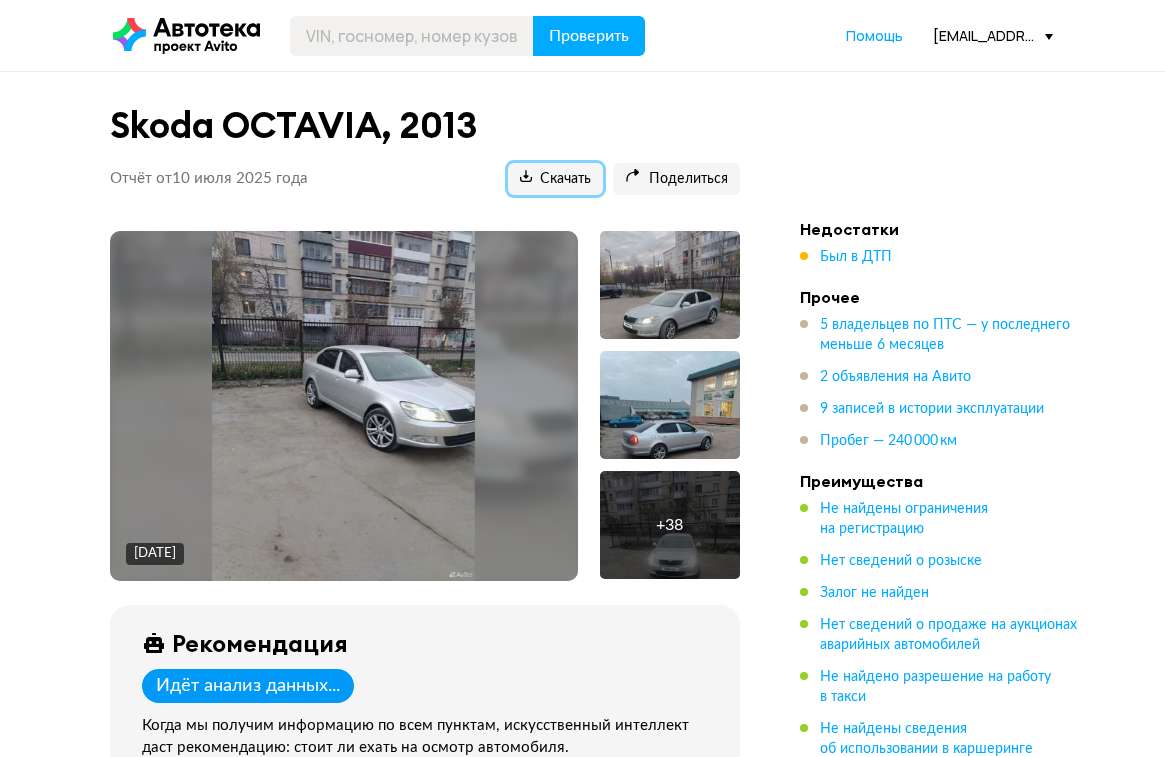 click on "Скачать" at bounding box center (555, 179) 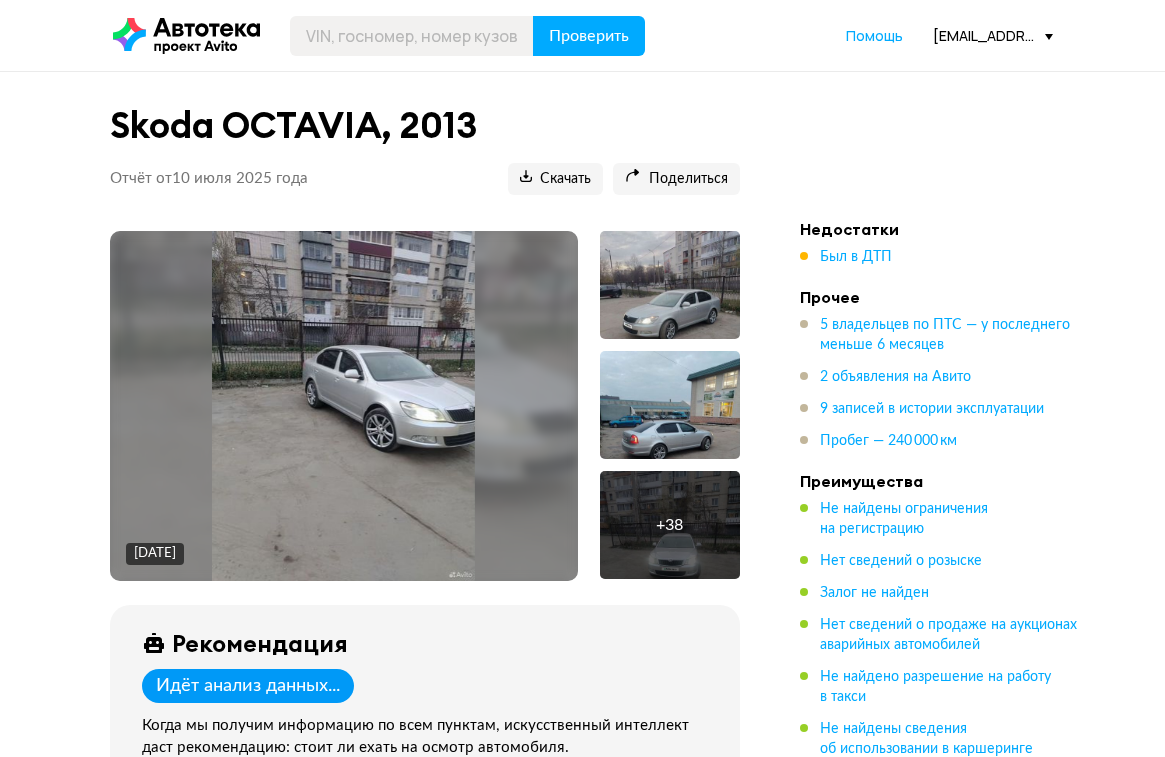 click on "Пробег —  240 000 км" at bounding box center (888, 441) 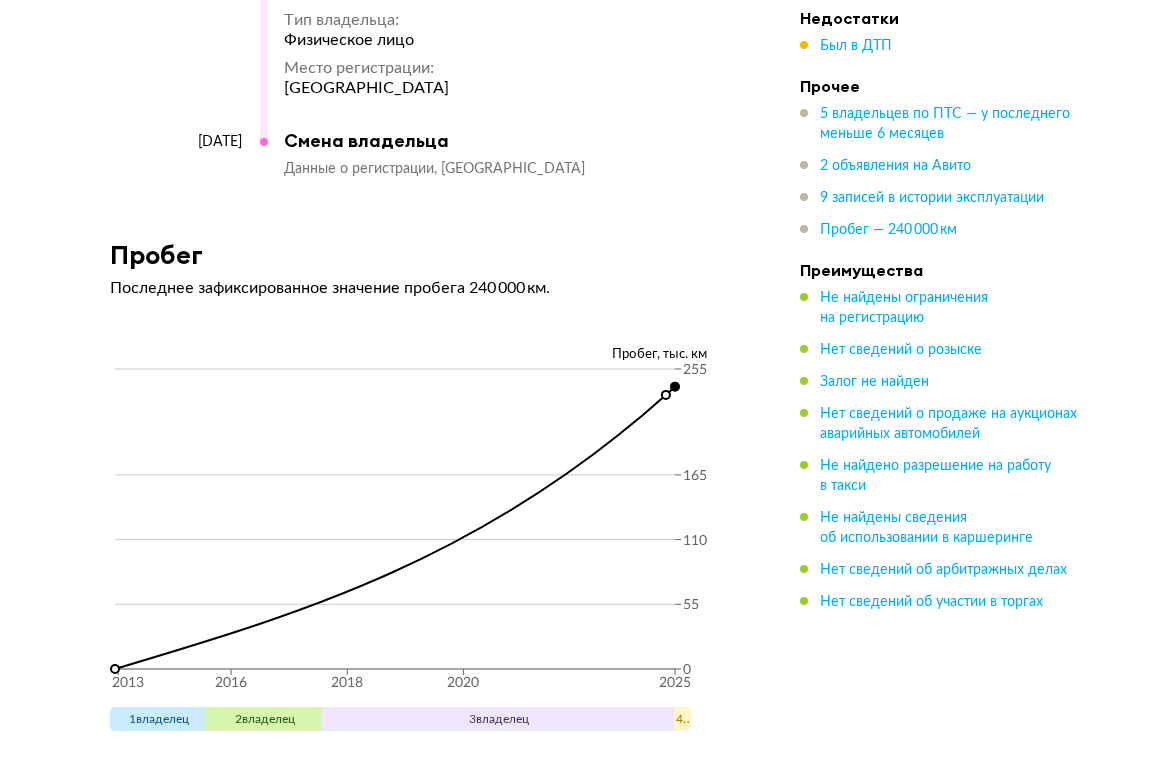 scroll, scrollTop: 6871, scrollLeft: 0, axis: vertical 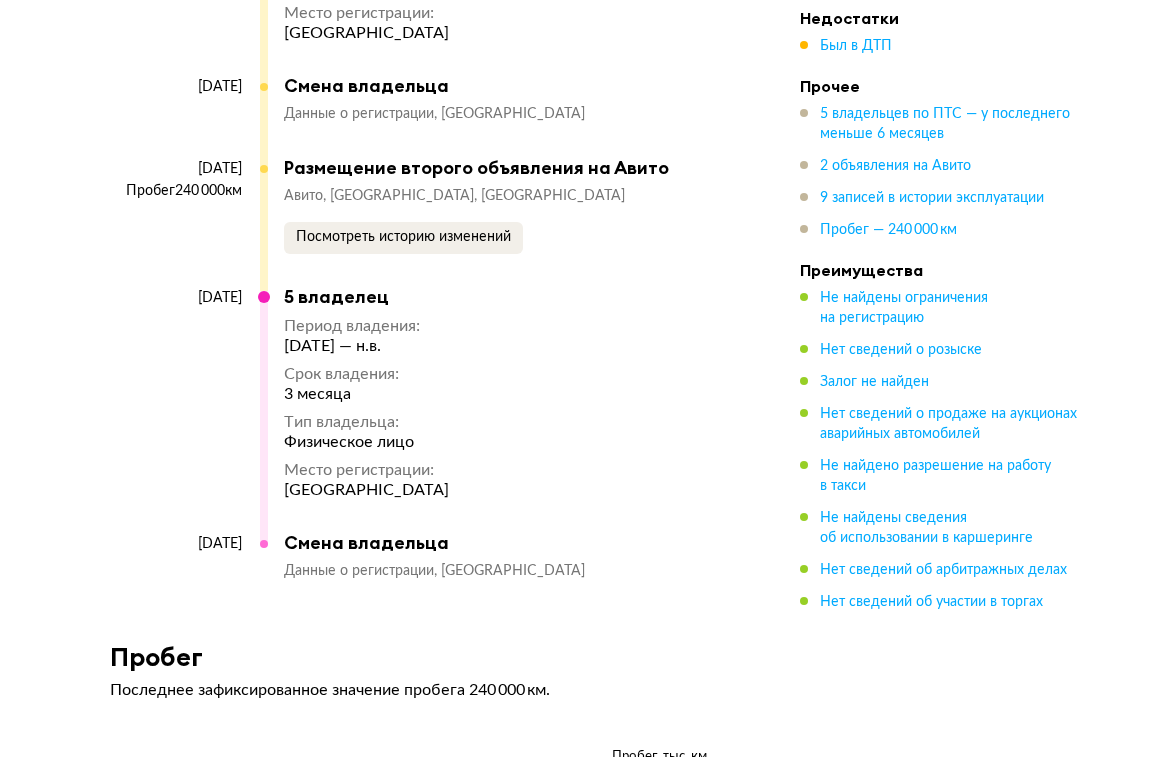 click on "Посмотреть историю изменений" at bounding box center (502, 238) 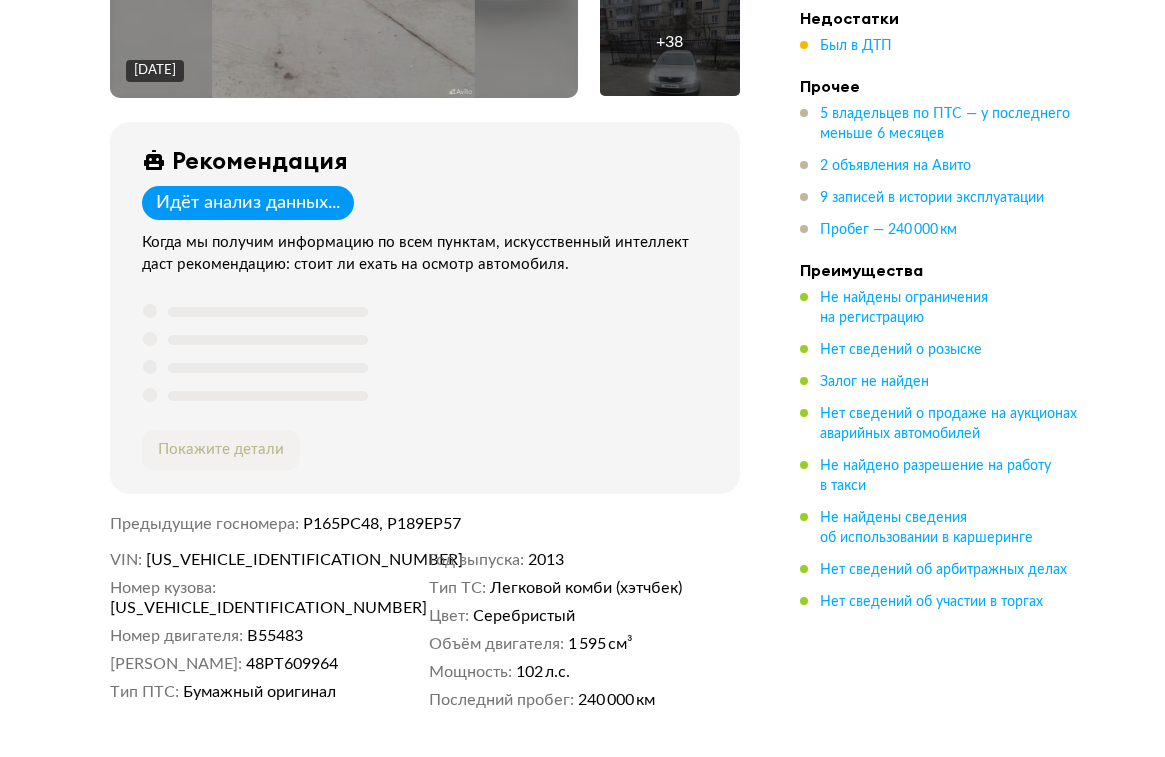 scroll, scrollTop: 0, scrollLeft: 0, axis: both 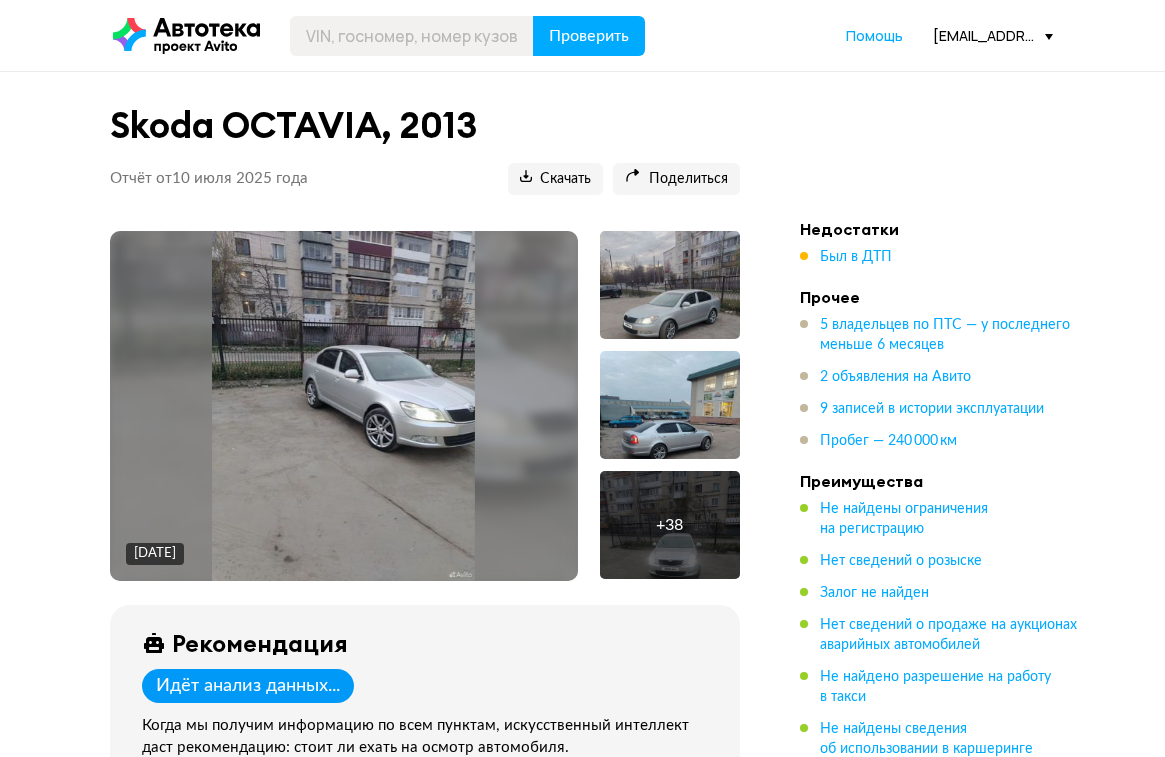 click on "Skoda OCTAVIA, 2013 Отчёт от  10 июля 2025 года Ccылка на отчёт скопирована Скачать Поделиться Ccылка на отчёт скопирована 17 апреля 2025 года + 38 Рекомендация Идёт анализ данных... Когда мы получим информацию по всем пунктам, искусственный интеллект даст рекомендацию: стоит ли ехать на осмотр автомобиля. Покажите детали Предыдущие госномера Р165РС48, Р189ЕР57 VIN XW8CA41Z8DK258828 Номер кузова XW8CA41Z8DK258828 Номер двигателя В55483 Номер ПТС 48РТ609964 Тип ПТС Бумажный оригинал Год выпуска 2013 Тип ТС Легковой комби (хэтчбек) Цвет Серебристый Объём двигателя 1 595 см³ Мощность 102 л.с. 240 000 км . + 32 : :" at bounding box center (582, 4568) 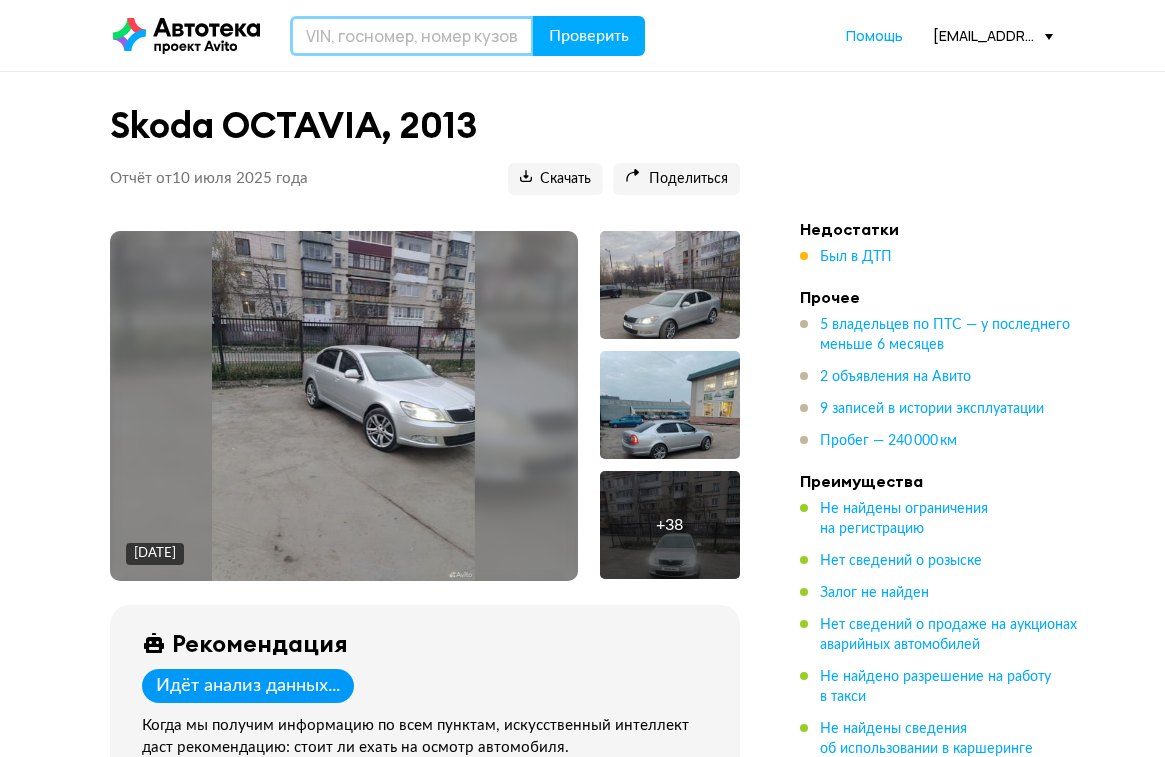 click at bounding box center [412, 36] 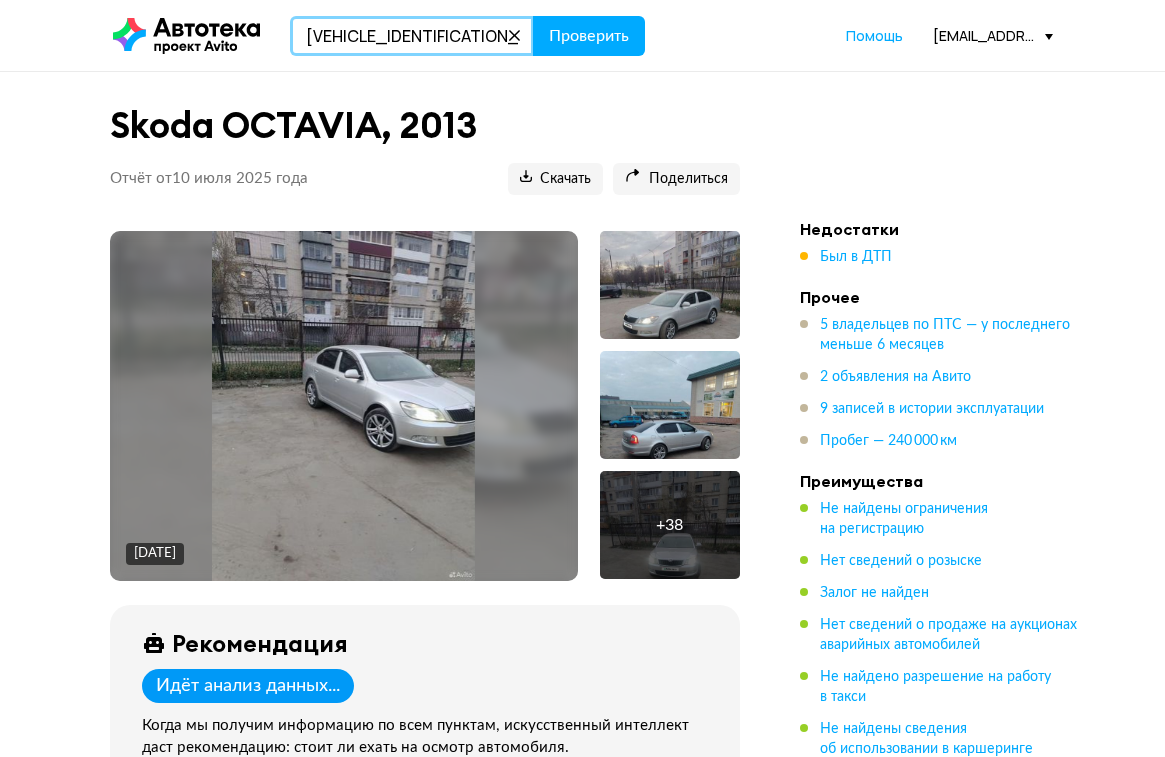 type on "XWEJP811AG0003555" 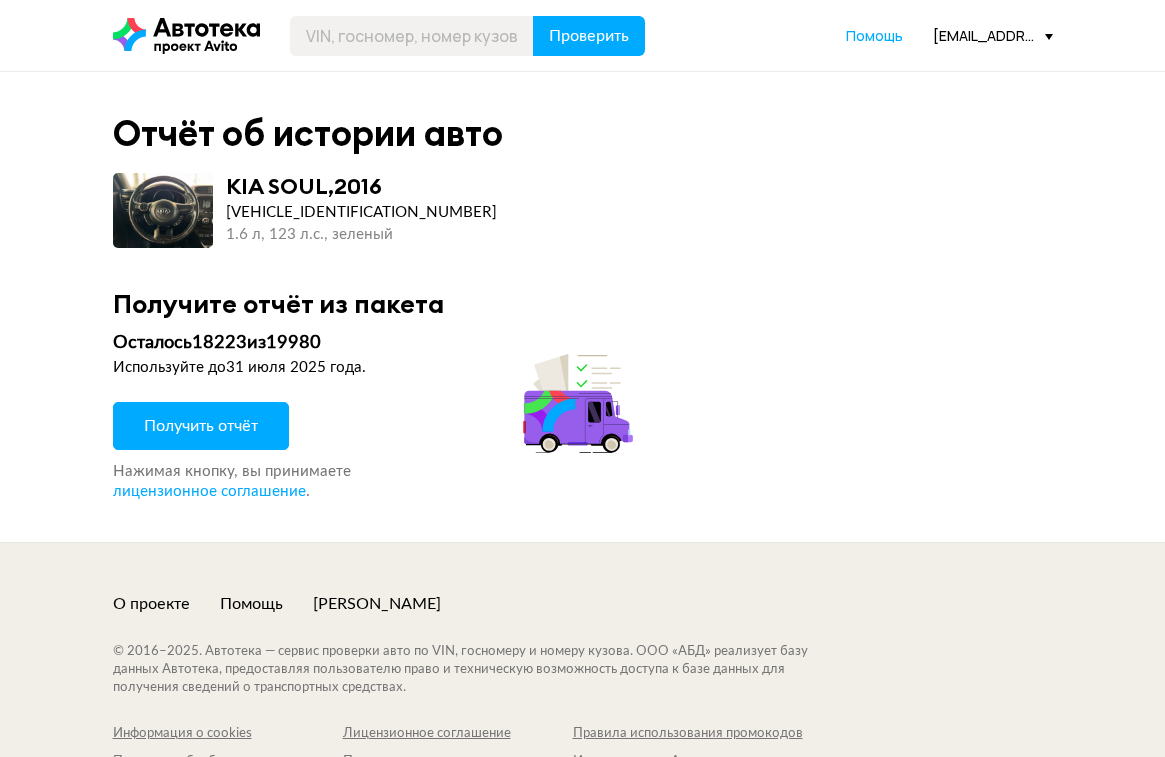 click on "KIA   SOUL ,  2016   XWEJP811AG0003555 1.6 л, 123 л.c., зеленый" at bounding box center [583, 210] 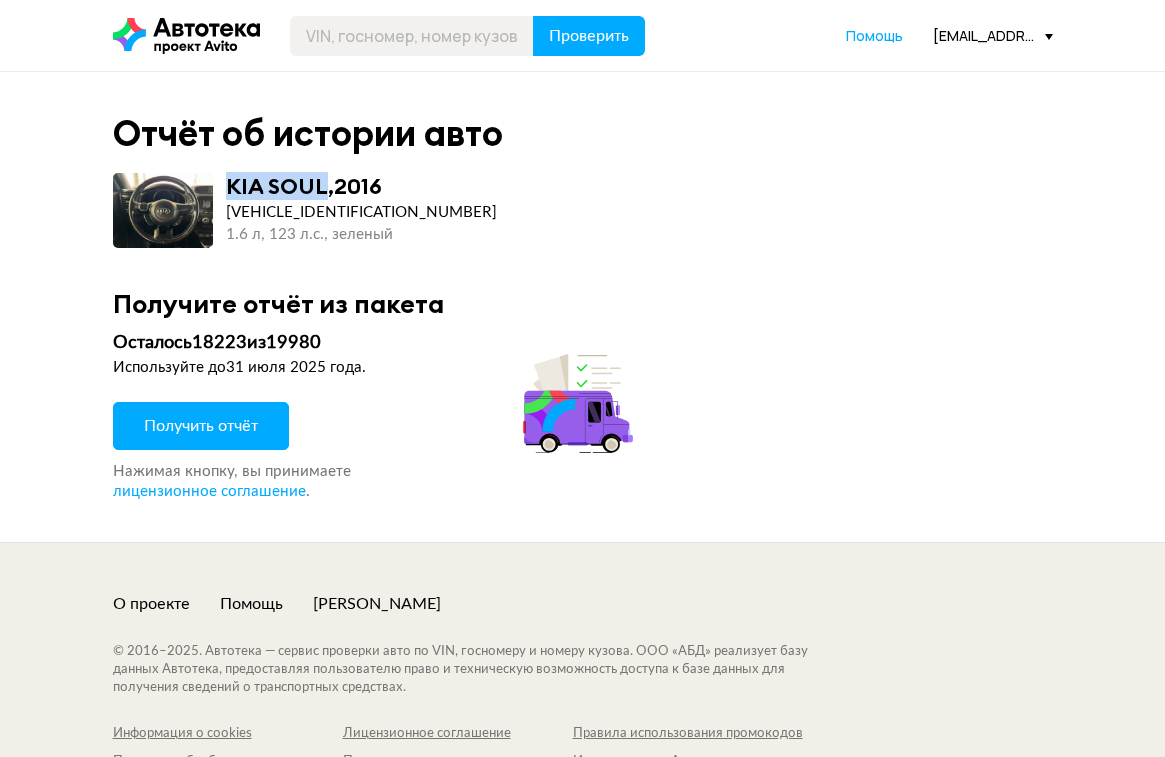drag, startPoint x: 227, startPoint y: 186, endPoint x: 326, endPoint y: 187, distance: 99.00505 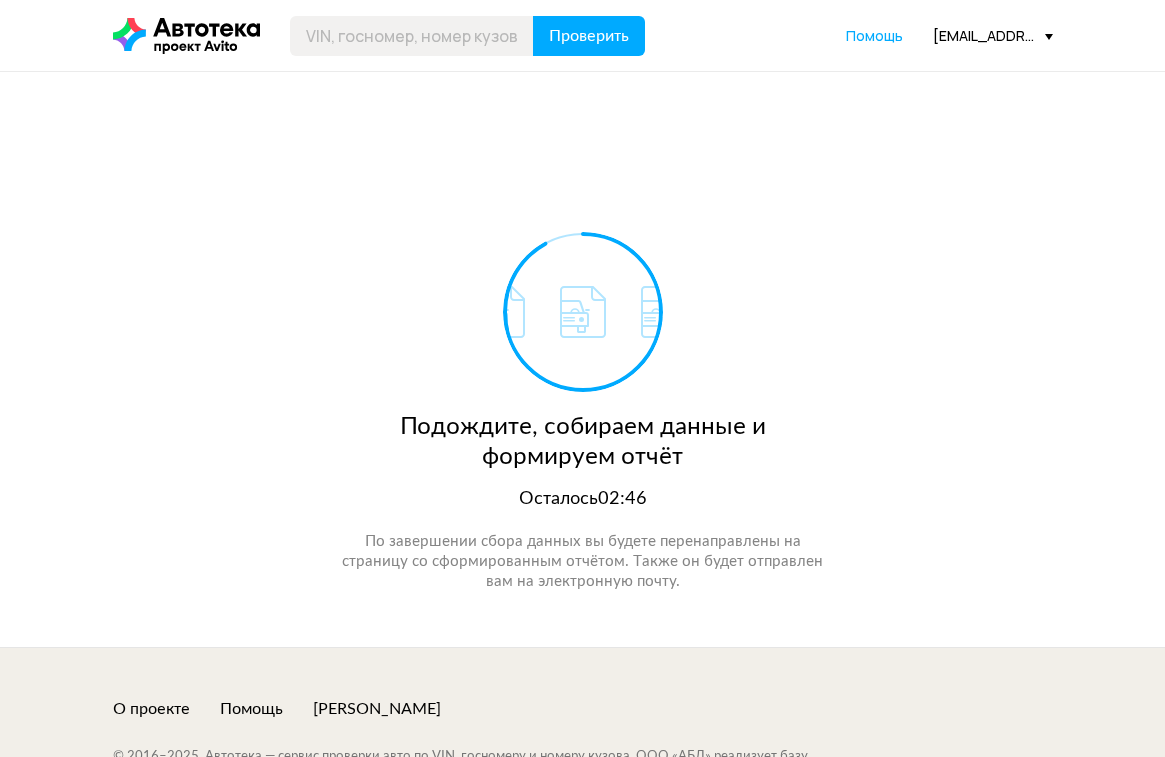 click on "Подождите, собираем данные и формируем отчёт Осталось  02:46 По завершении сбора данных вы будете перенаправлены на страницу со сформированным отчётом. Также он будет отправлен вам на электронную почту." at bounding box center [583, 359] 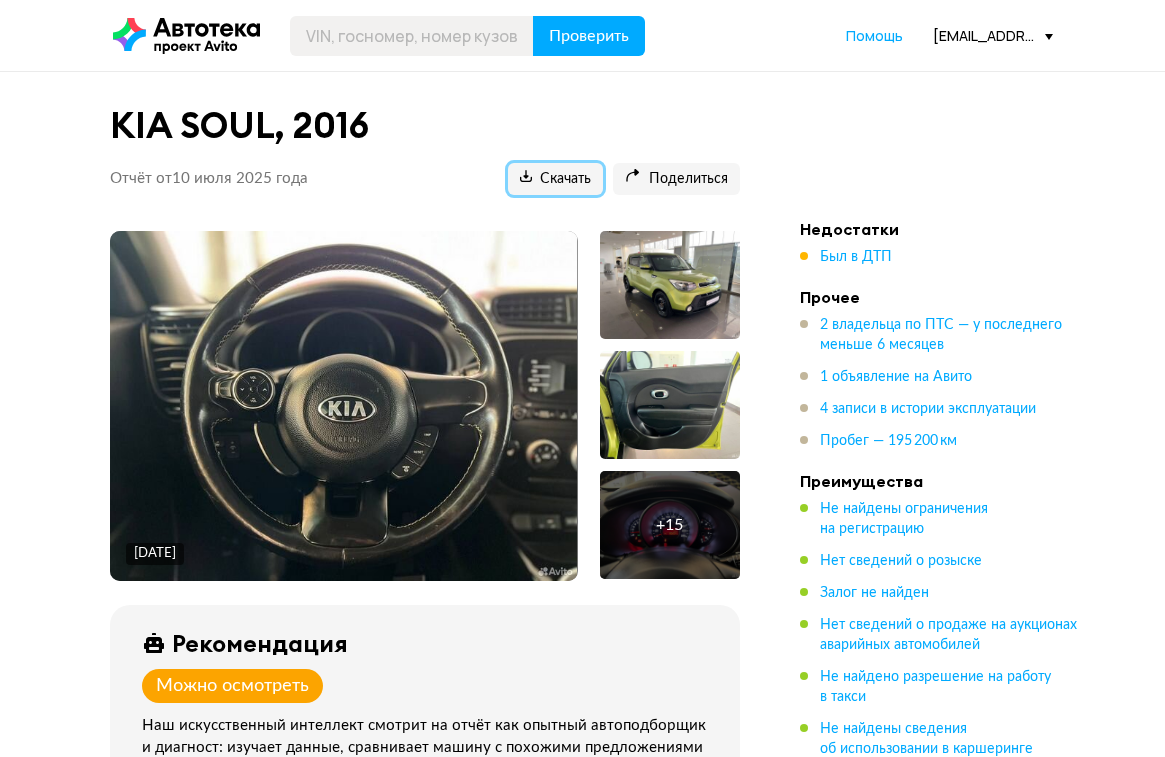 click on "Скачать" at bounding box center (555, 179) 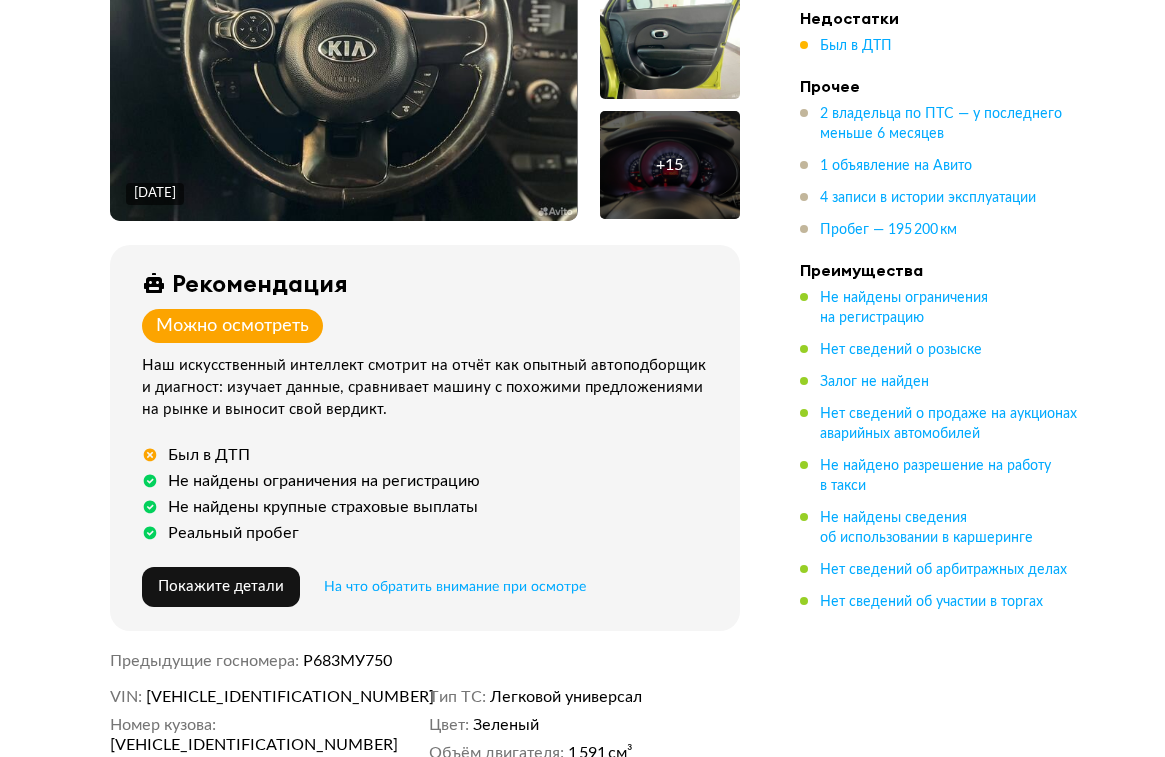 click on "Пробег —  195 200 км" at bounding box center [888, 230] 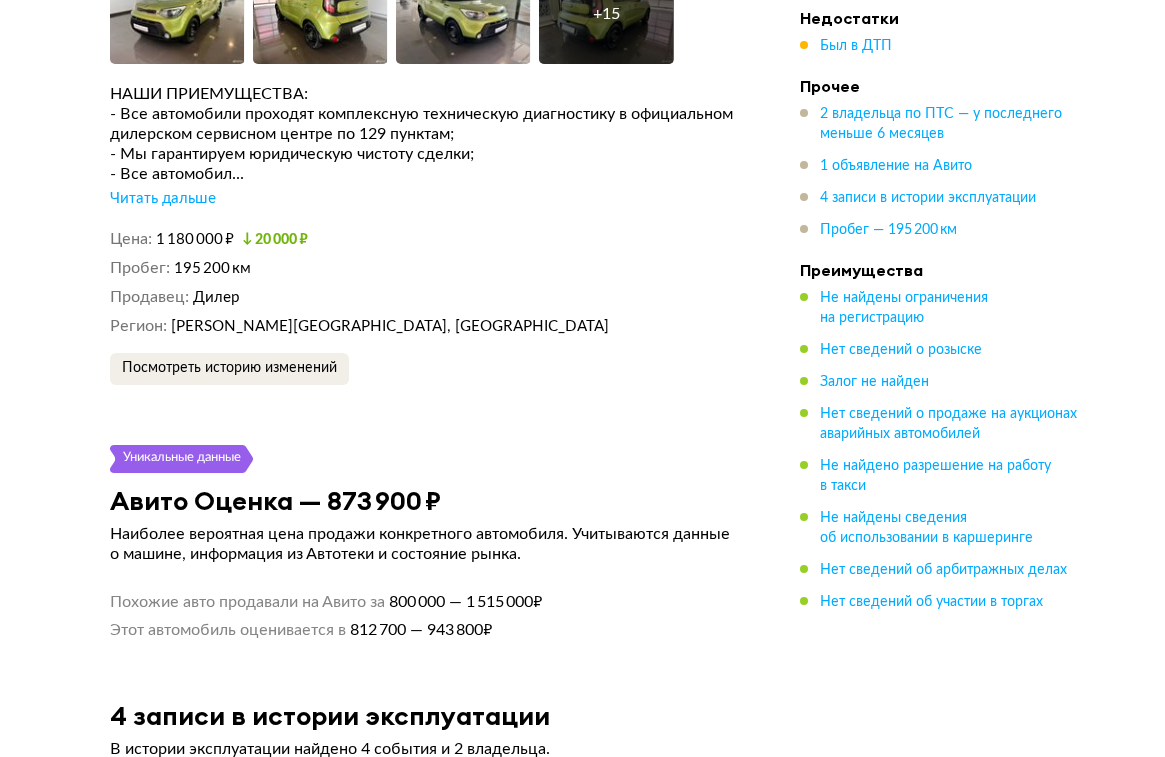 scroll, scrollTop: 3445, scrollLeft: 0, axis: vertical 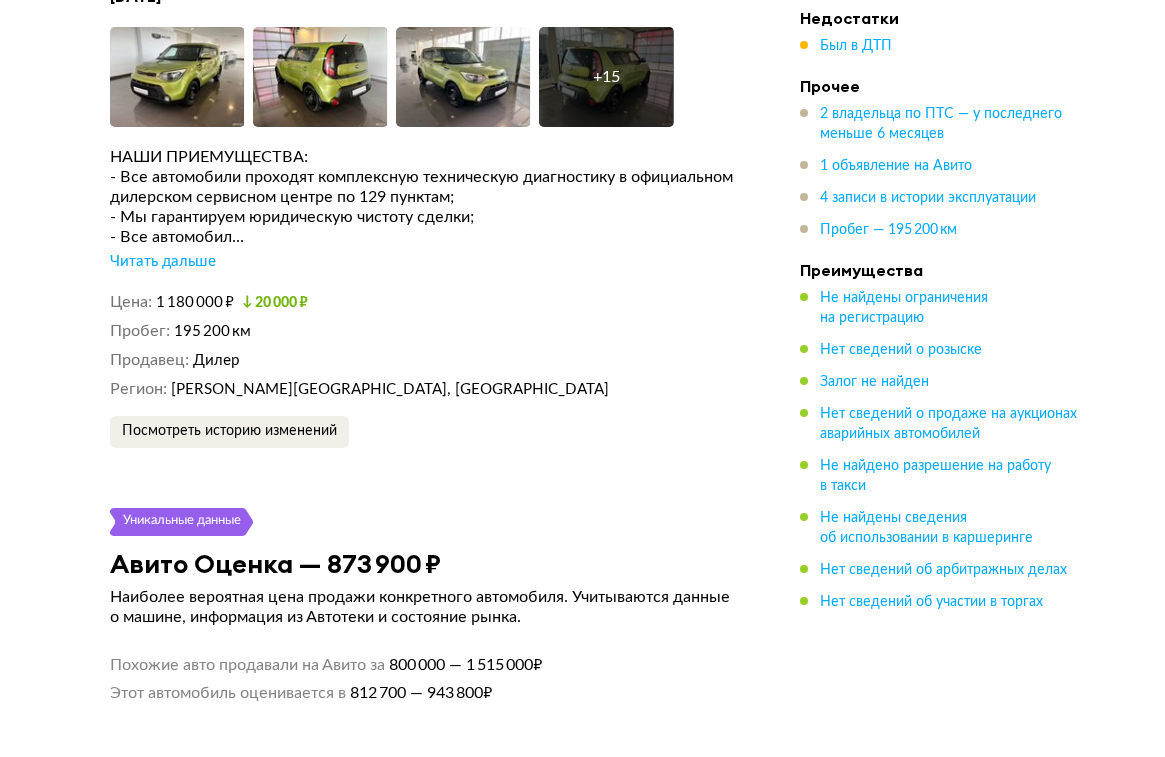 click on "10 марта 2025 года Увеличить фото Увеличить фото Увеличить фото + 15 Увеличить фото НАШИ ПРИЕМУЩЕСТВА: - Все автомобили проходят комплексную техническую диагностику в официальном дилерском сервисном центре по 129 пунктам;  - Мы гарантируем юридическую чистоту сделки;  - Все автомобил... Читать дальше Цена 1 180 000 ₽ 20 000 ₽ Пробег 195 200 км Продавец Дилер Регион Московская область, Воскресенское Посмотреть историю изменений" at bounding box center [425, 217] 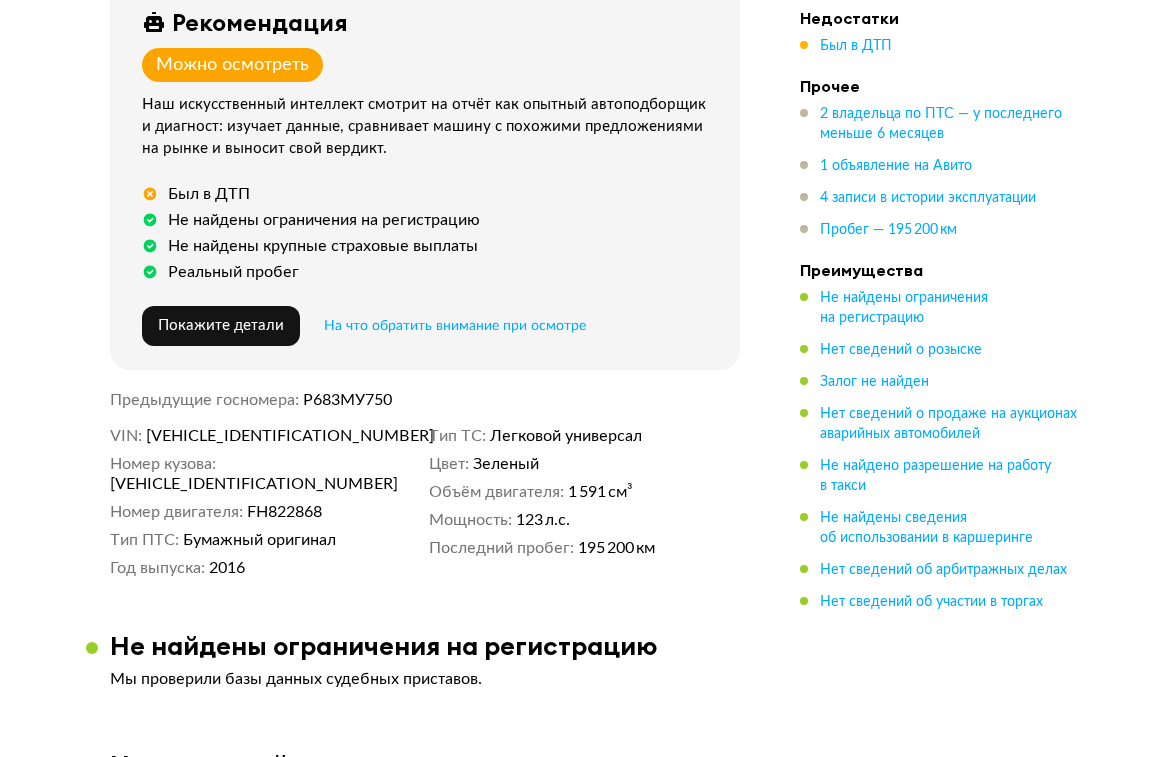 scroll, scrollTop: 0, scrollLeft: 0, axis: both 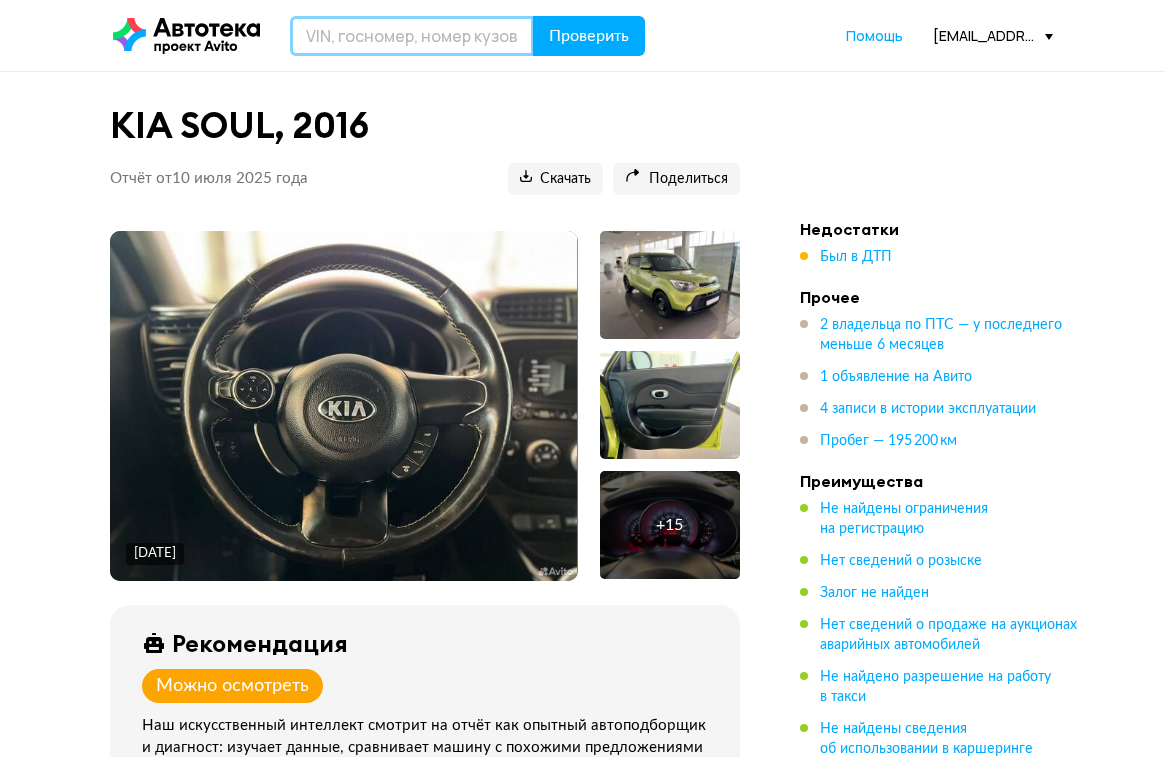 click at bounding box center (412, 36) 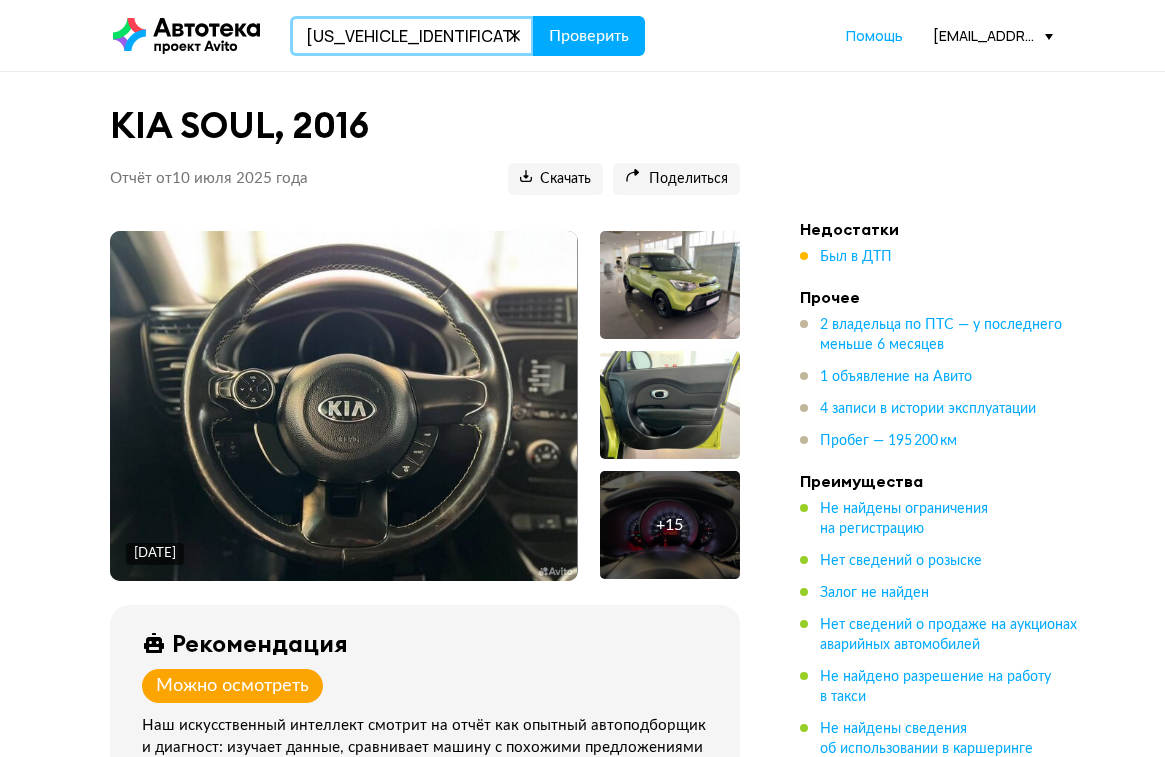 type on "SALGA2FK0HA348895" 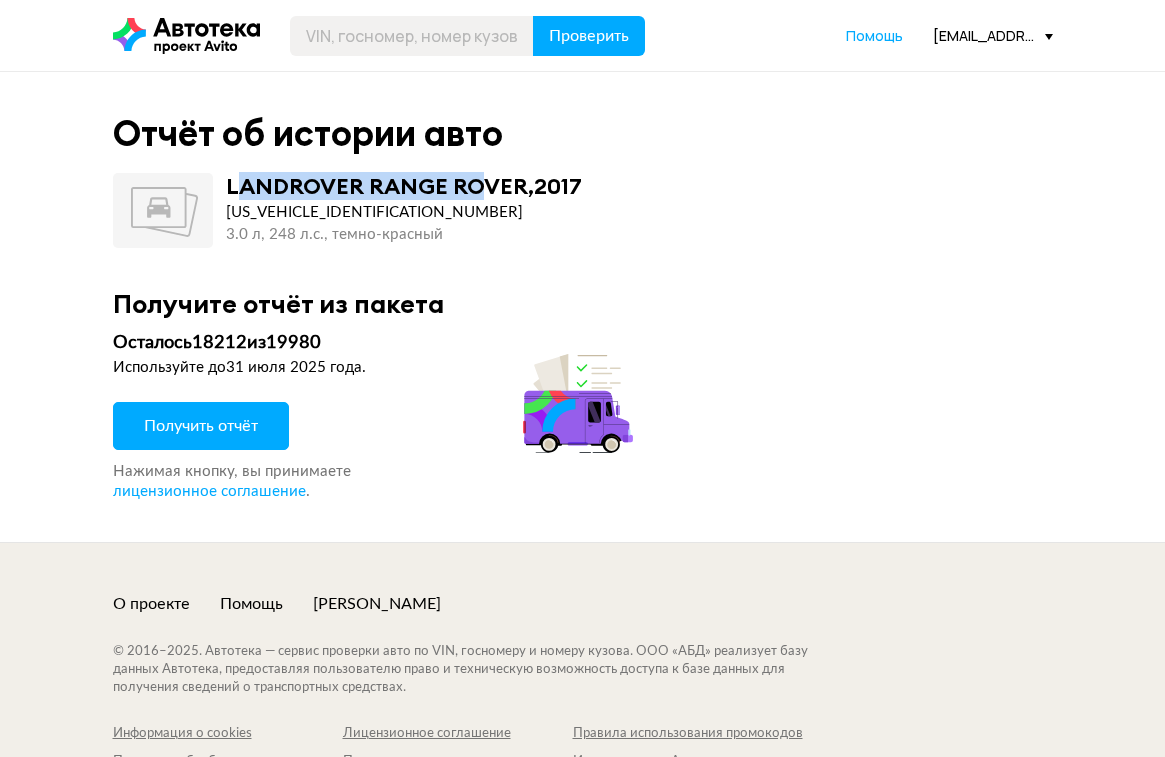 drag, startPoint x: 236, startPoint y: 186, endPoint x: 478, endPoint y: 177, distance: 242.1673 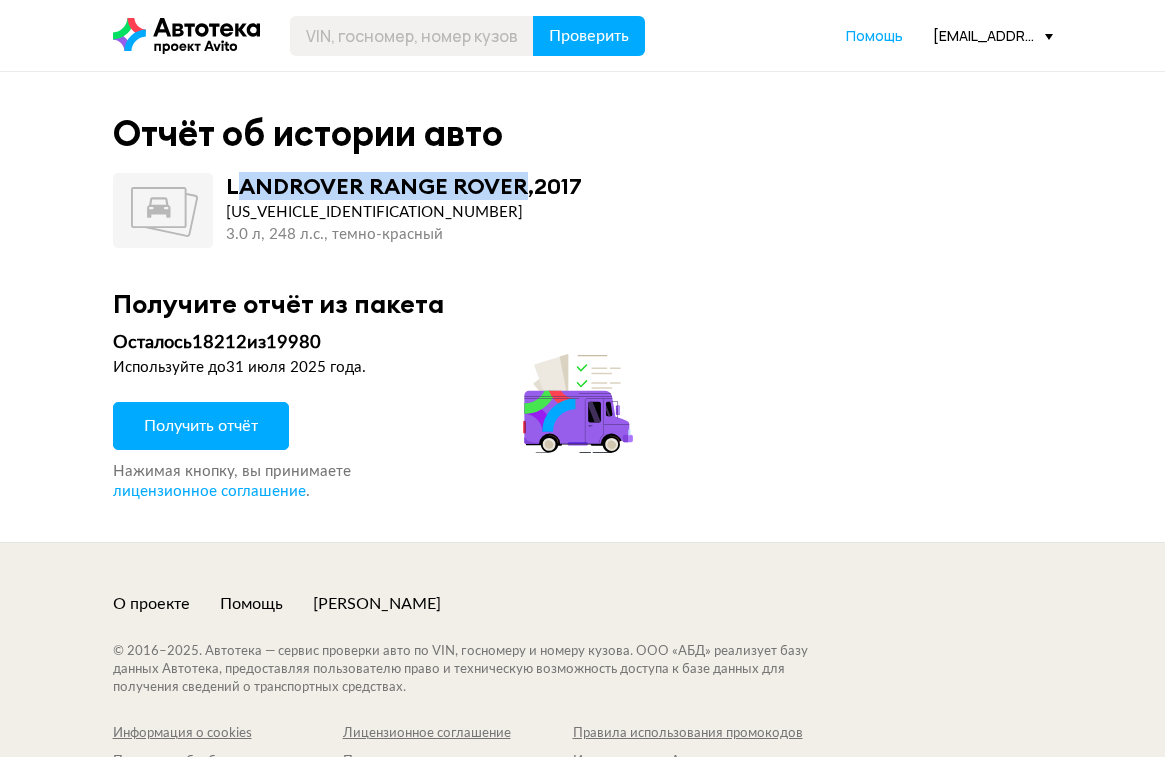 drag, startPoint x: 523, startPoint y: 187, endPoint x: 245, endPoint y: 175, distance: 278.25888 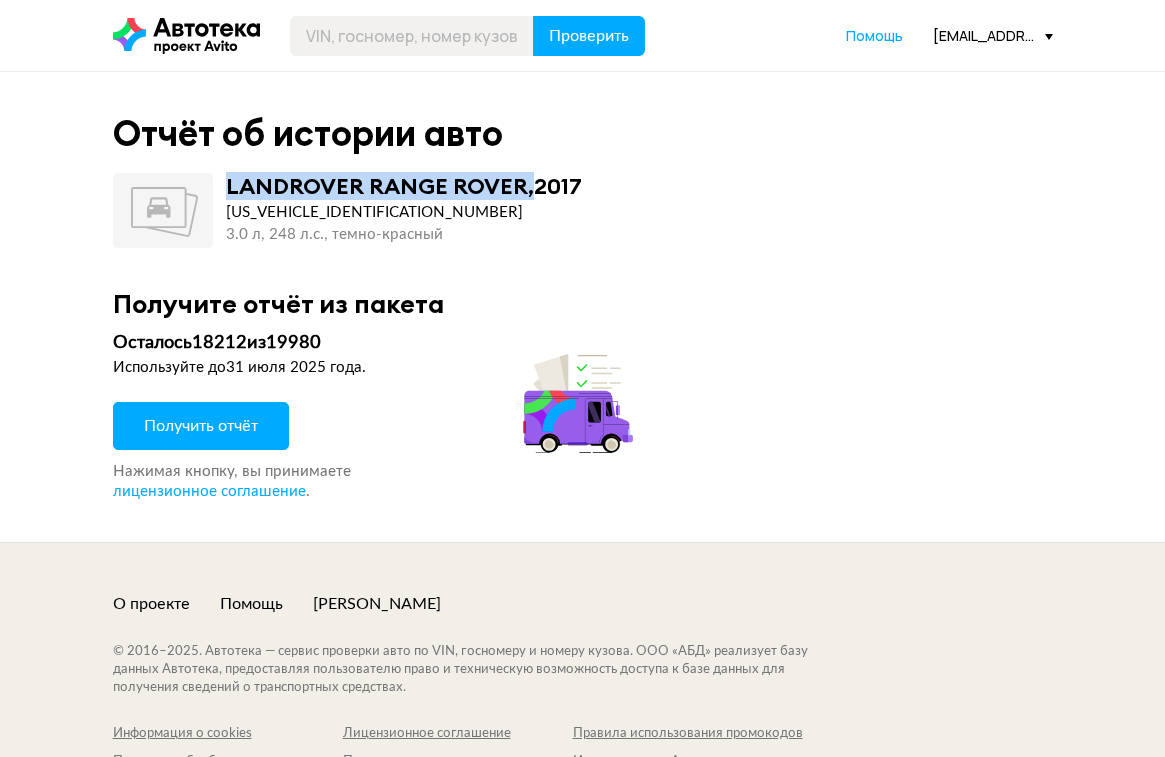 drag, startPoint x: 225, startPoint y: 186, endPoint x: 526, endPoint y: 187, distance: 301.00165 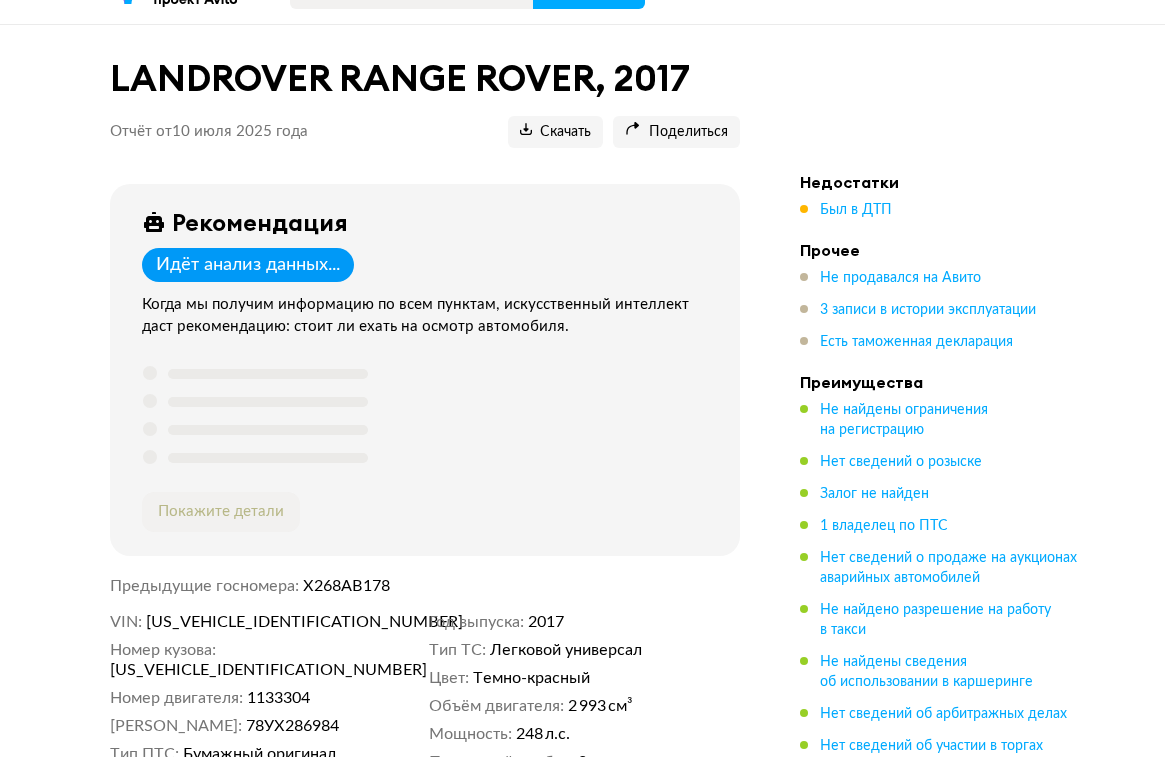 scroll, scrollTop: 0, scrollLeft: 0, axis: both 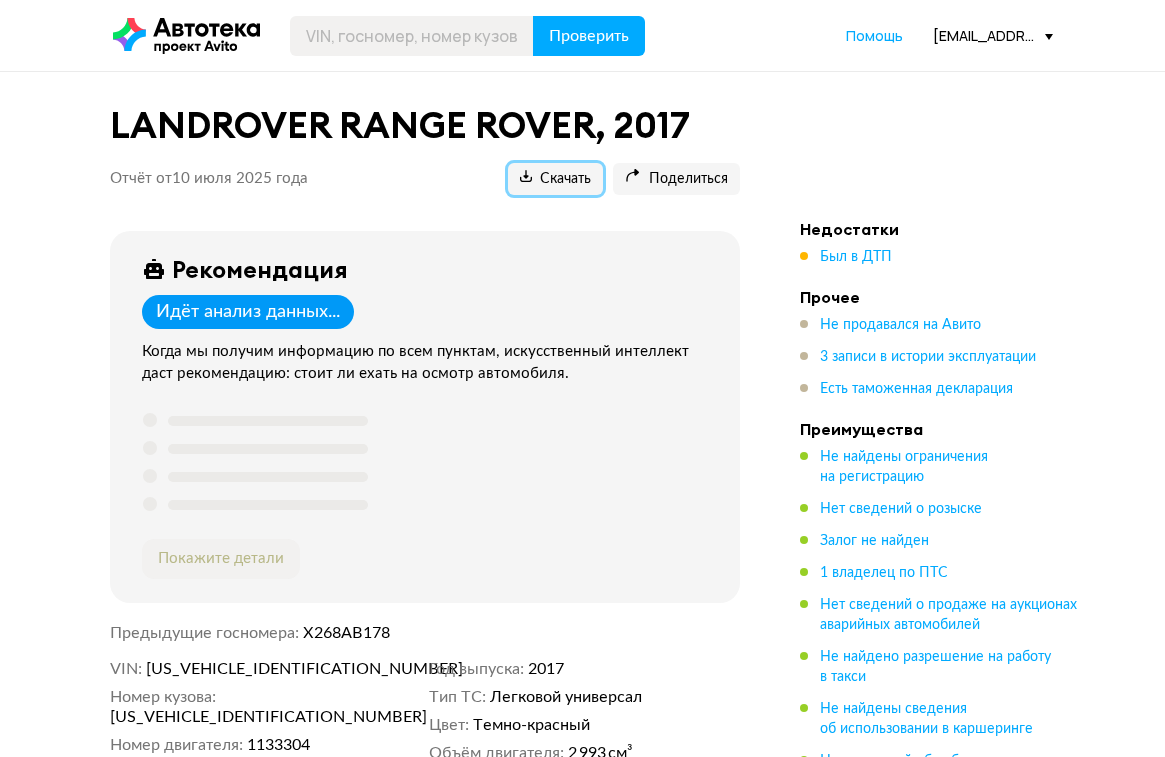 click on "Скачать" at bounding box center (555, 179) 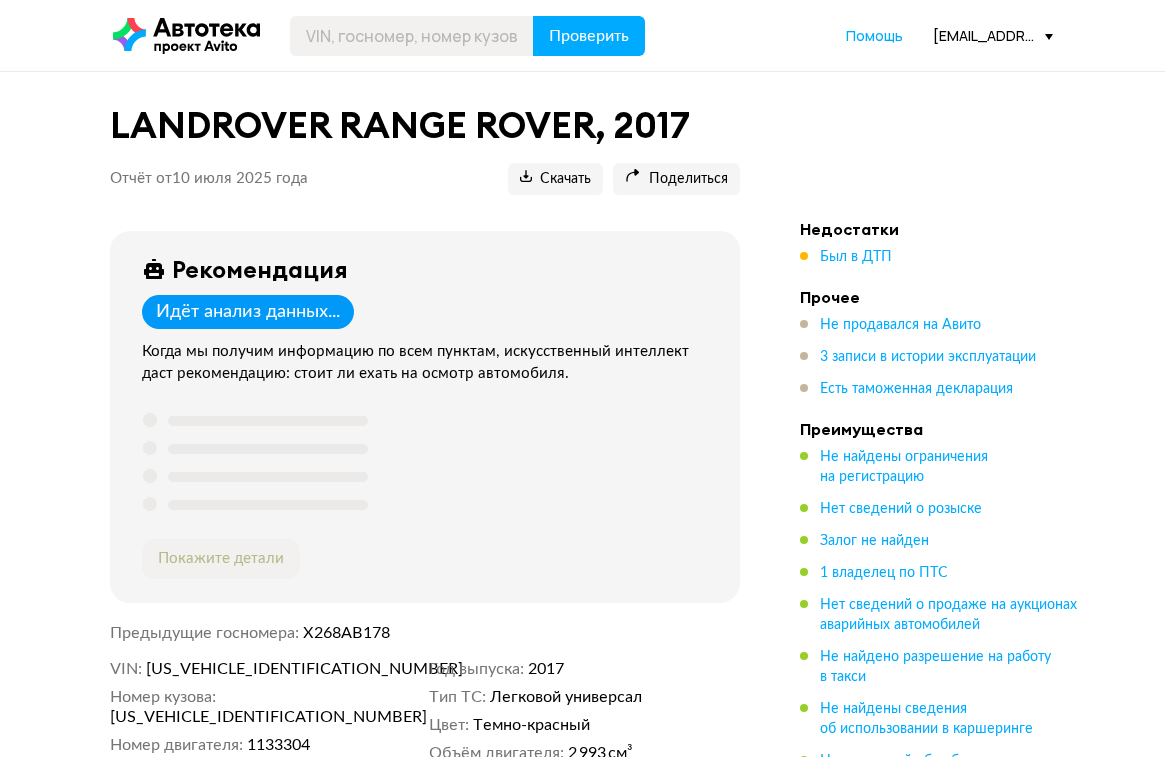 click on "Есть таможенная декларация" at bounding box center [916, 389] 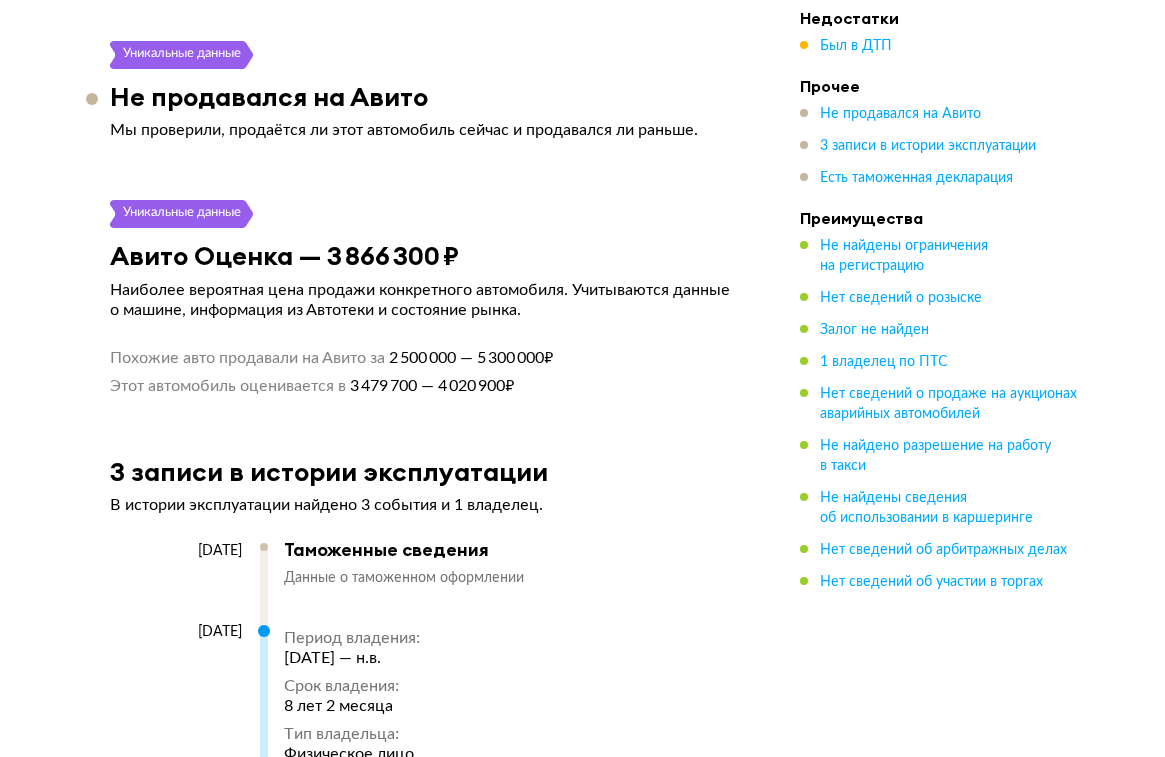 scroll, scrollTop: 2593, scrollLeft: 0, axis: vertical 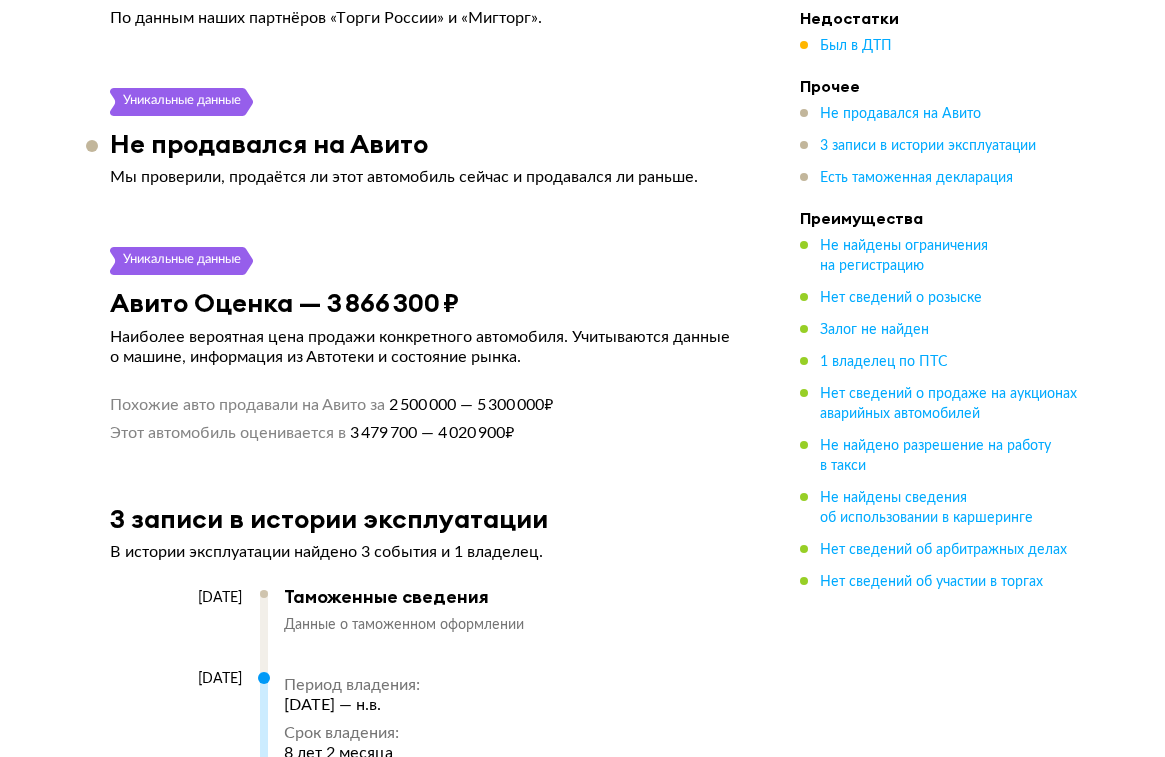 click on "Уникальные данные Авито Оценка — 3 866 300 ₽ Наиболее вероятная цена продажи
конкретного автомобиля. Учитываются данные
о машине, информация из Автотеки и состояние рынка. Похожие авто продавали на Авито за 2 500 000 — 5 300 000  ₽ Этот автомобиль оценивается в 3 479 700 — 4 020 900  ₽" at bounding box center [425, 344] 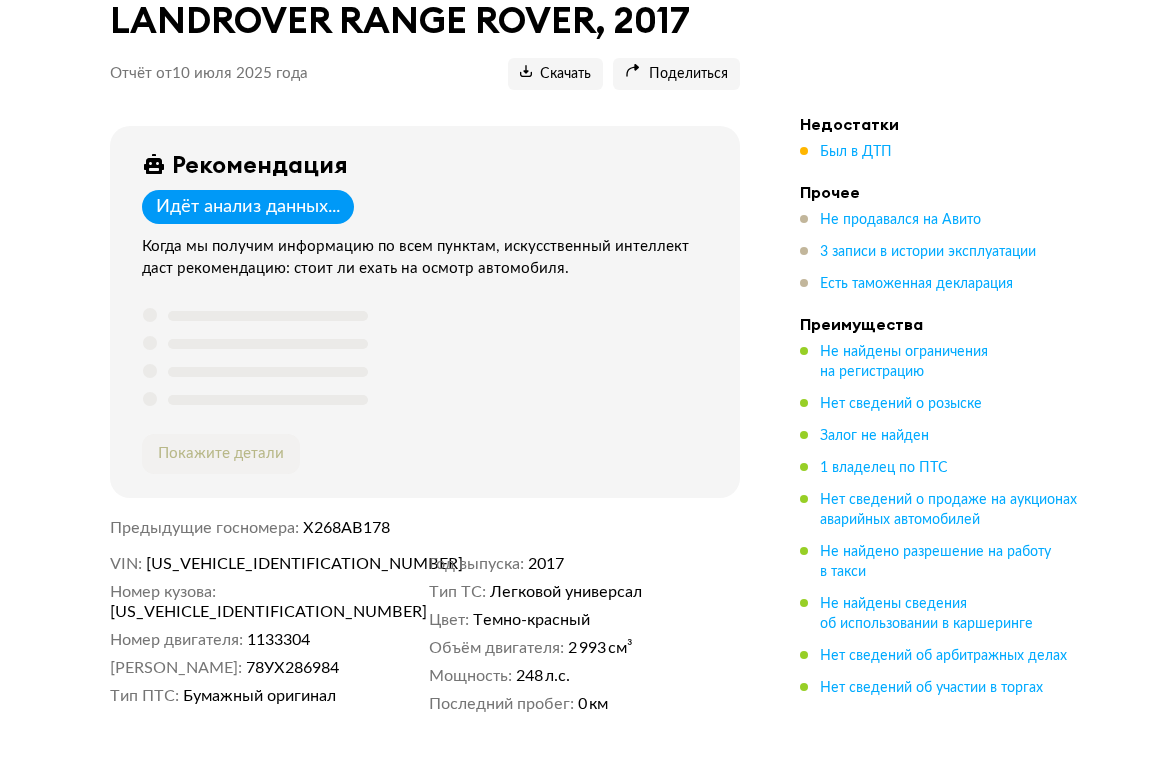 scroll, scrollTop: 0, scrollLeft: 0, axis: both 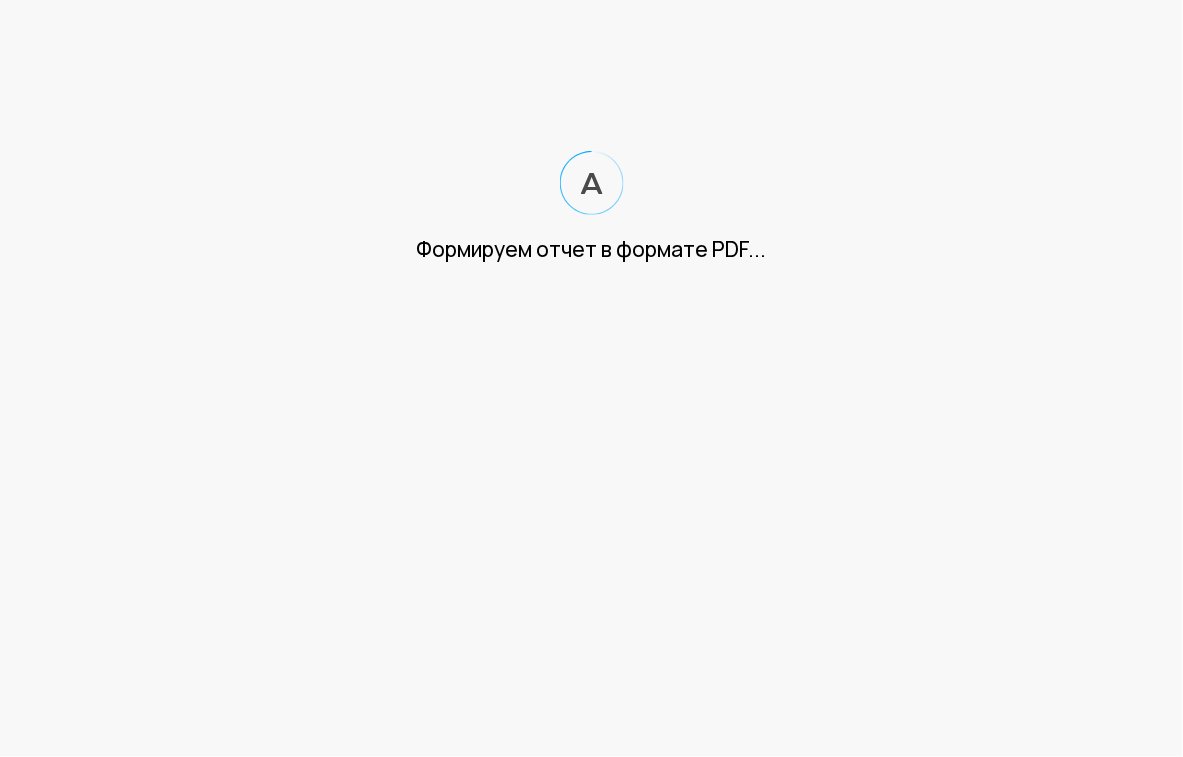 click on "Формируем отчет в формате PDF..." at bounding box center [591, 152] 